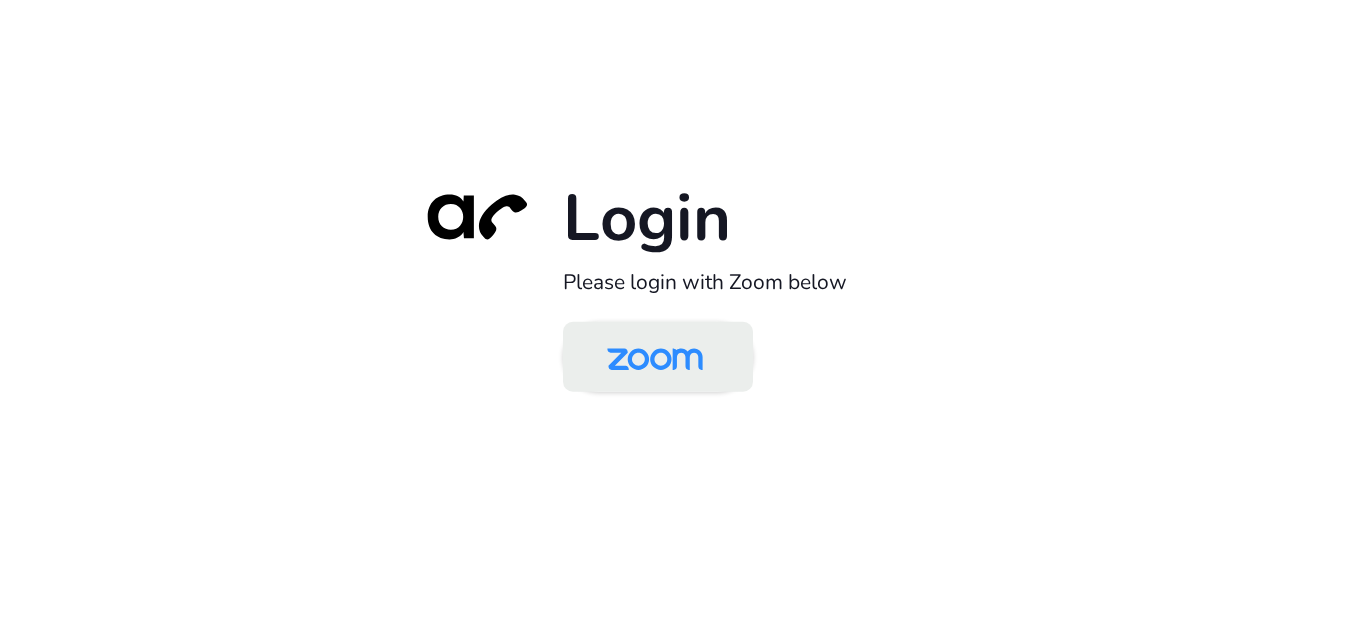scroll, scrollTop: 0, scrollLeft: 0, axis: both 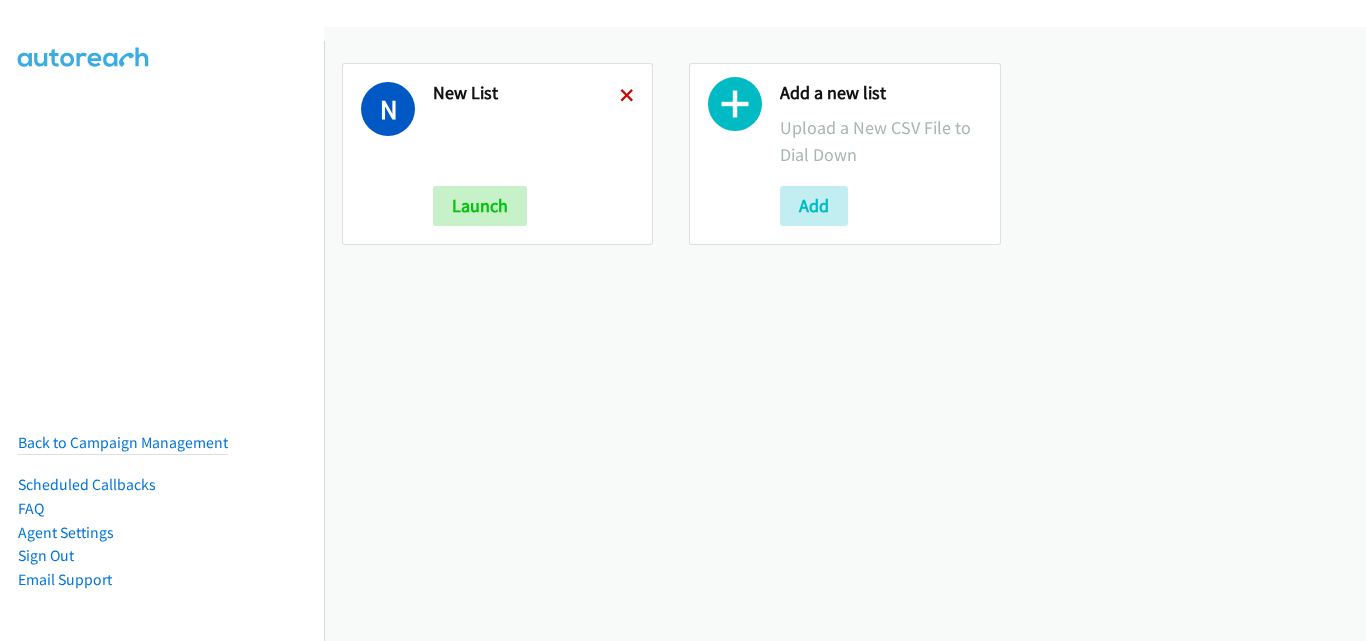 click at bounding box center [627, 97] 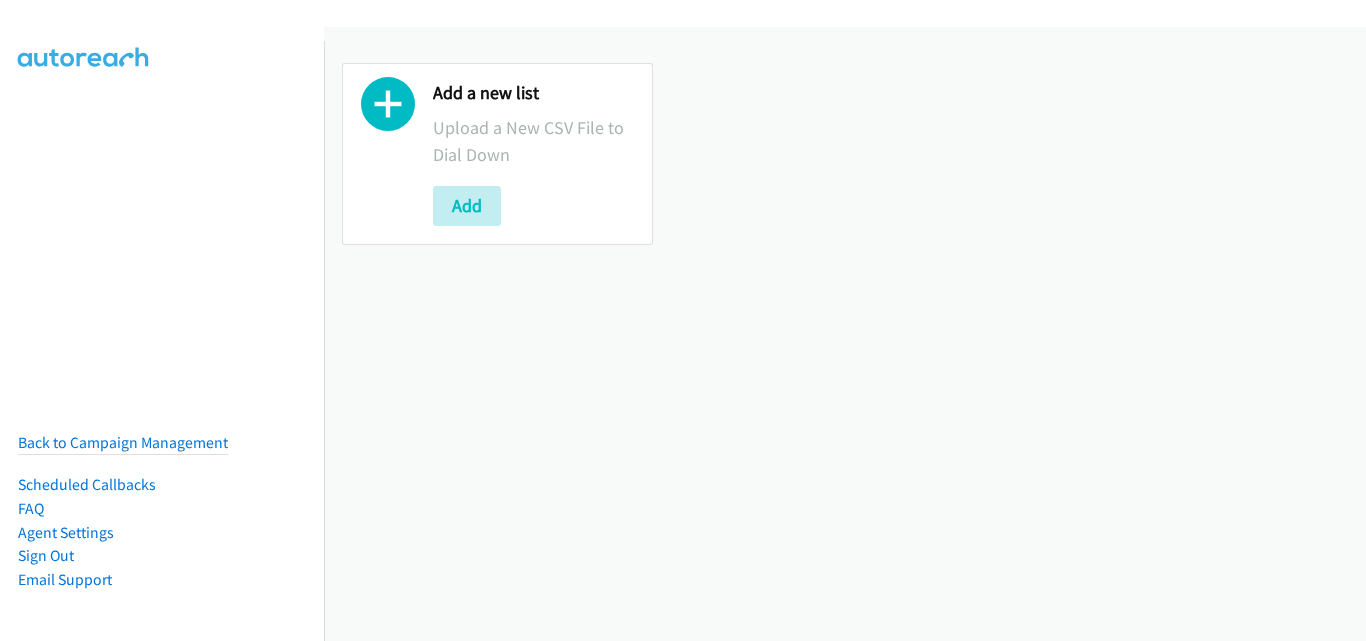 scroll, scrollTop: 0, scrollLeft: 0, axis: both 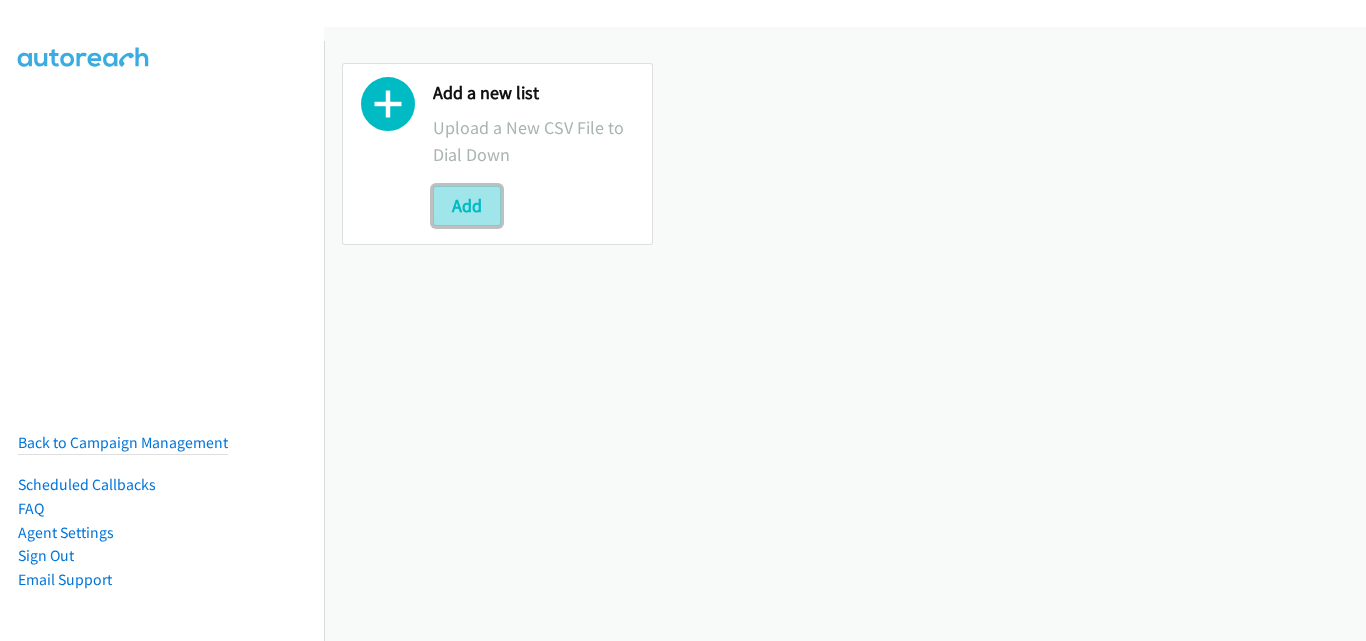 click on "Add" at bounding box center (467, 206) 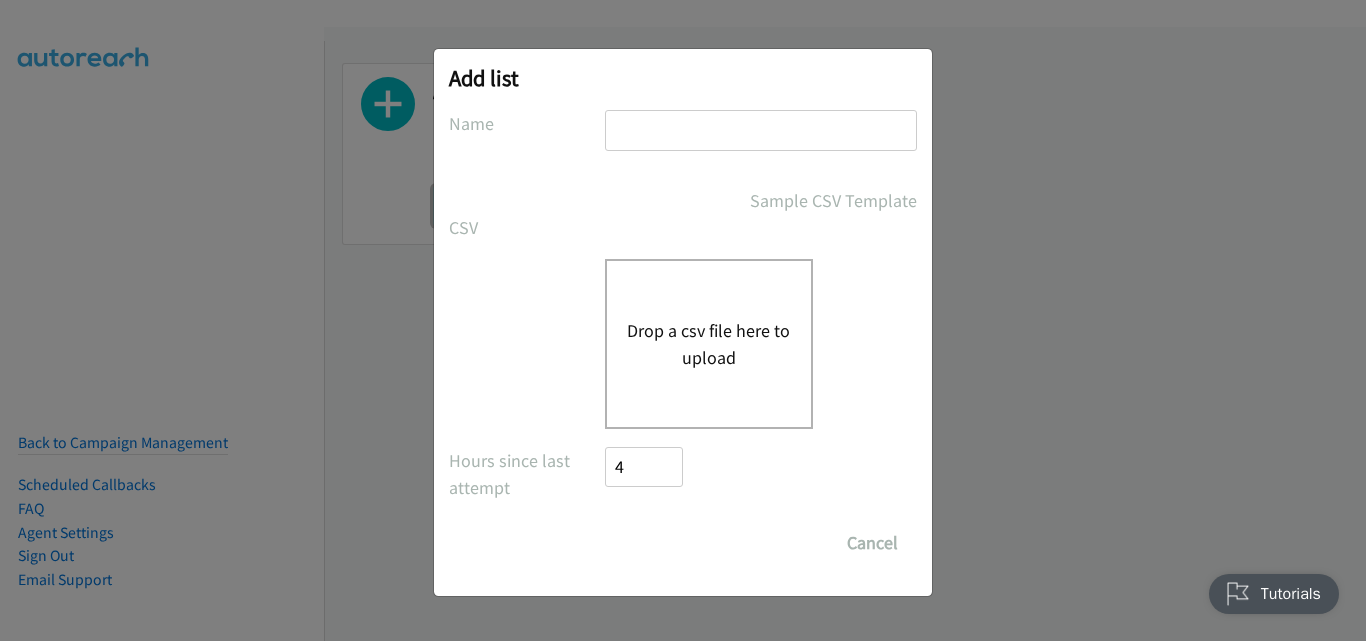 scroll, scrollTop: 0, scrollLeft: 0, axis: both 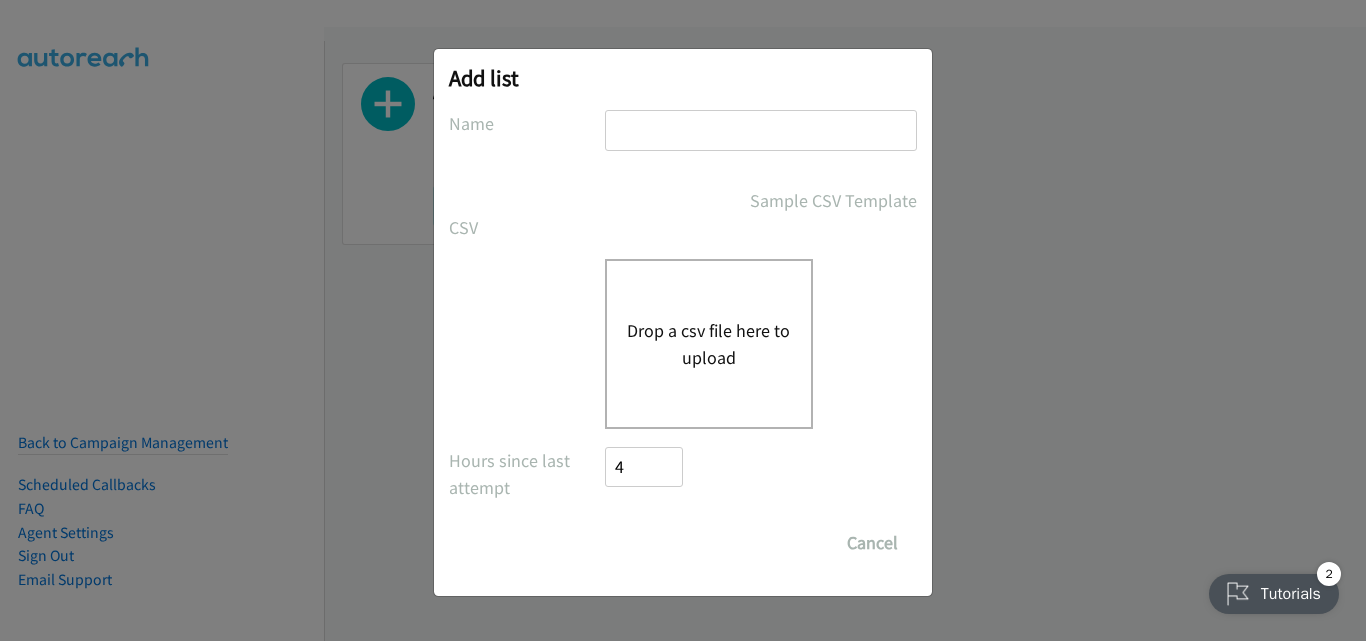 click on "Drop a csv file here to upload" at bounding box center [709, 344] 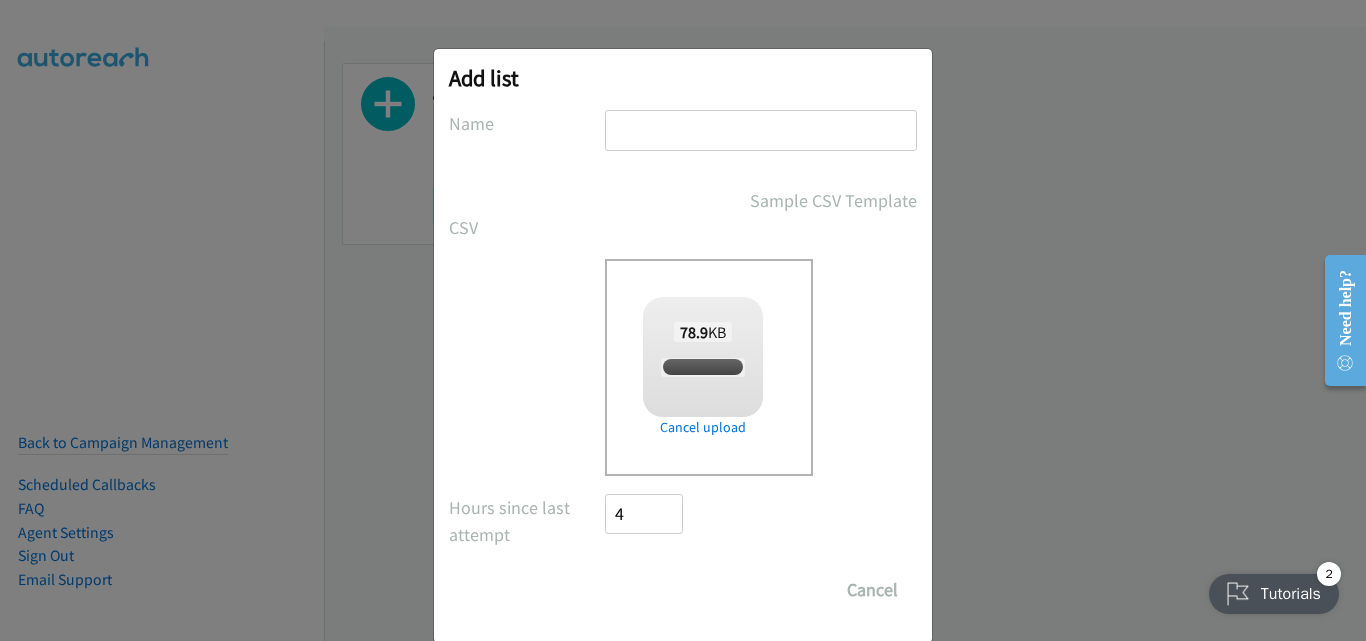 click at bounding box center (761, 130) 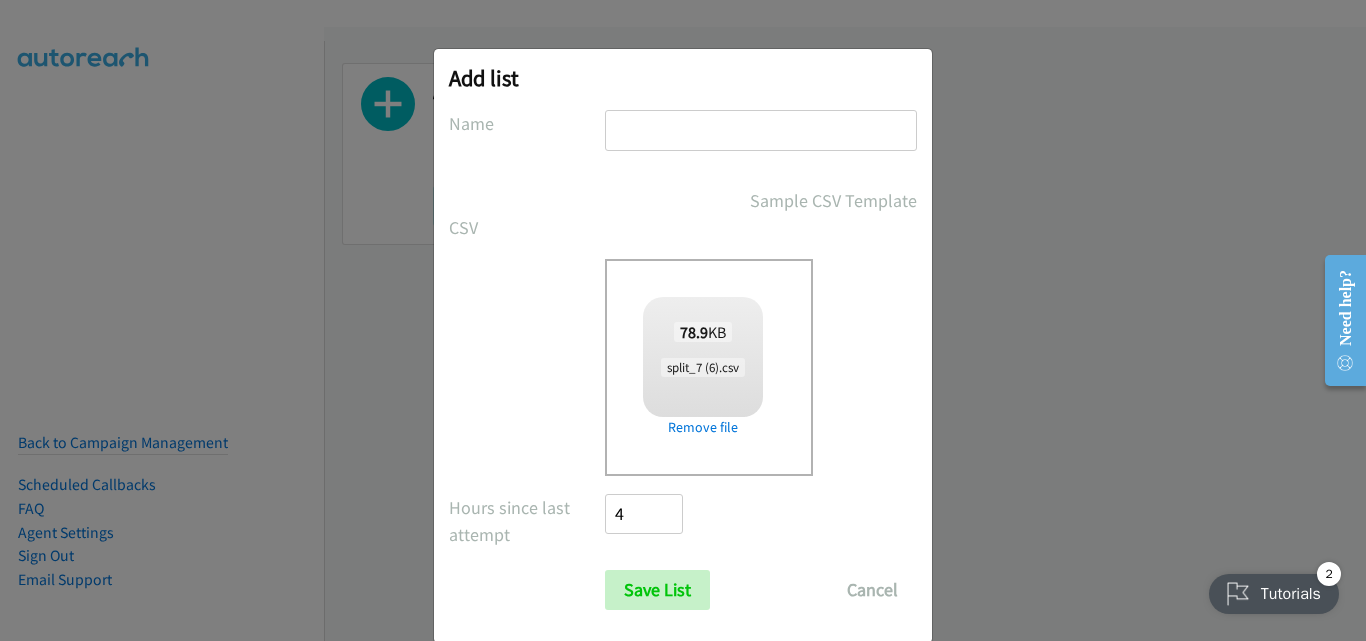 type on "New List" 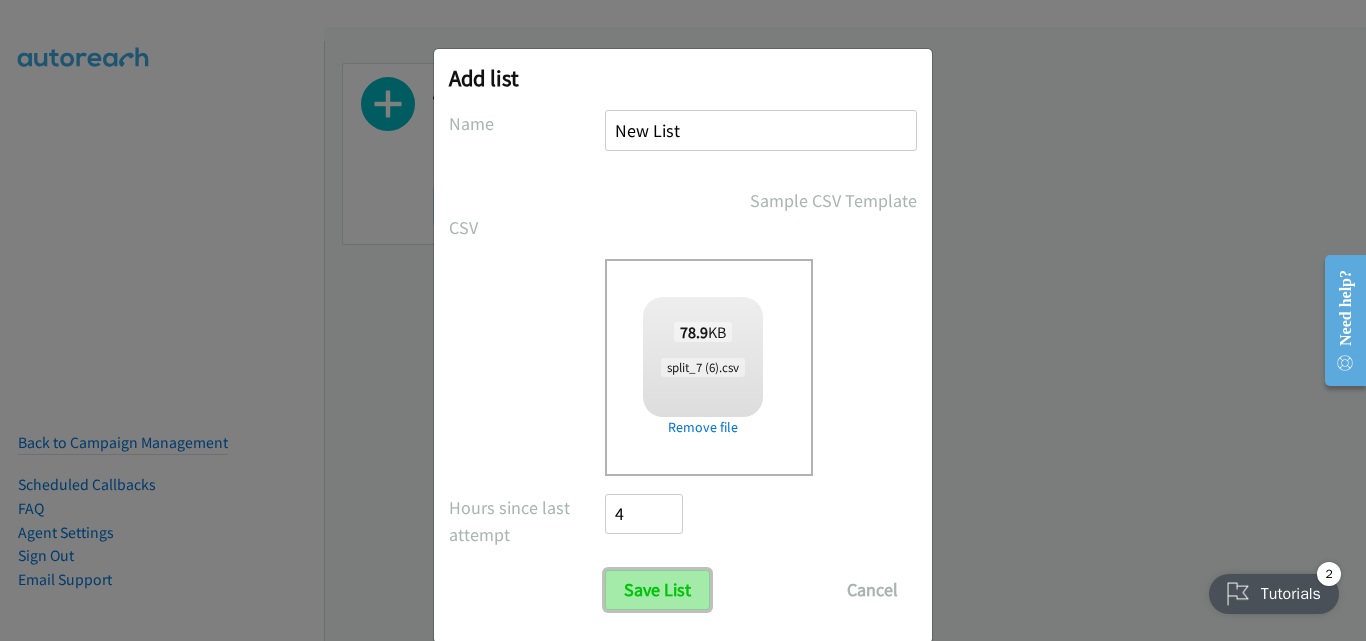 click on "Save List" at bounding box center [657, 590] 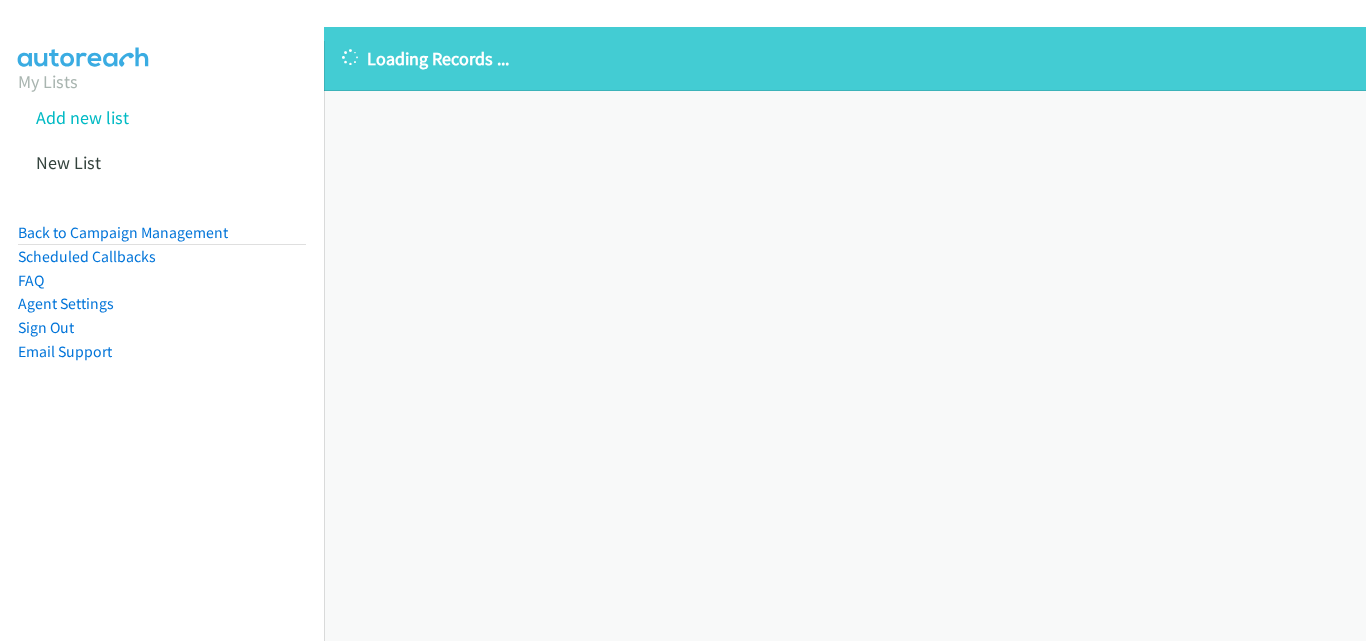 scroll, scrollTop: 0, scrollLeft: 0, axis: both 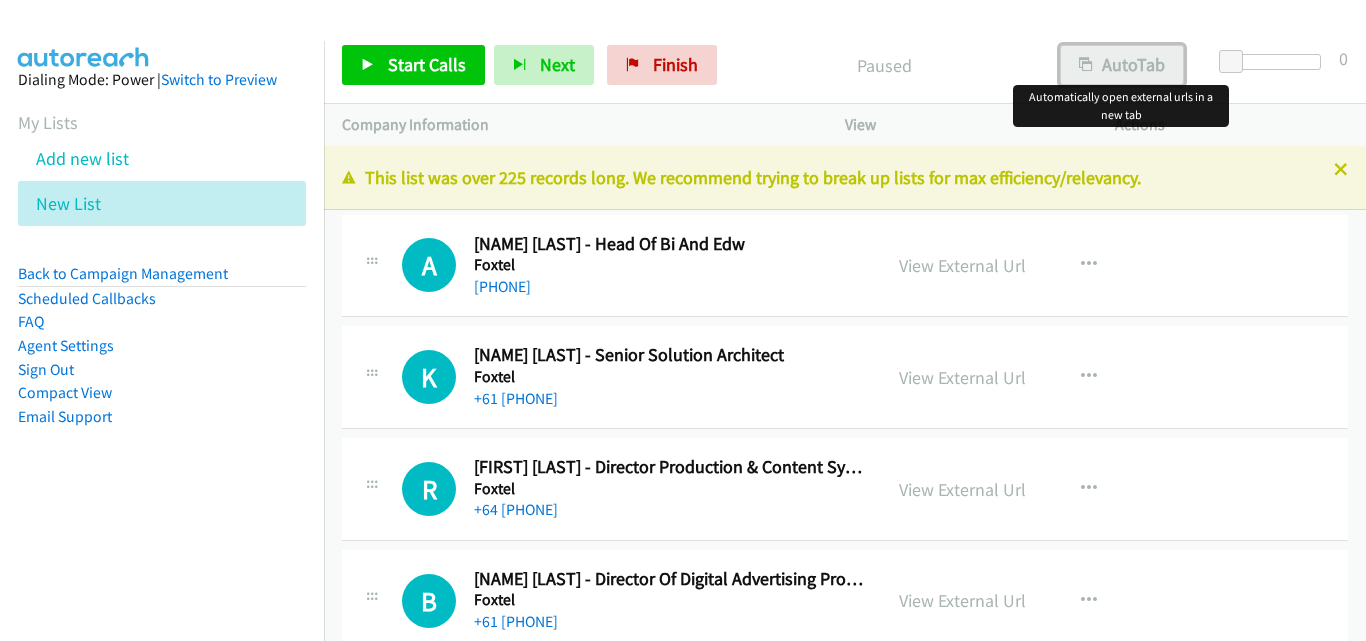 click on "AutoTab" at bounding box center (1122, 65) 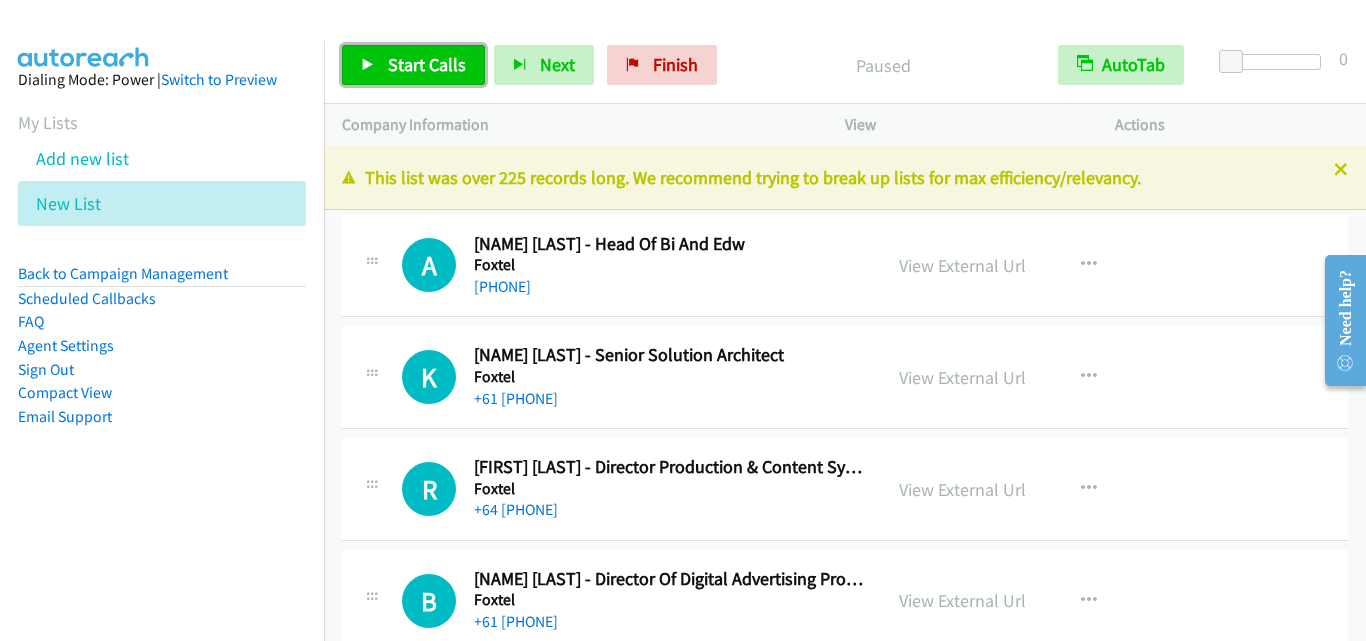 drag, startPoint x: 410, startPoint y: 60, endPoint x: 436, endPoint y: 53, distance: 26.925823 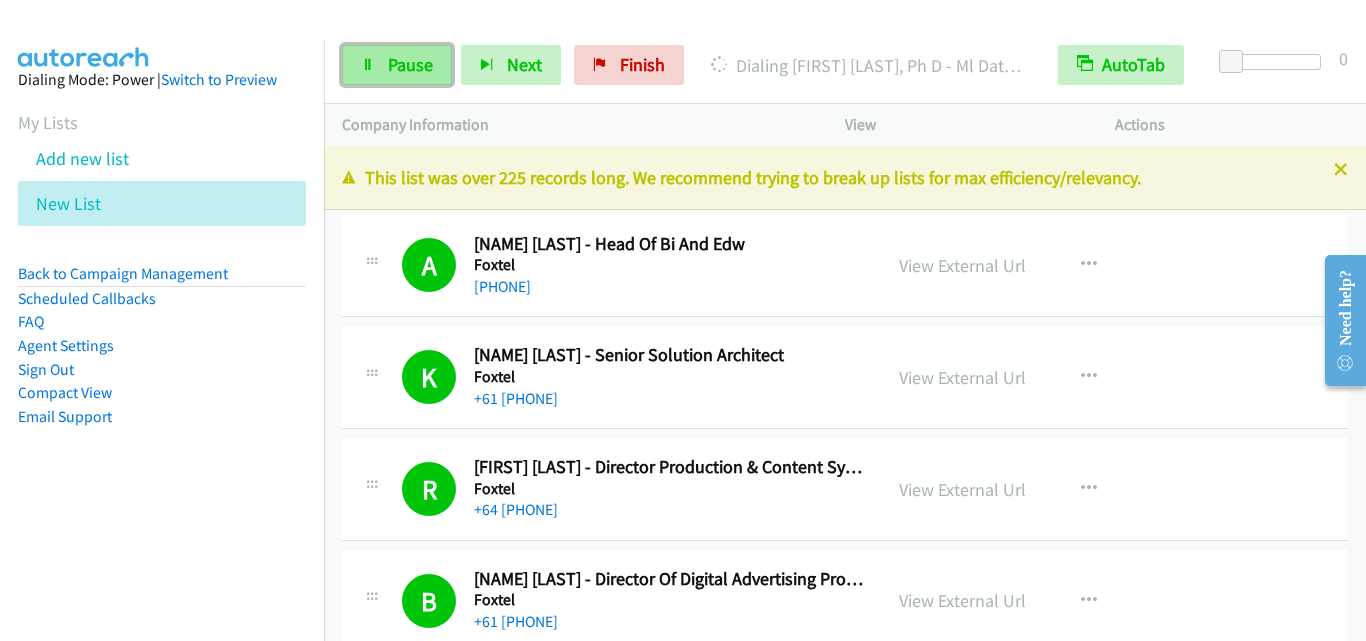 click on "Pause" at bounding box center (410, 64) 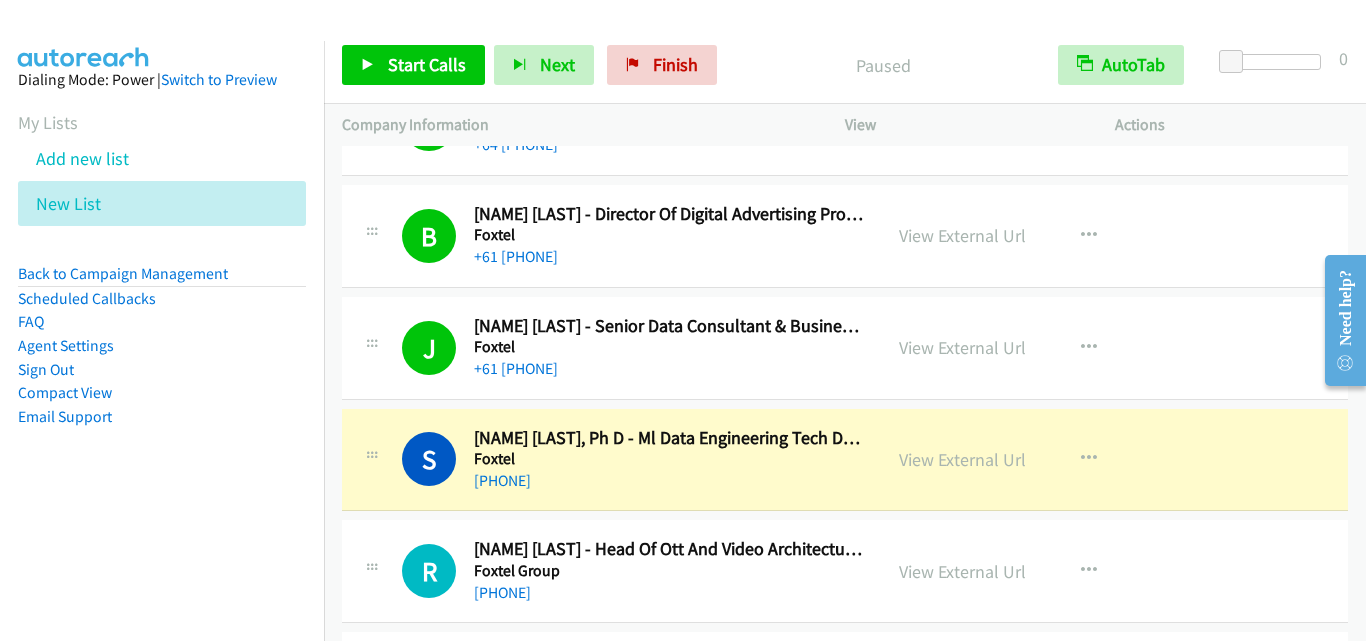 scroll, scrollTop: 400, scrollLeft: 0, axis: vertical 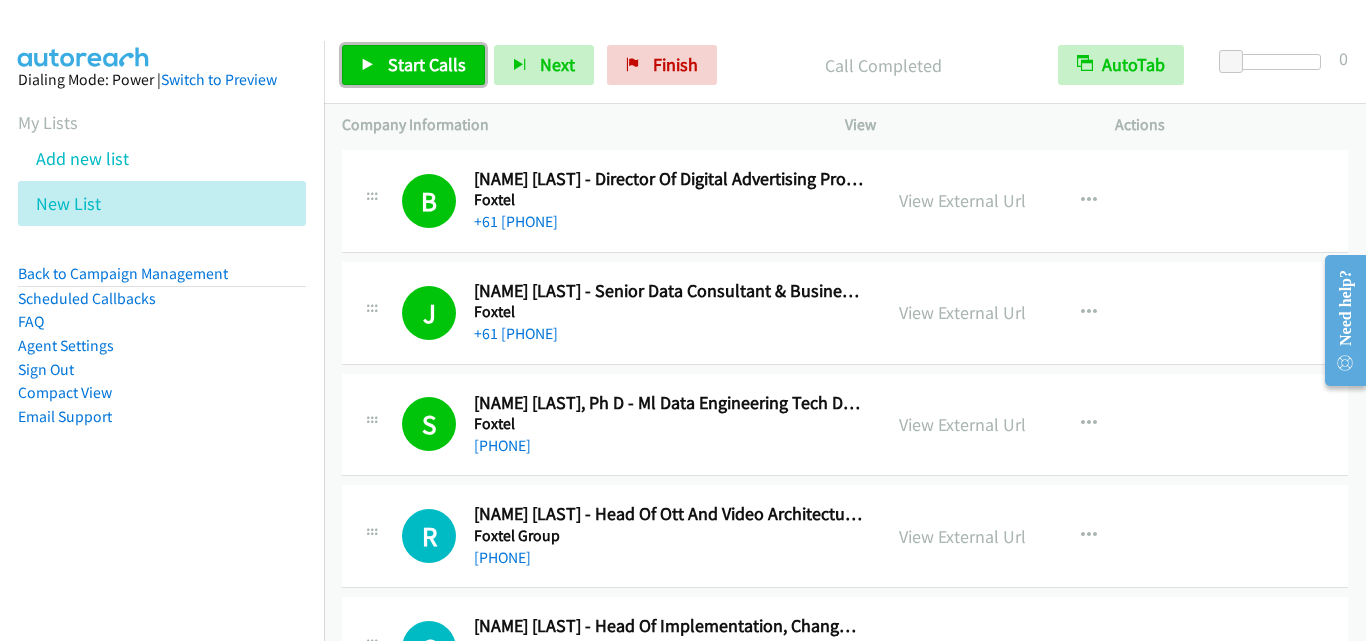 click on "Start Calls" at bounding box center [413, 65] 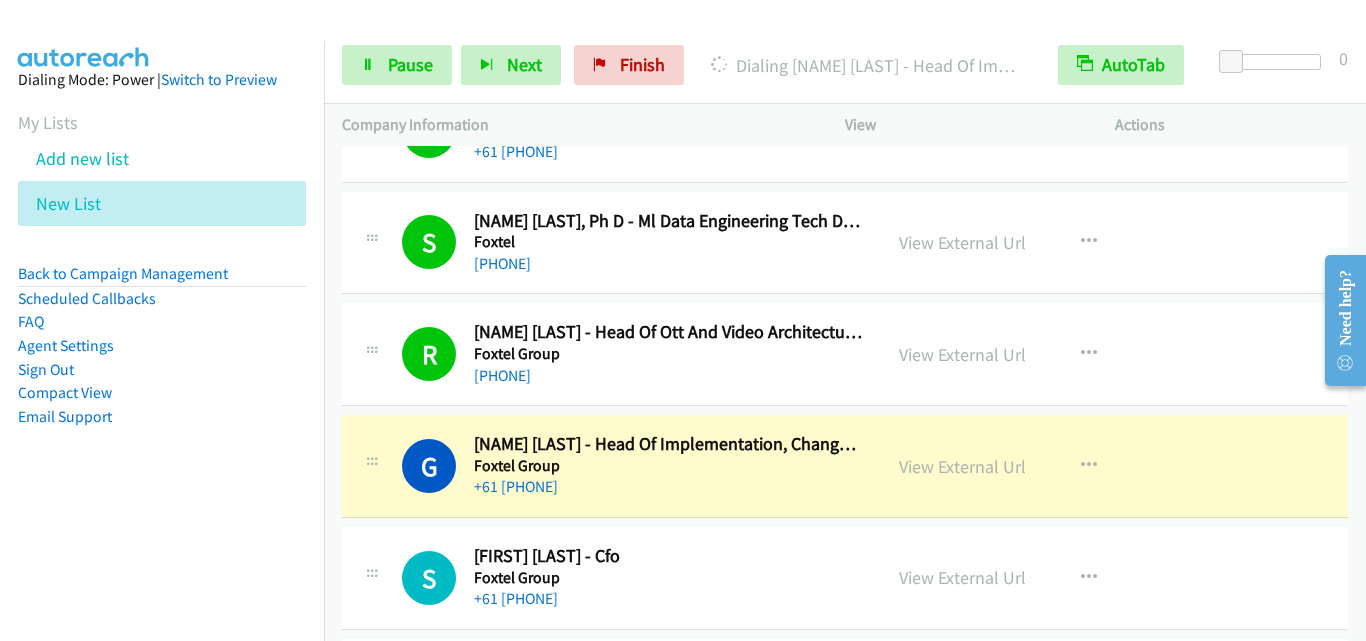 scroll, scrollTop: 600, scrollLeft: 0, axis: vertical 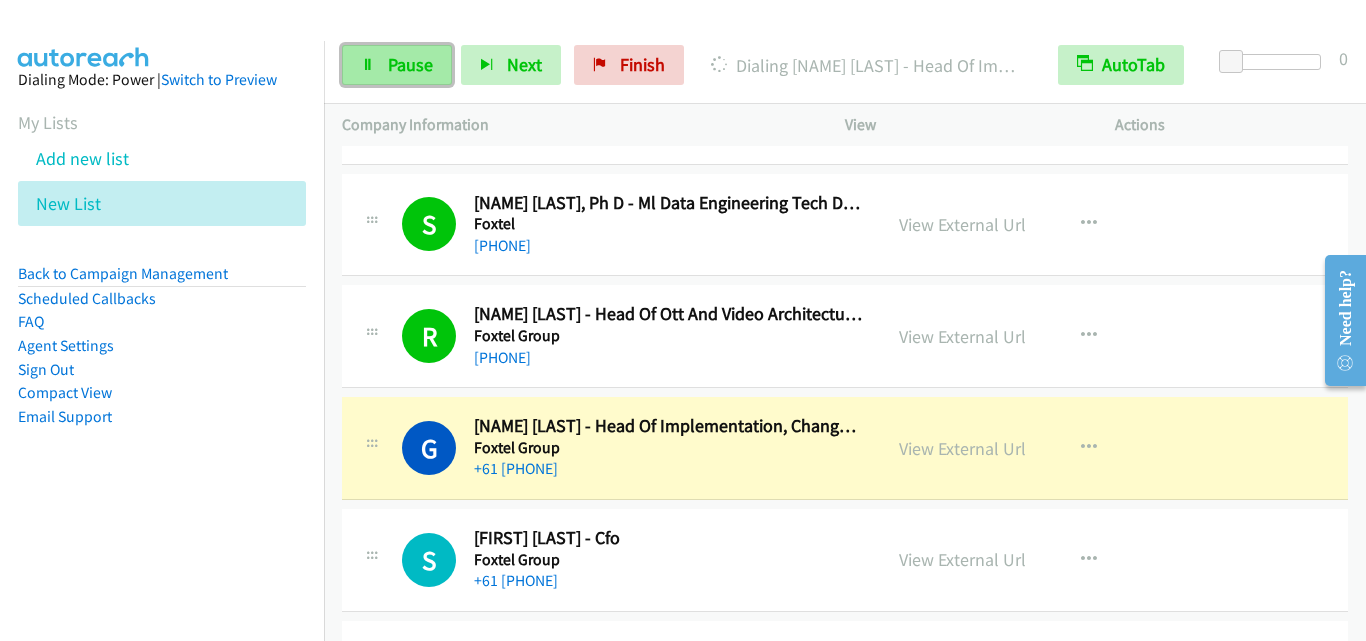 click on "Pause" at bounding box center [410, 64] 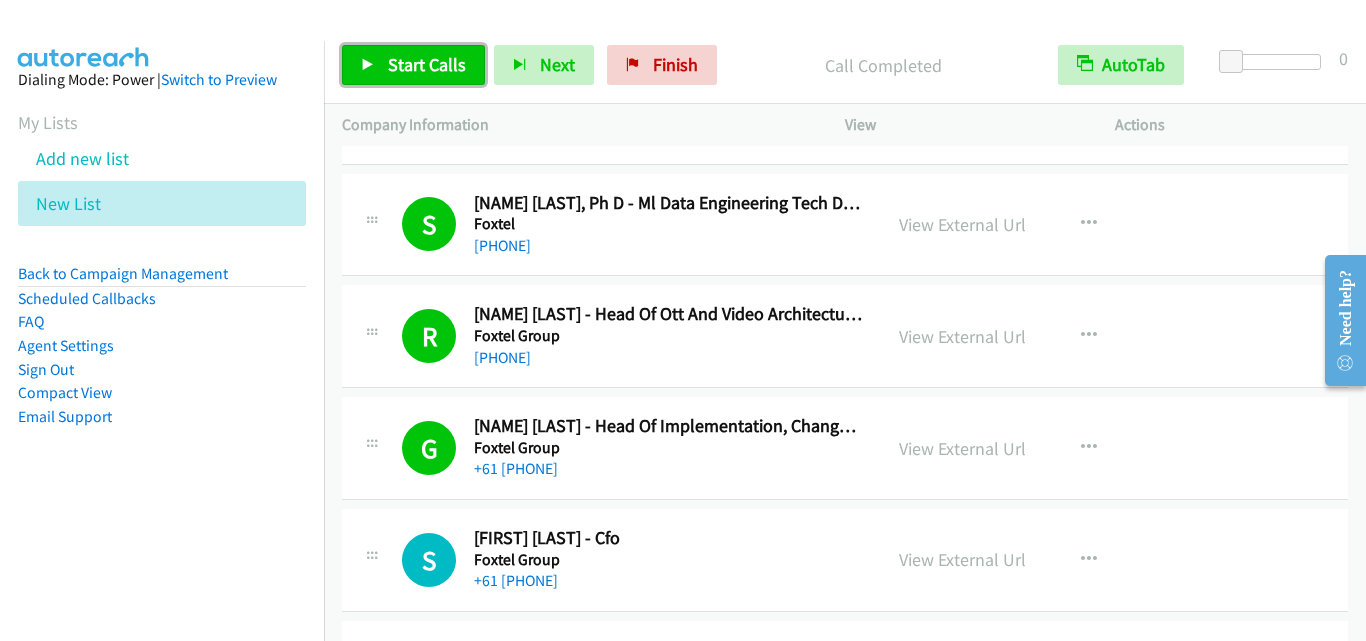 click on "Start Calls" at bounding box center (427, 64) 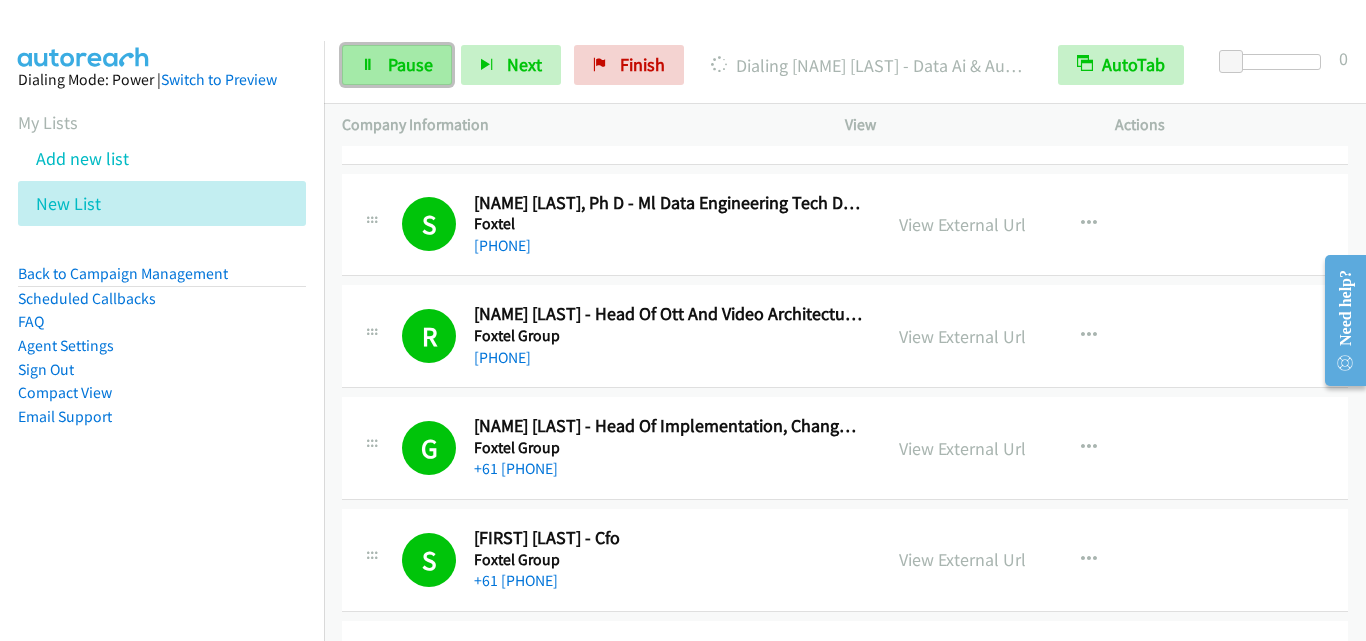 click on "Pause" at bounding box center (410, 64) 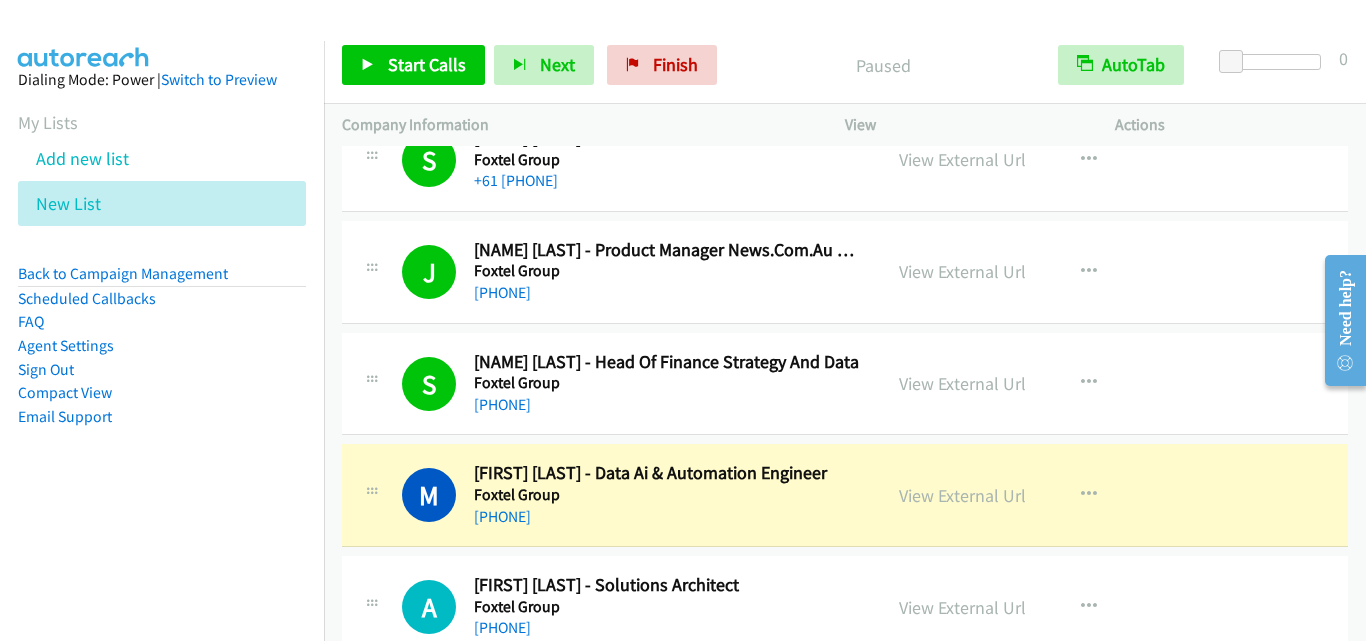 scroll, scrollTop: 1200, scrollLeft: 0, axis: vertical 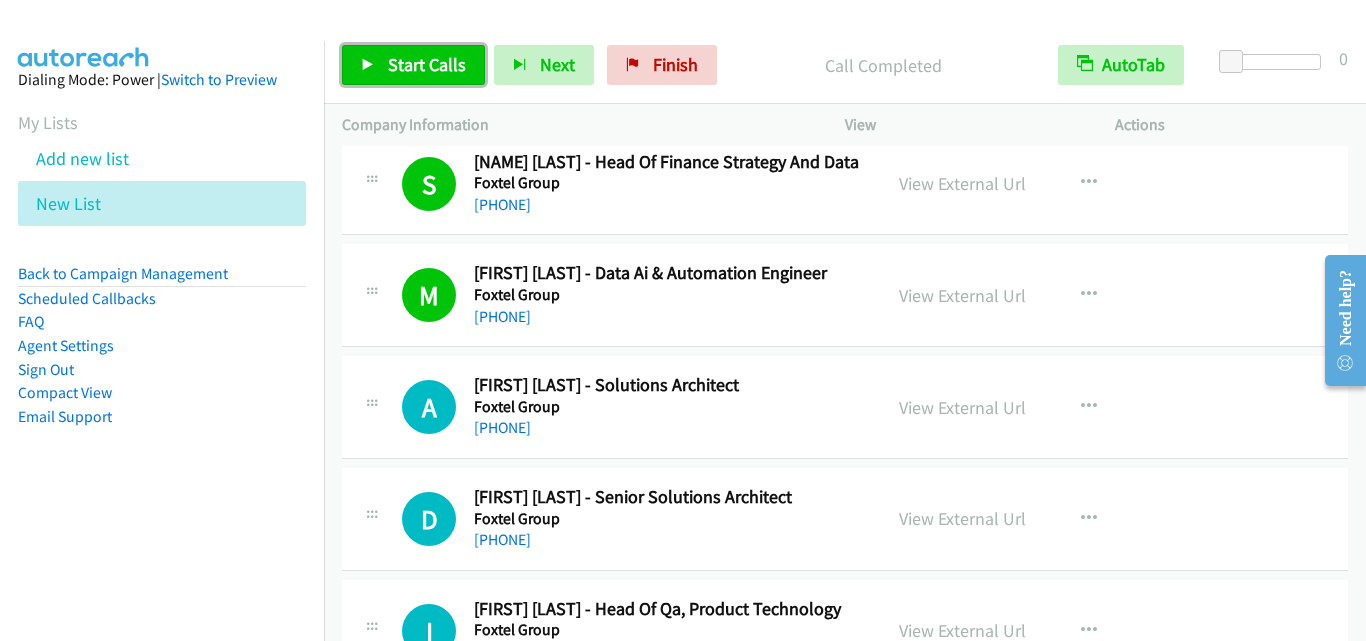 click on "Start Calls" at bounding box center [413, 65] 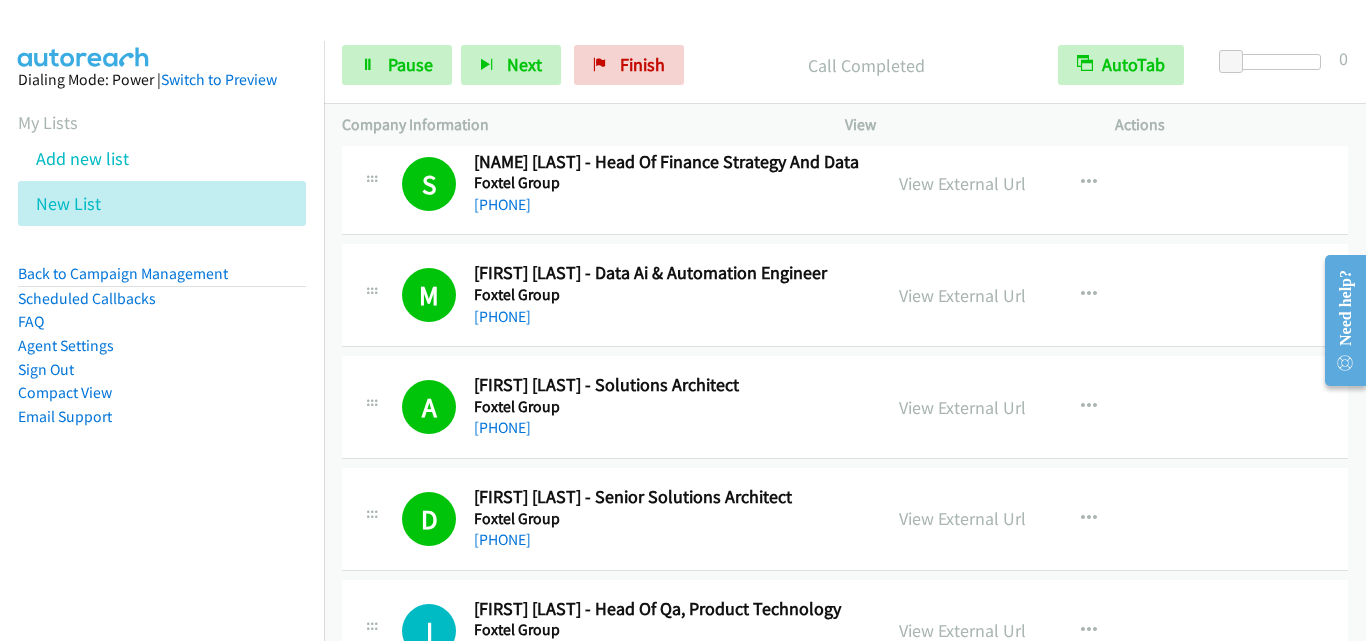 scroll, scrollTop: 1500, scrollLeft: 0, axis: vertical 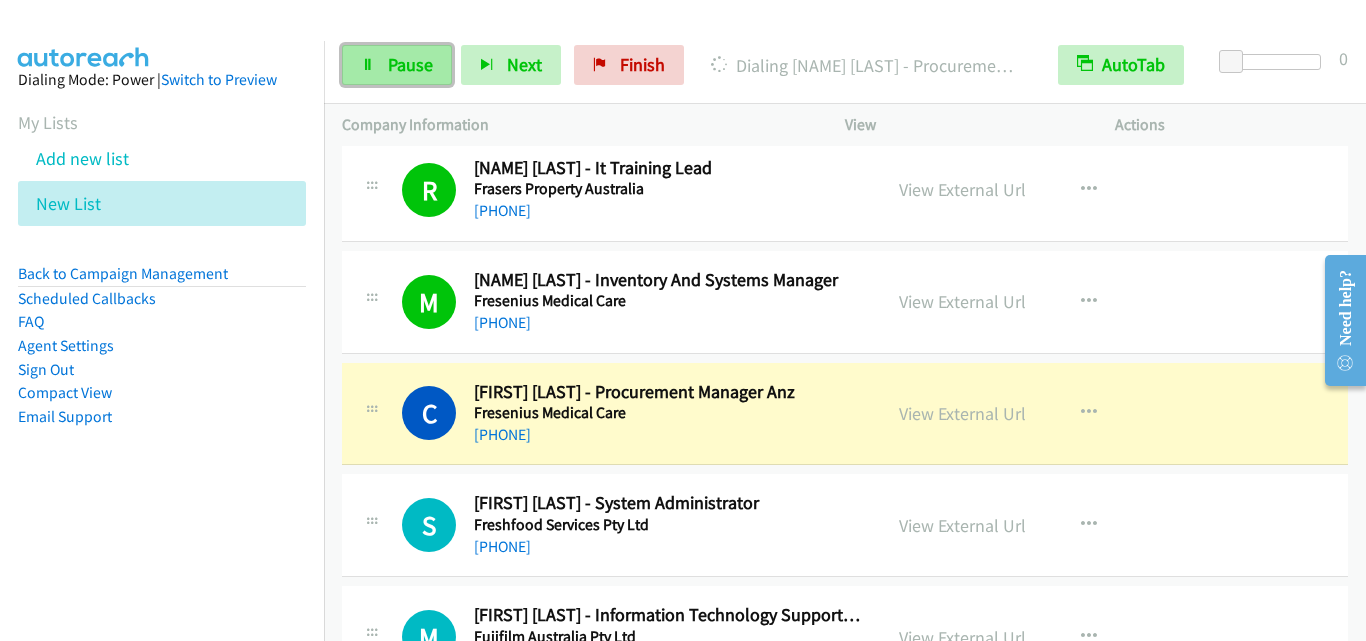 click on "Pause" at bounding box center [410, 64] 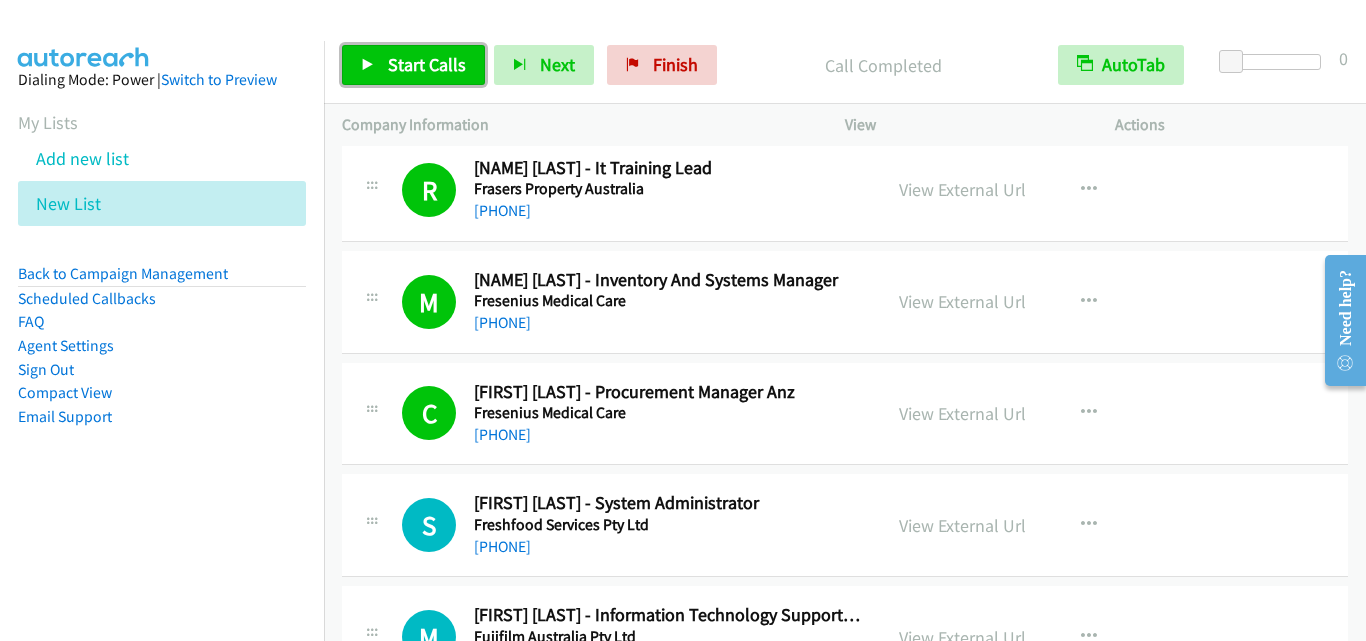click on "Start Calls" at bounding box center (427, 64) 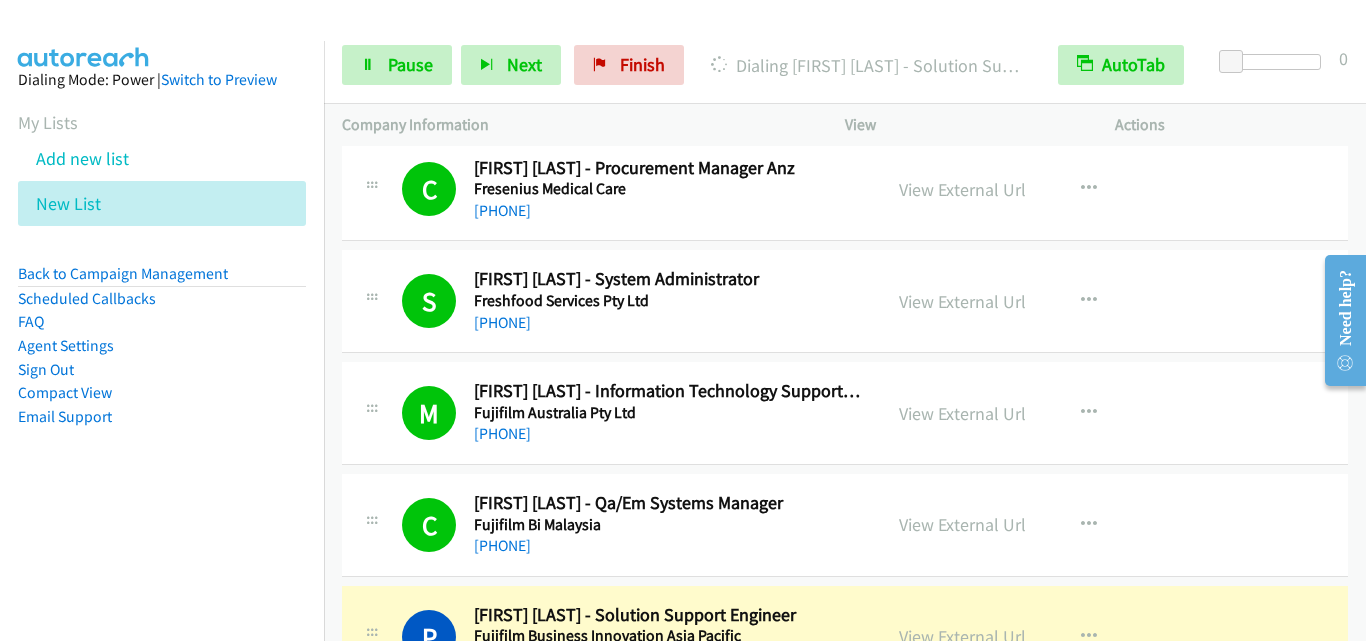 scroll, scrollTop: 2500, scrollLeft: 0, axis: vertical 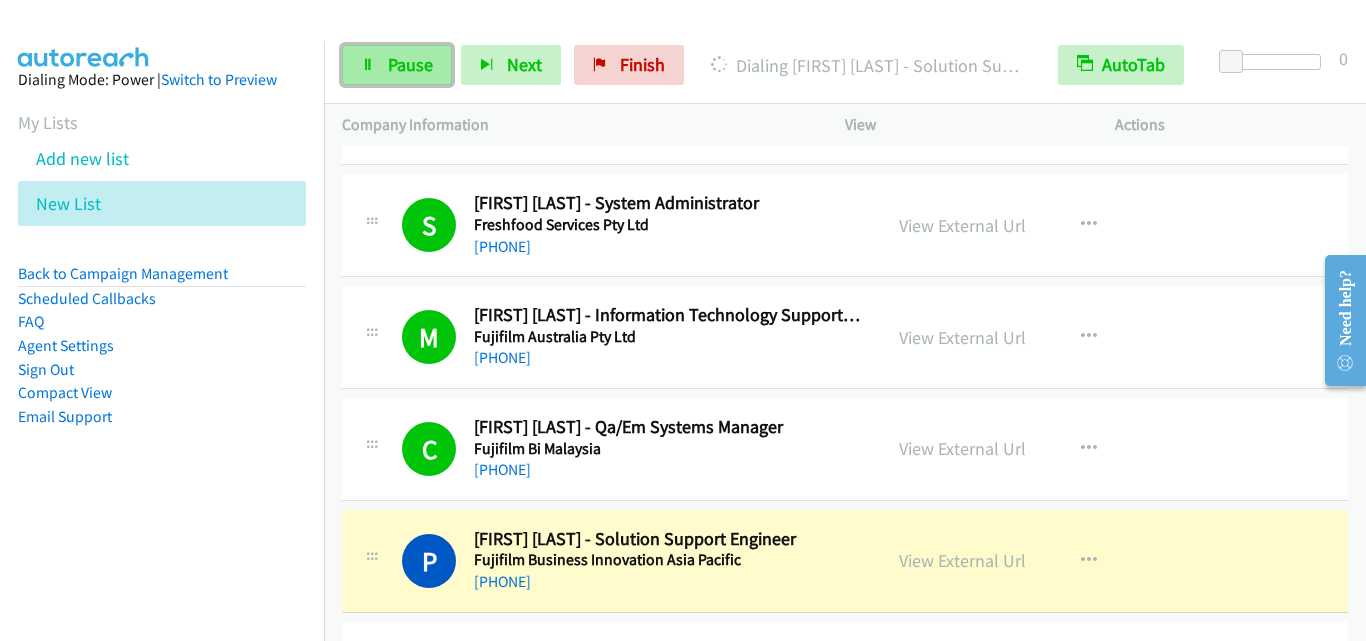 click on "Pause" at bounding box center [397, 65] 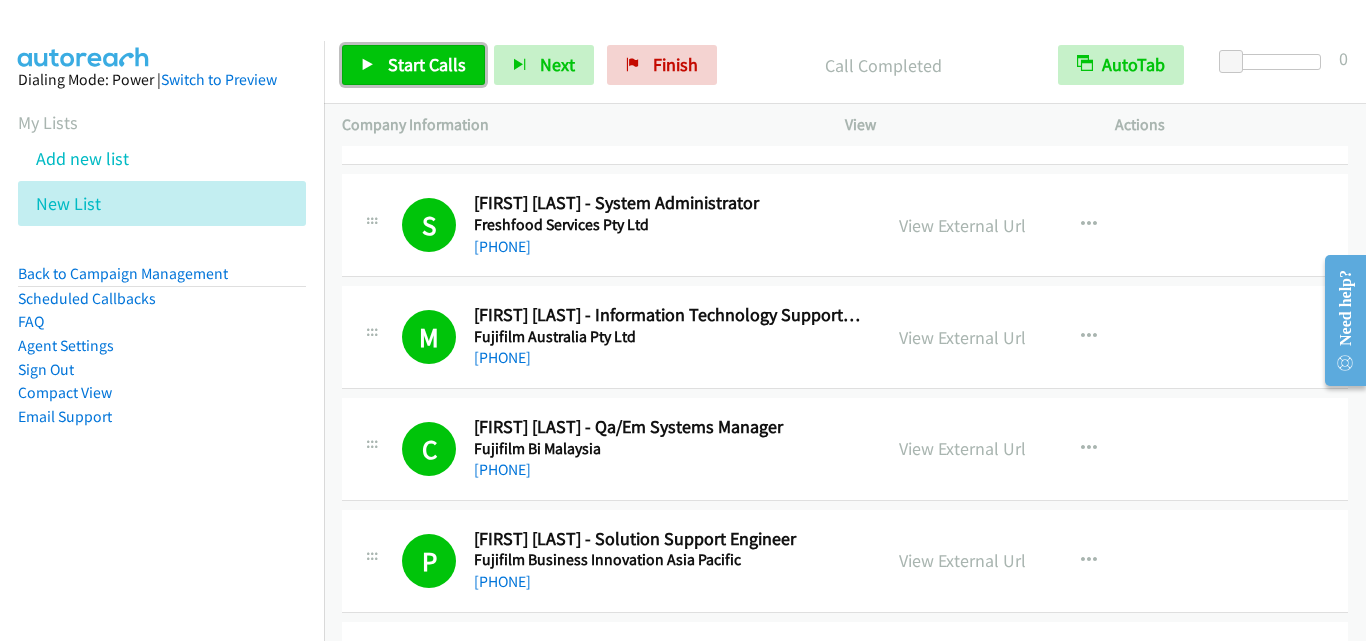 drag, startPoint x: 447, startPoint y: 59, endPoint x: 481, endPoint y: 72, distance: 36.40055 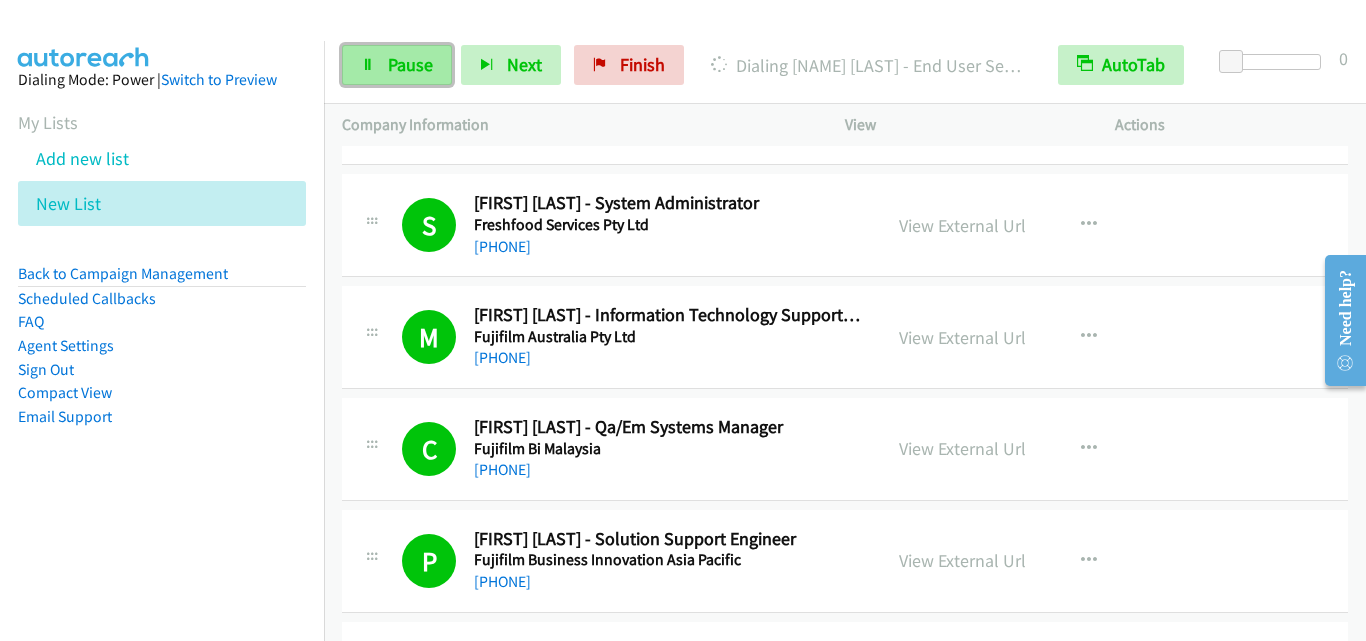 click on "Pause" at bounding box center [410, 64] 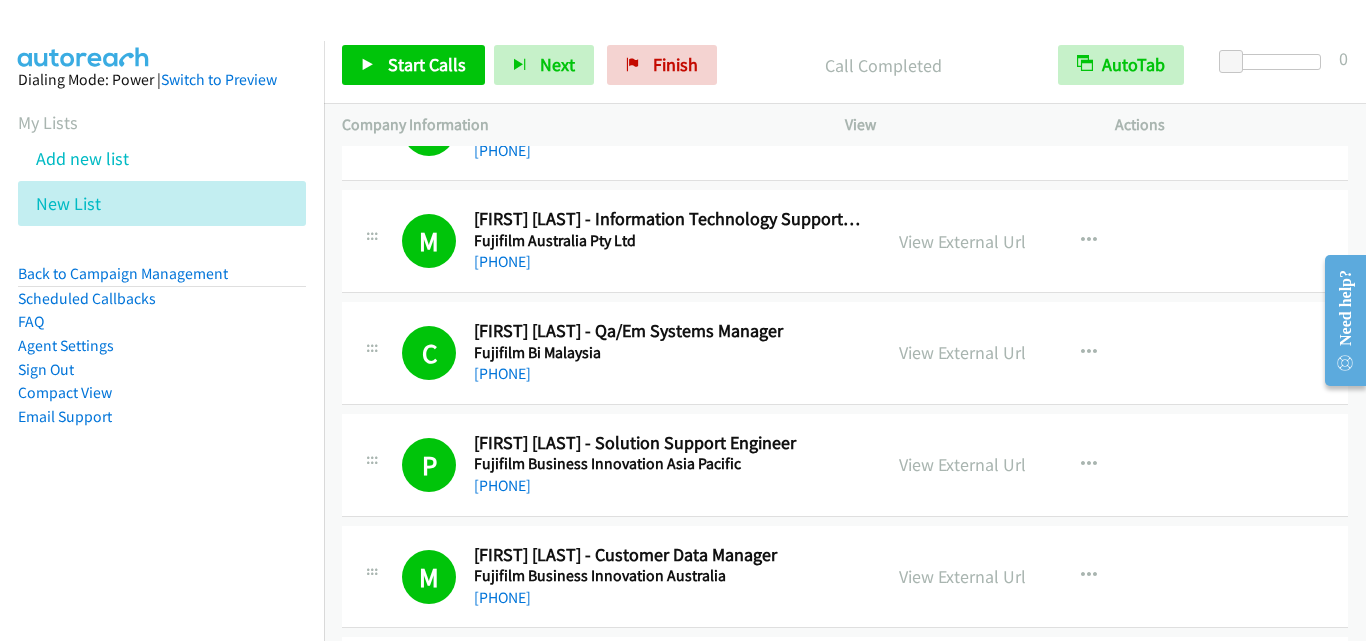 scroll, scrollTop: 2700, scrollLeft: 0, axis: vertical 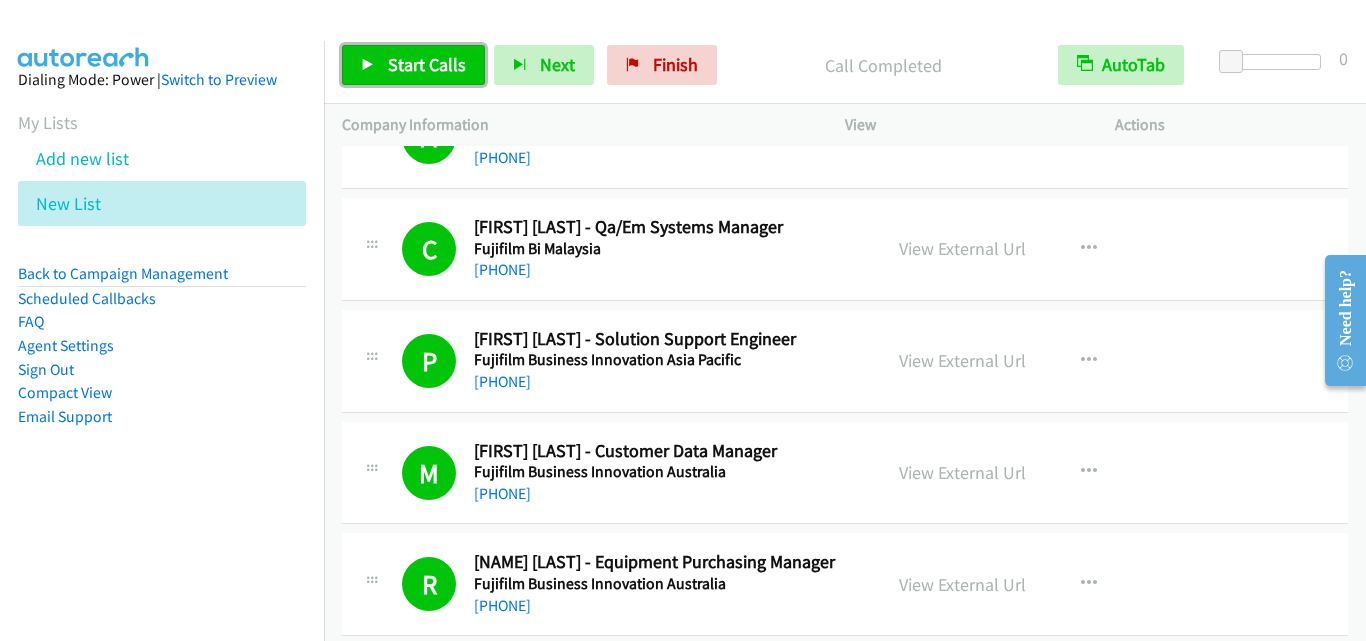 click on "Start Calls" at bounding box center [427, 64] 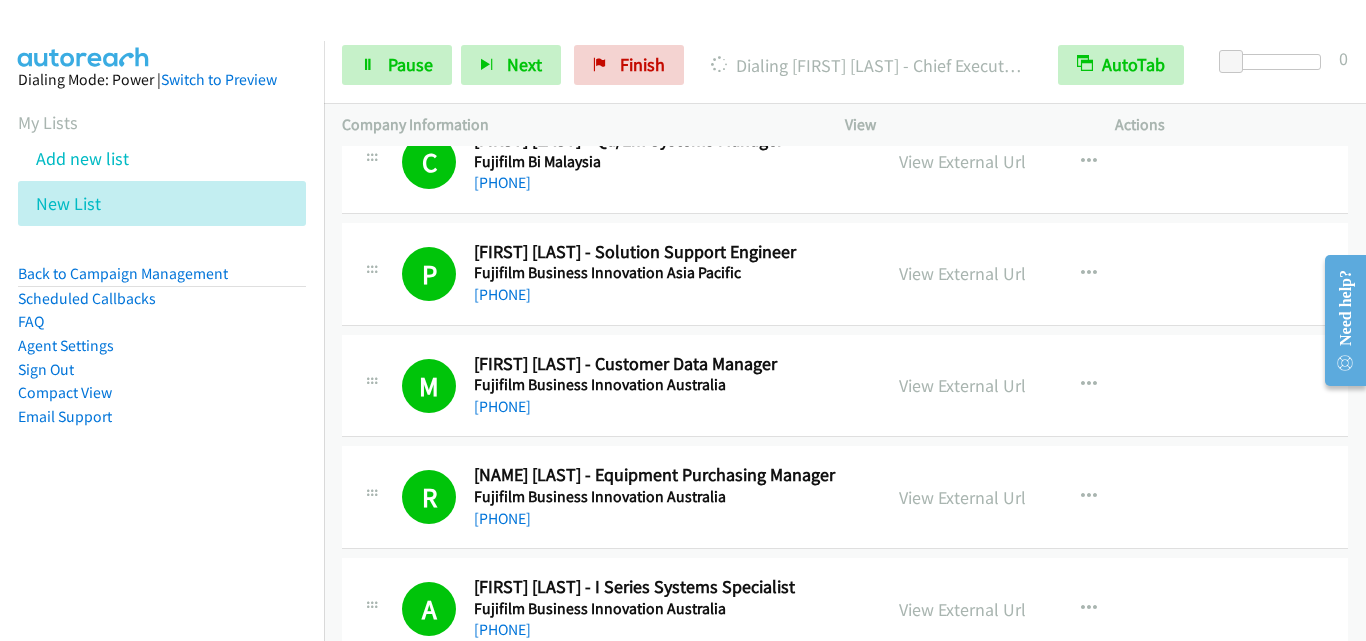 scroll, scrollTop: 2900, scrollLeft: 0, axis: vertical 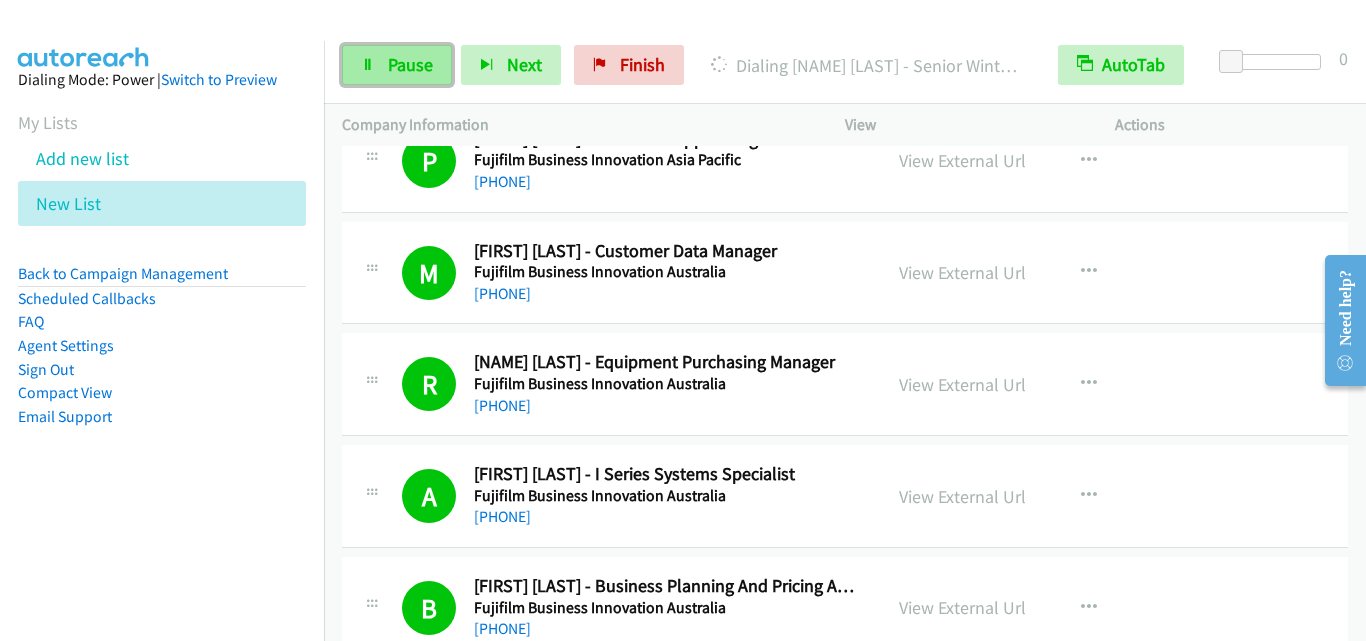 click on "Pause" at bounding box center (410, 64) 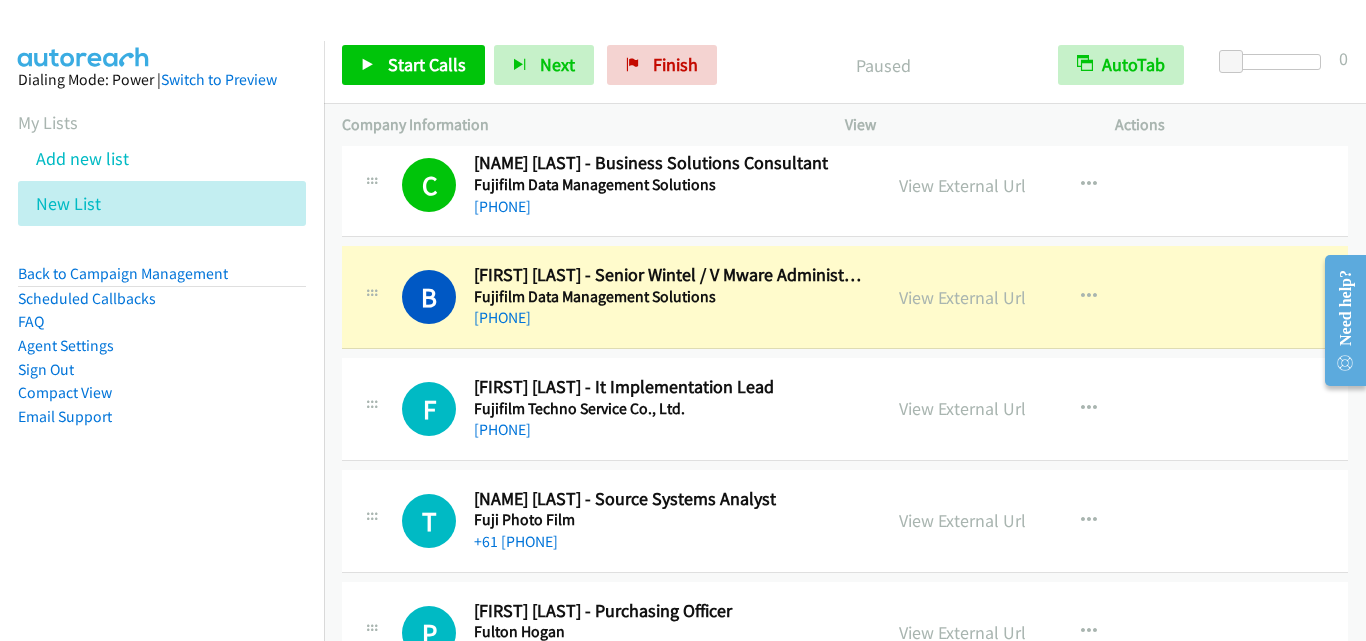 scroll, scrollTop: 4900, scrollLeft: 0, axis: vertical 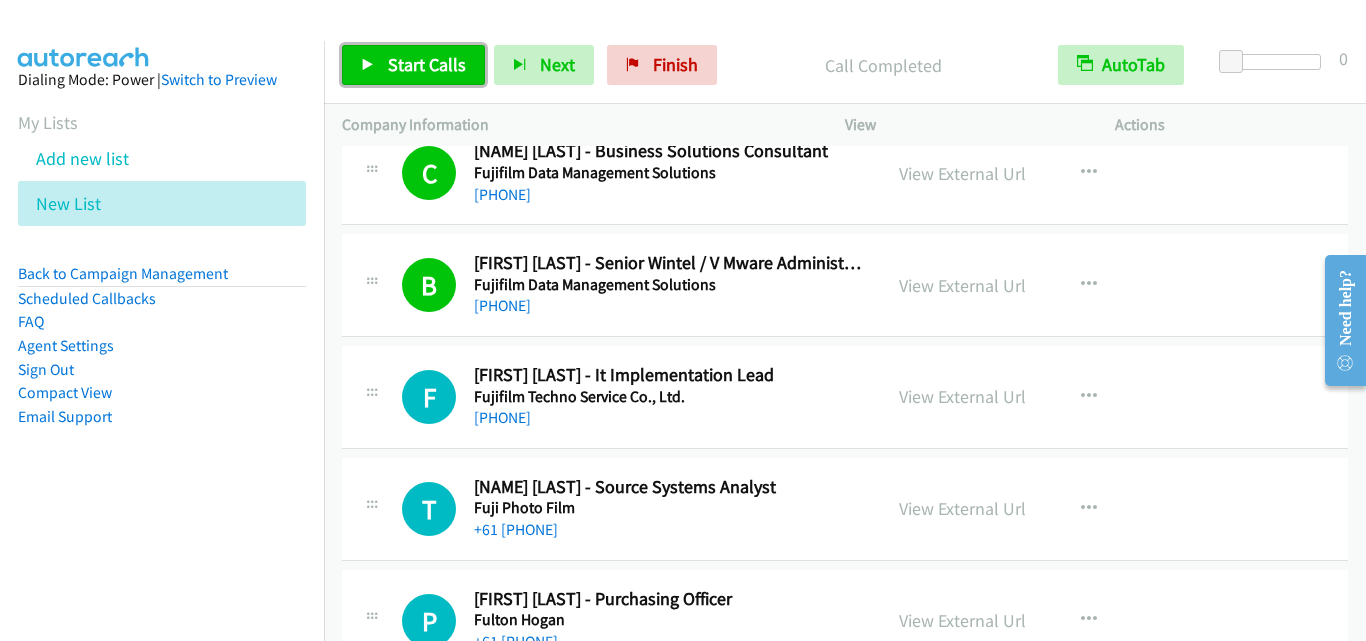 click on "Start Calls" at bounding box center (427, 64) 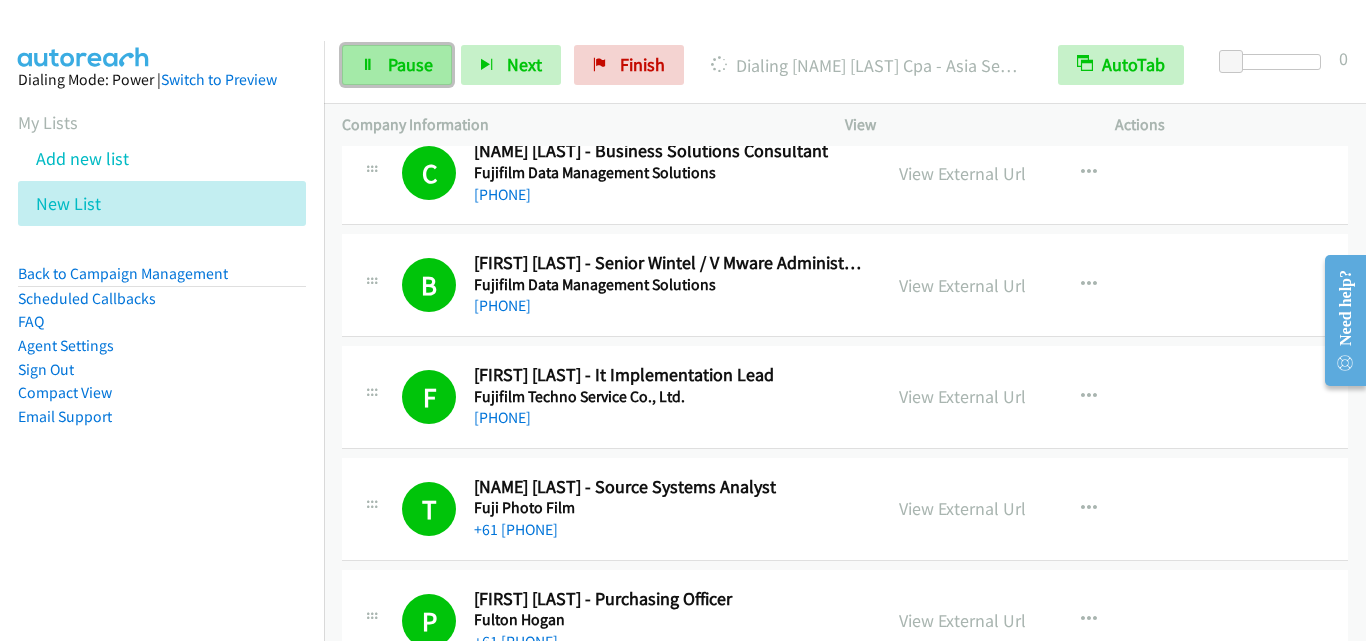 click on "Pause" at bounding box center (410, 64) 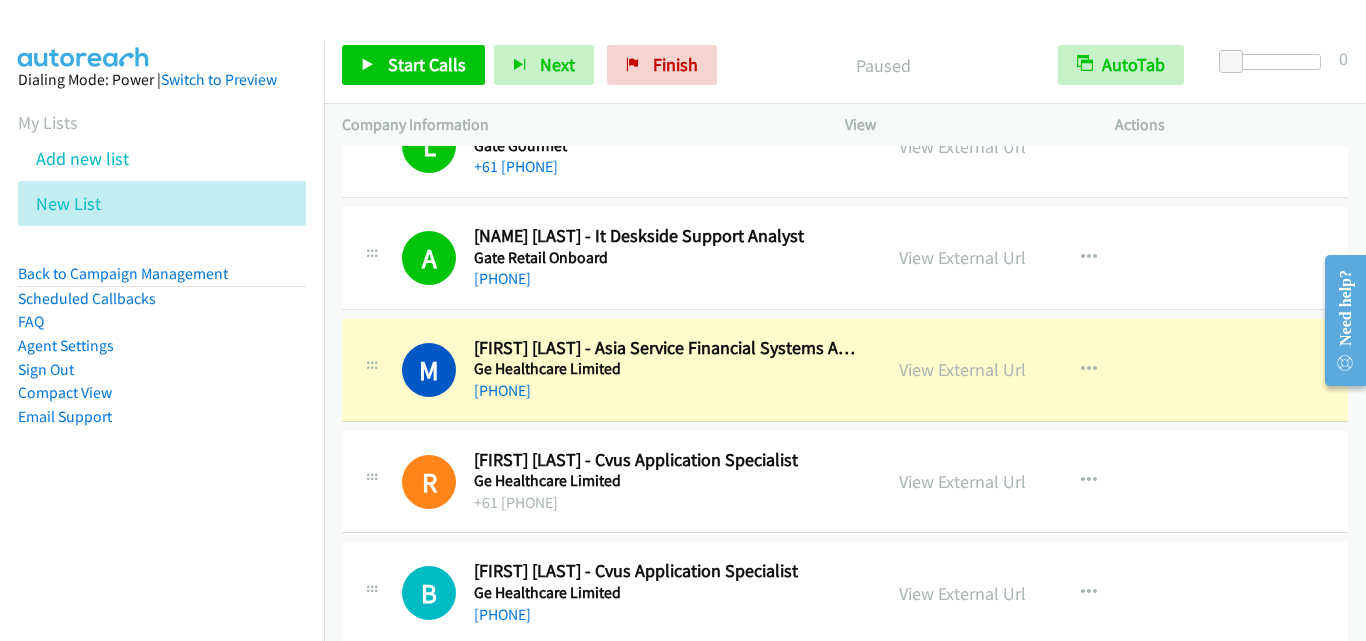 scroll, scrollTop: 6300, scrollLeft: 0, axis: vertical 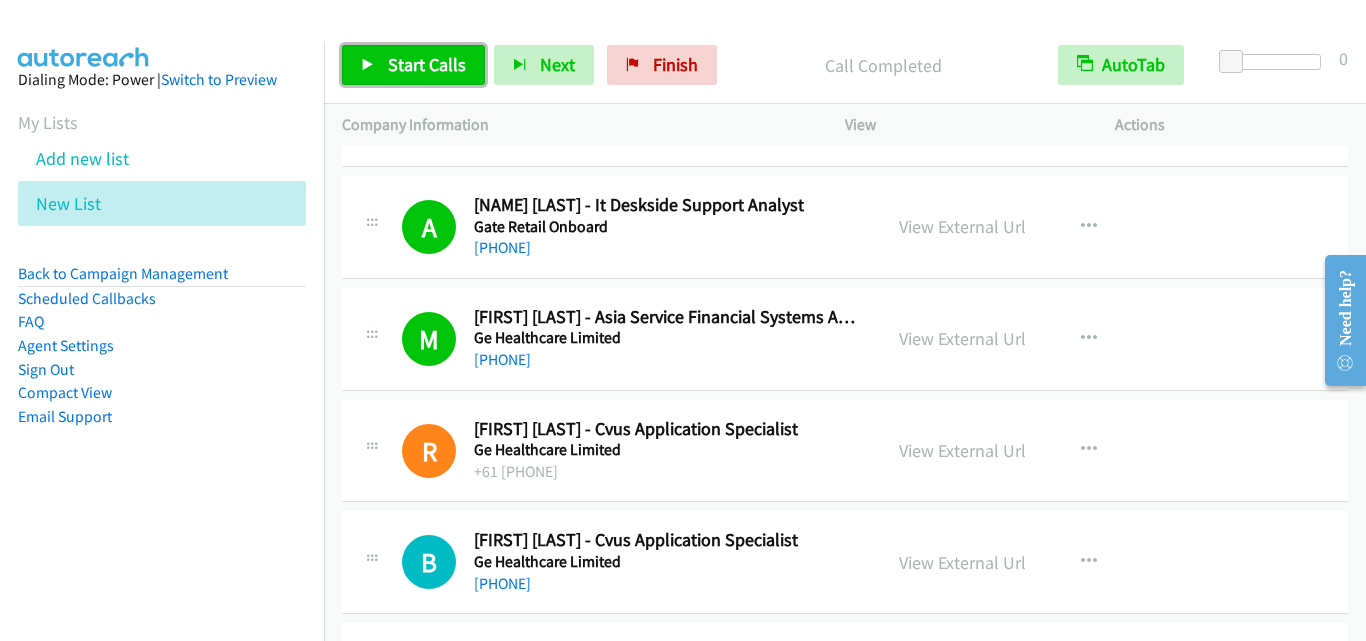 click on "Start Calls" at bounding box center [427, 64] 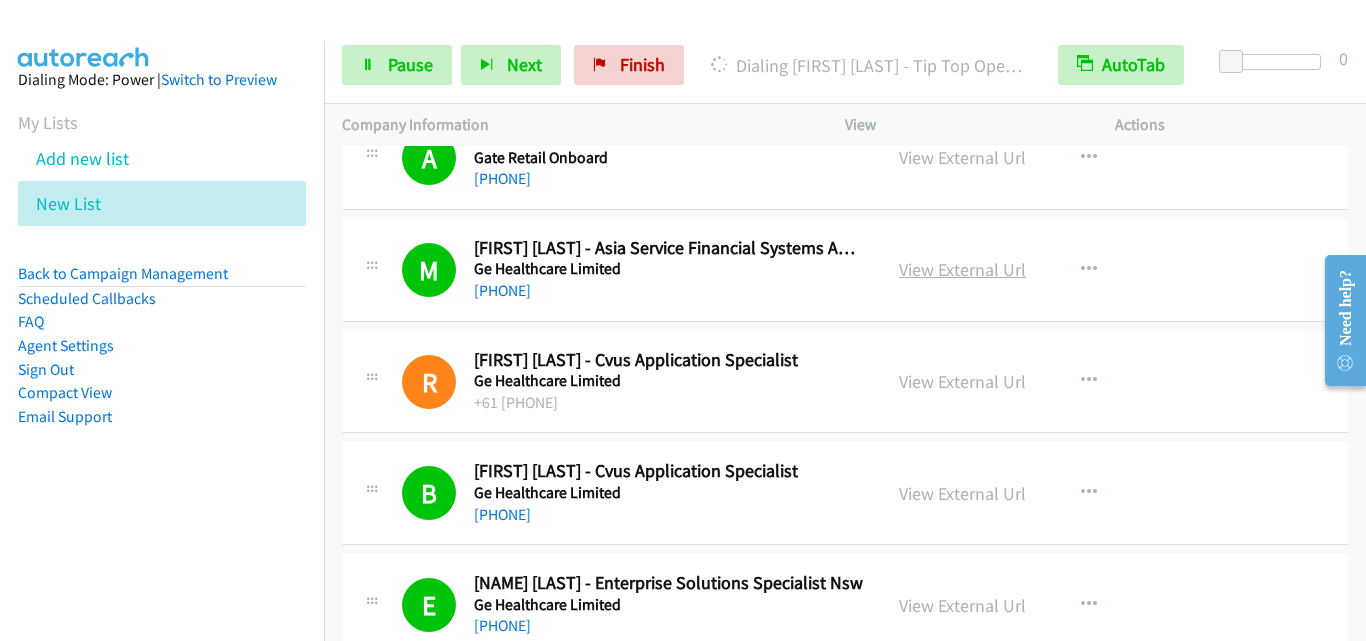 scroll, scrollTop: 6400, scrollLeft: 0, axis: vertical 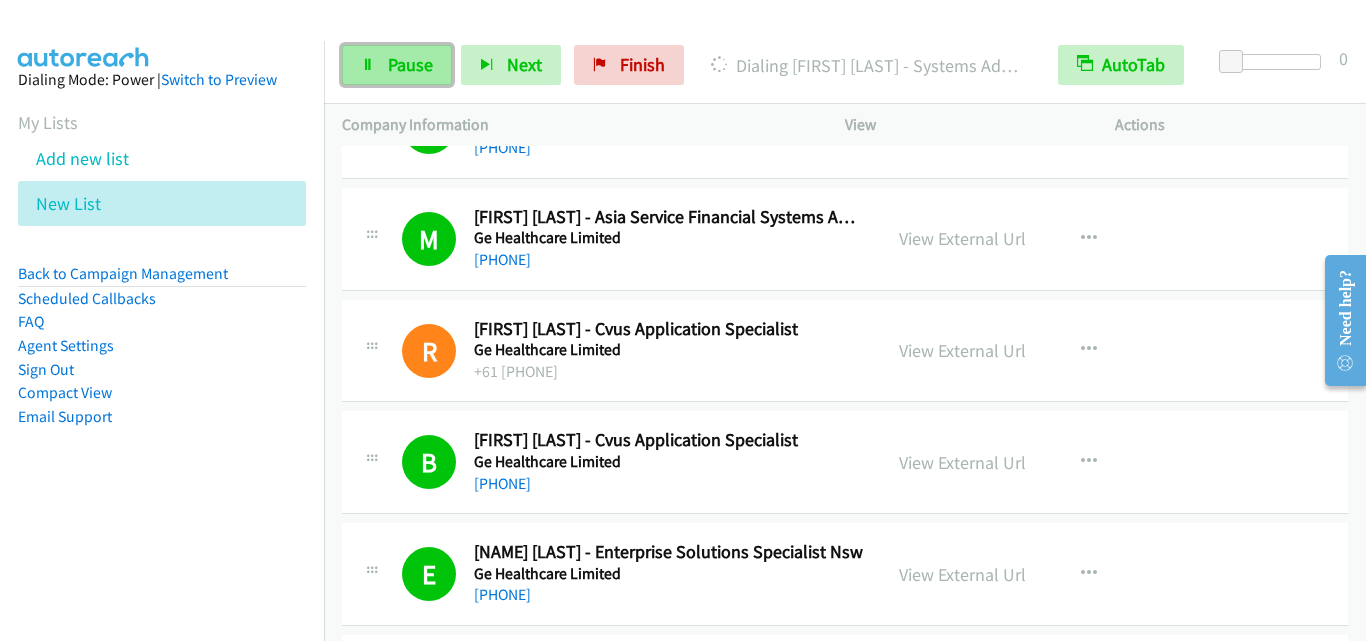 click on "Pause" at bounding box center (410, 64) 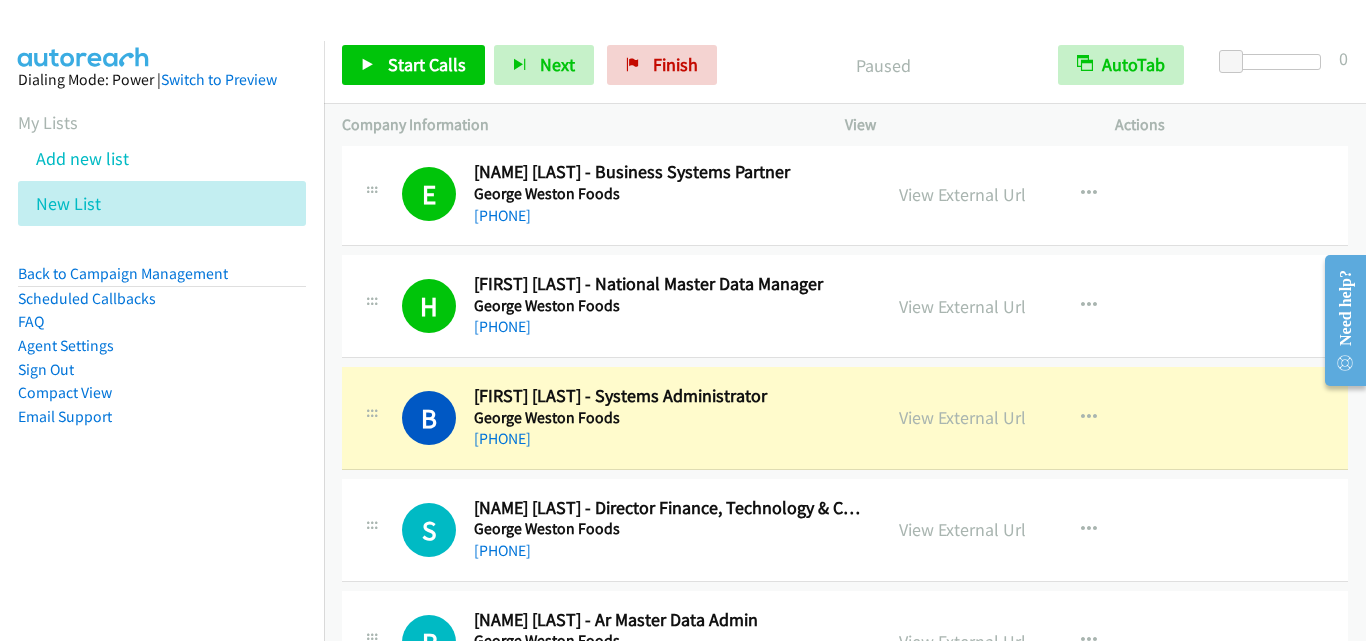 scroll, scrollTop: 7900, scrollLeft: 0, axis: vertical 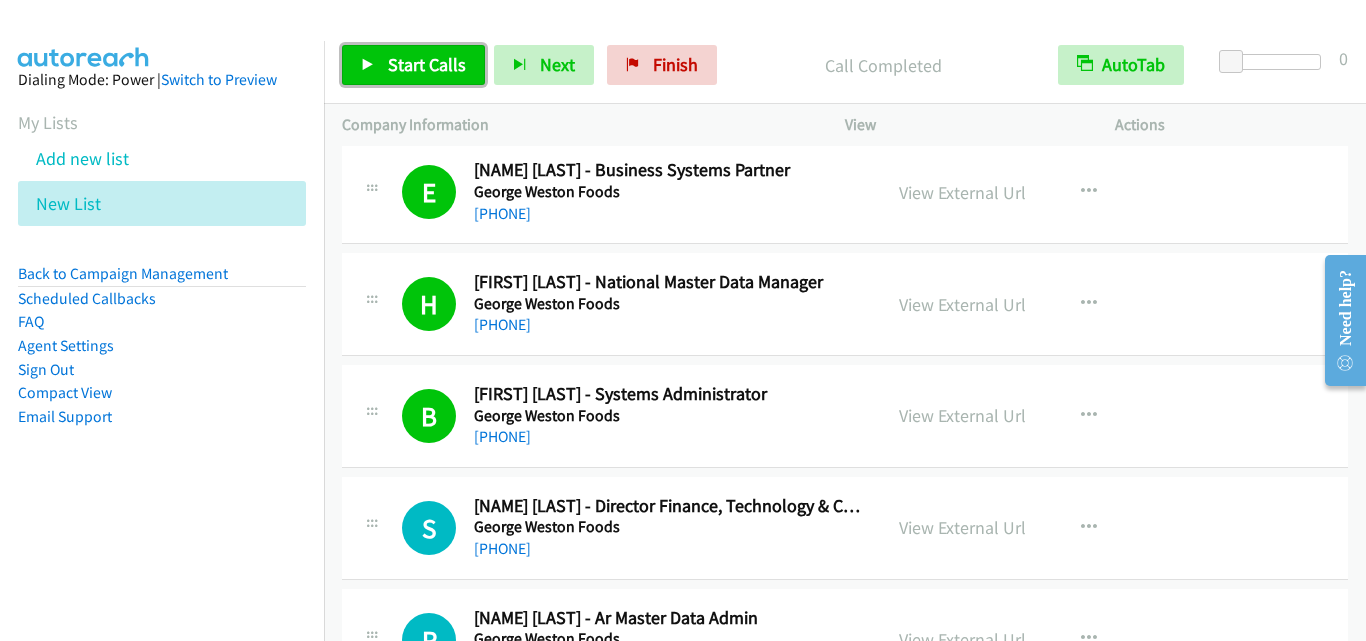 click on "Start Calls" at bounding box center (427, 64) 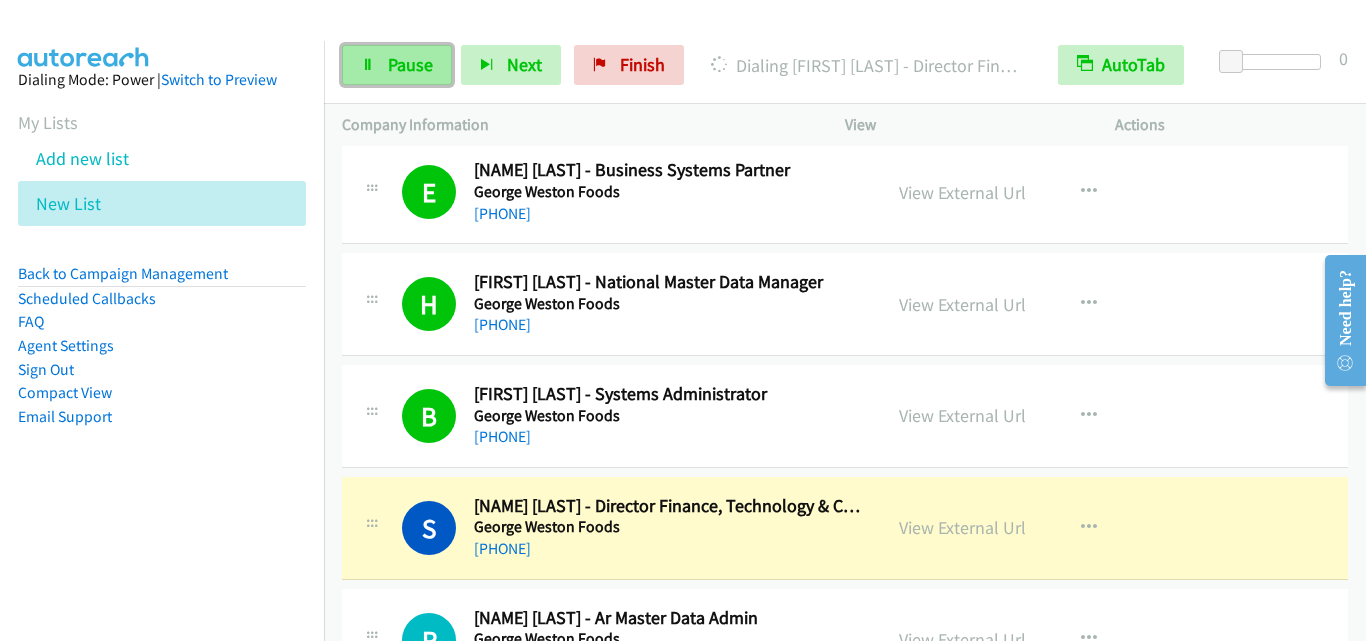 click on "Pause" at bounding box center (410, 64) 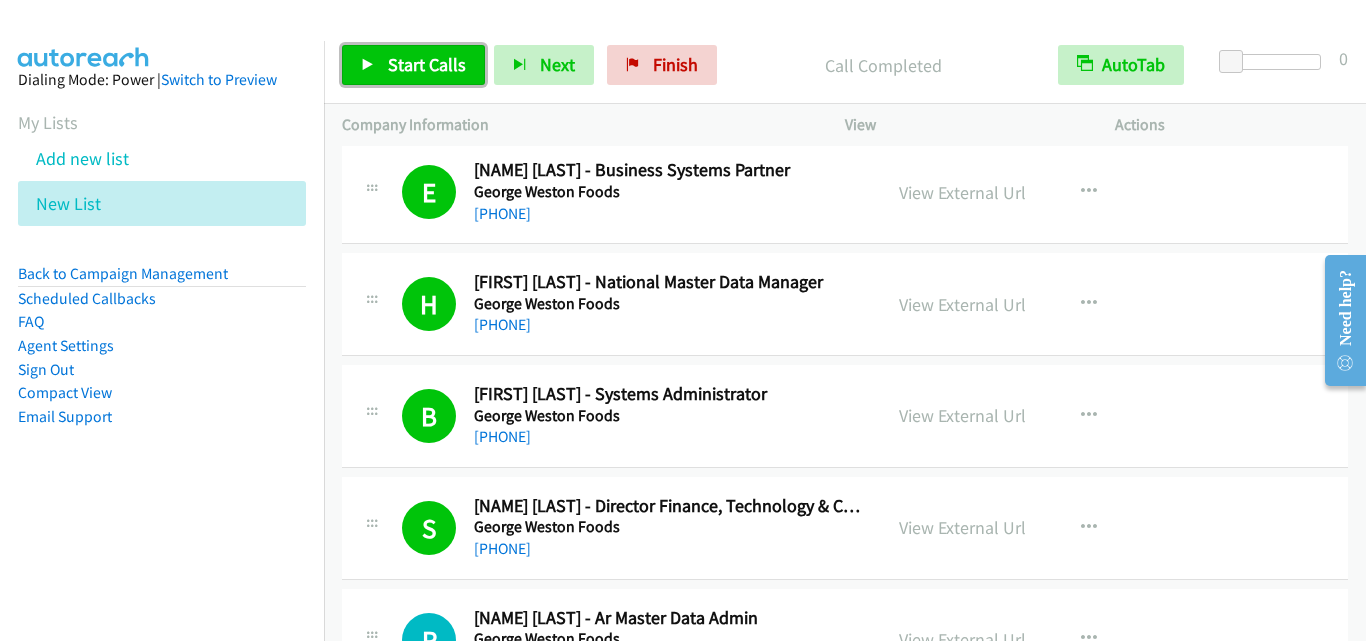 click on "Start Calls" at bounding box center [427, 64] 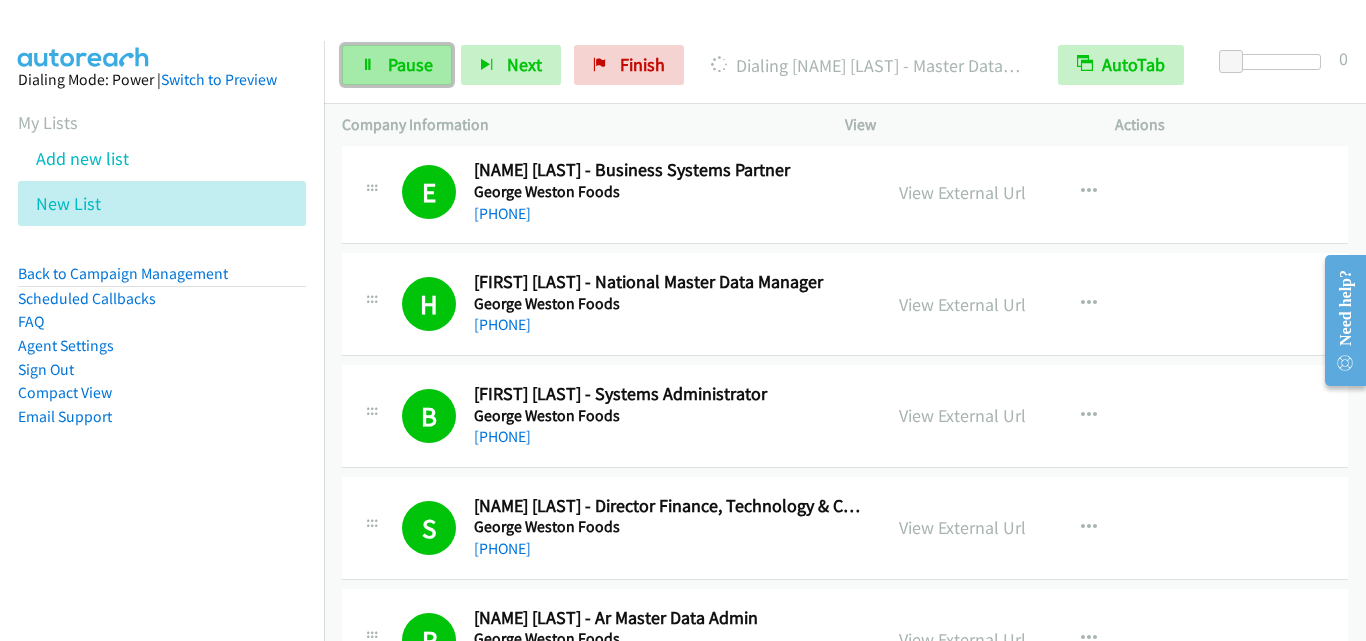 click on "Pause" at bounding box center (410, 64) 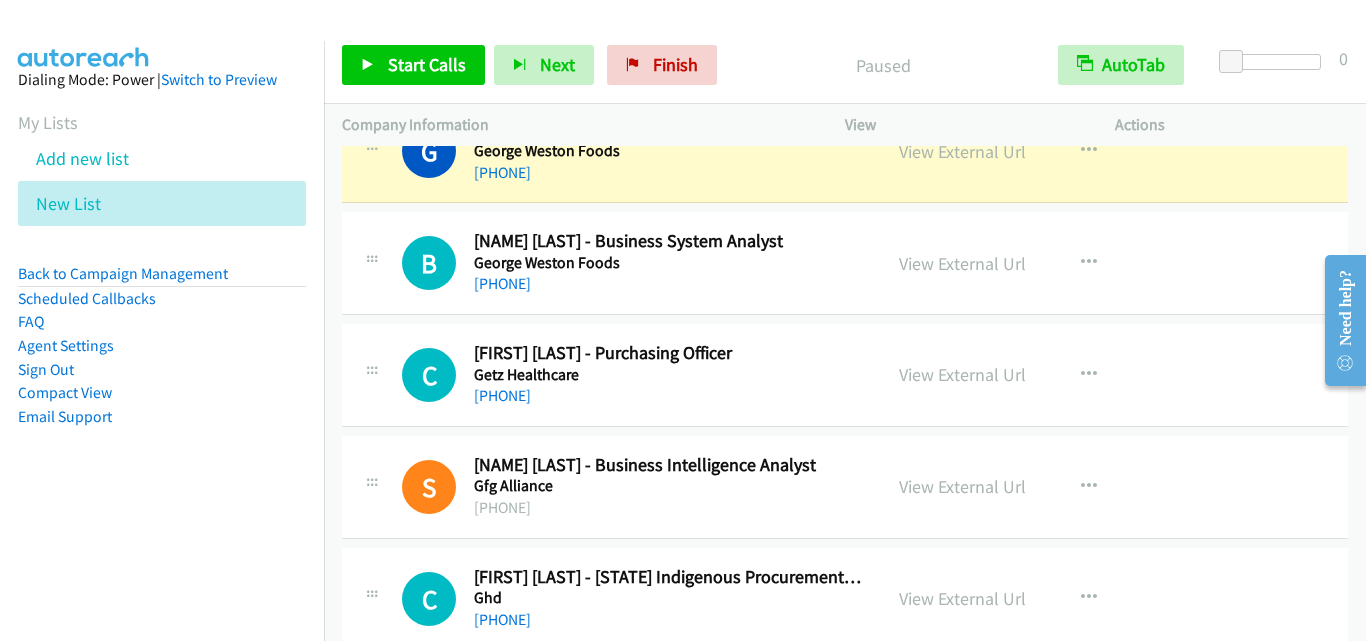 scroll, scrollTop: 8300, scrollLeft: 0, axis: vertical 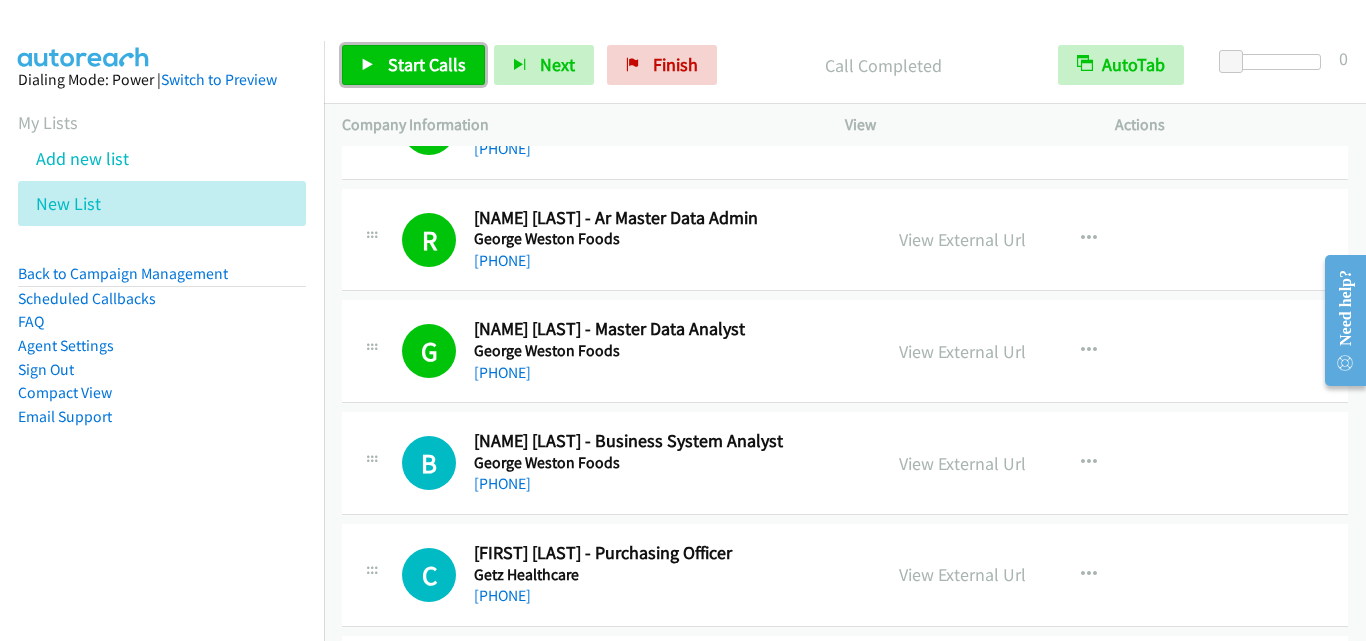 drag, startPoint x: 423, startPoint y: 71, endPoint x: 619, endPoint y: 368, distance: 355.84406 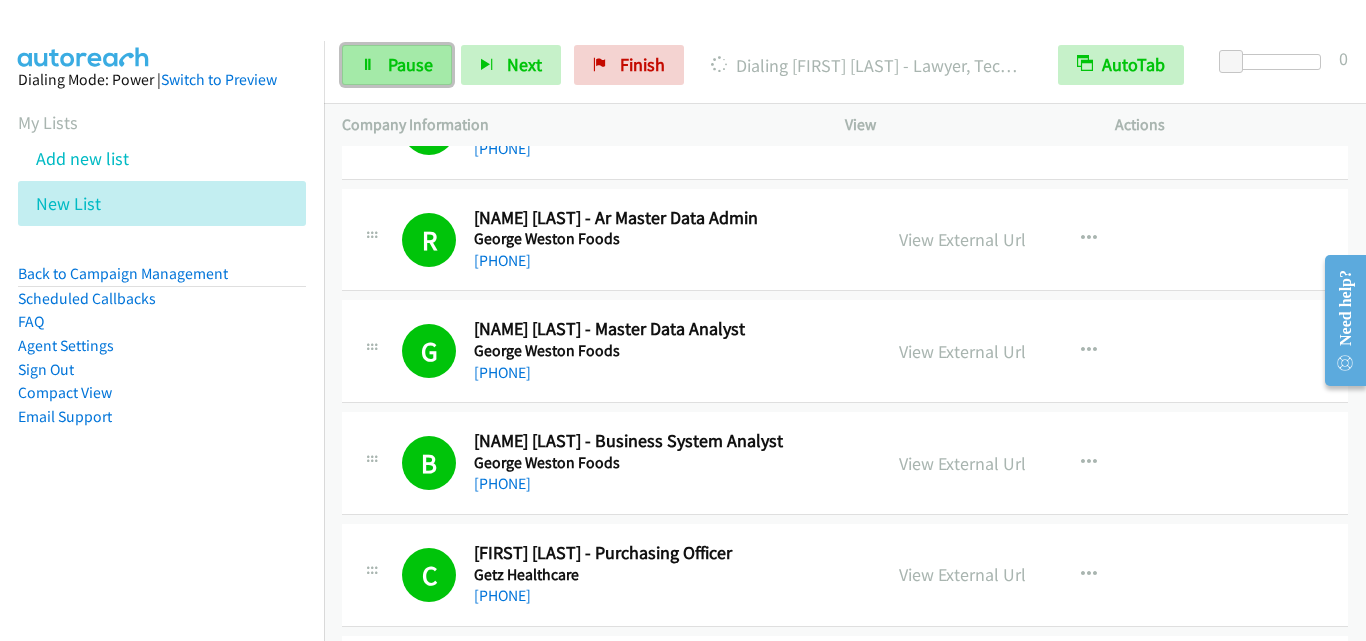 click on "Pause" at bounding box center [410, 64] 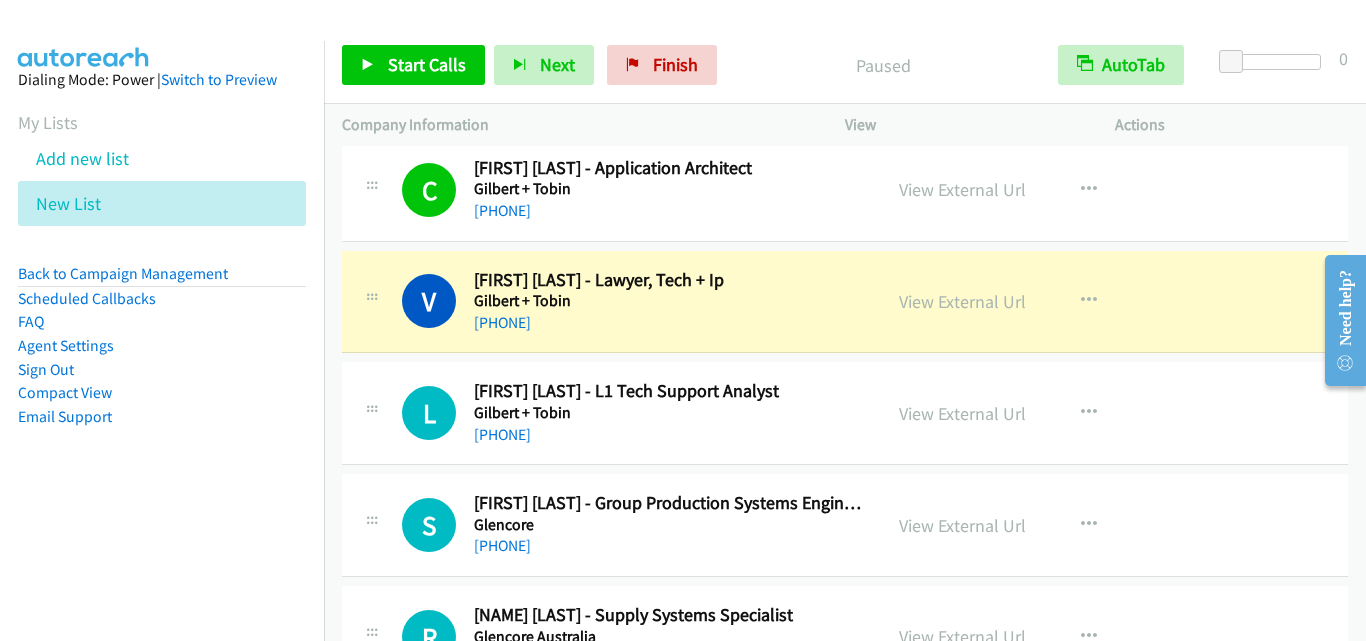 scroll, scrollTop: 9500, scrollLeft: 0, axis: vertical 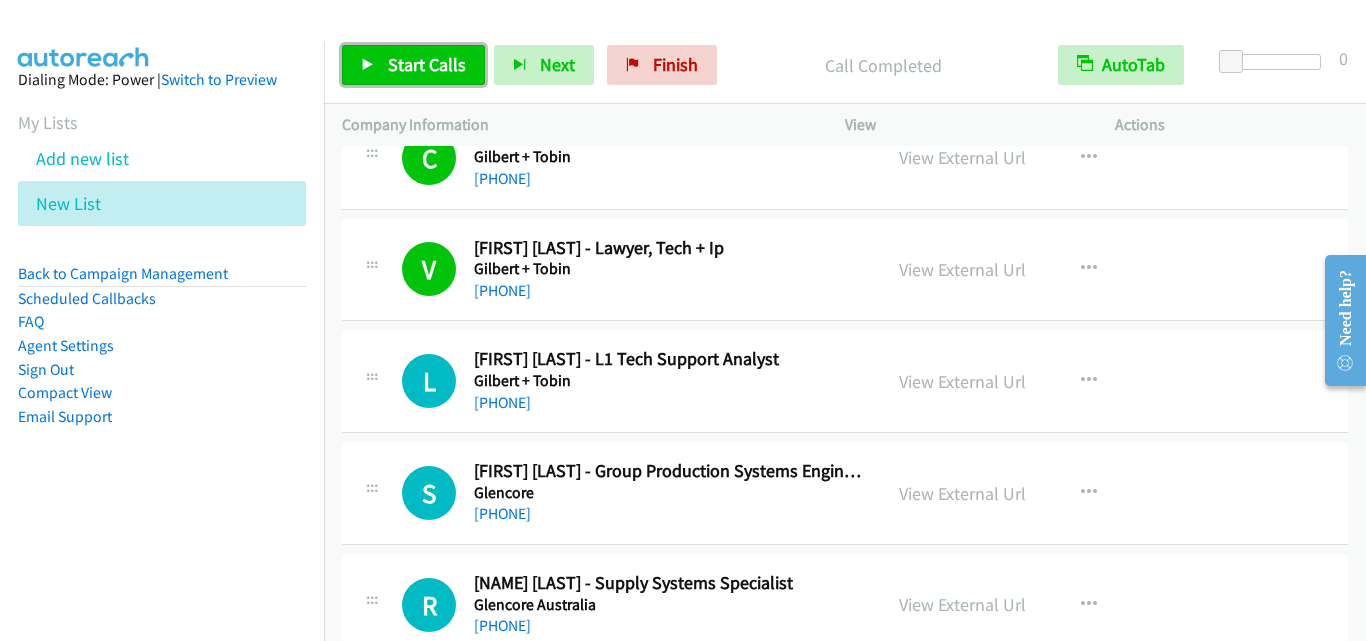 click on "Start Calls" at bounding box center [427, 64] 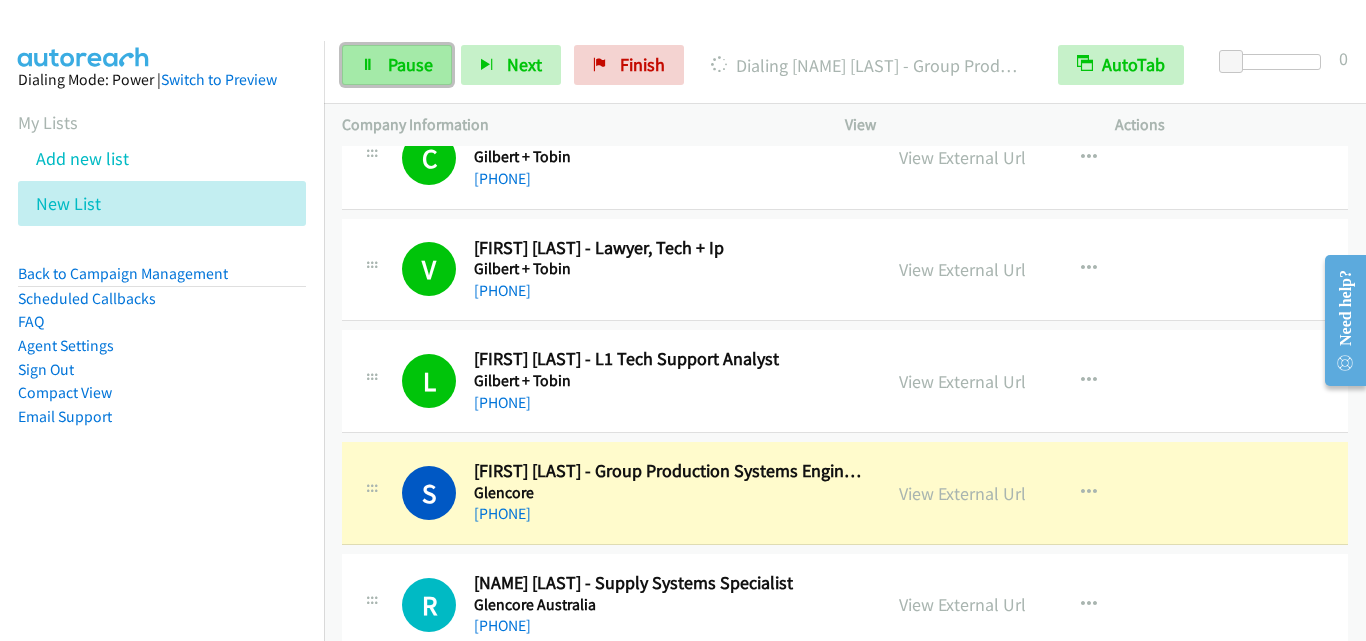 click on "Pause" at bounding box center [397, 65] 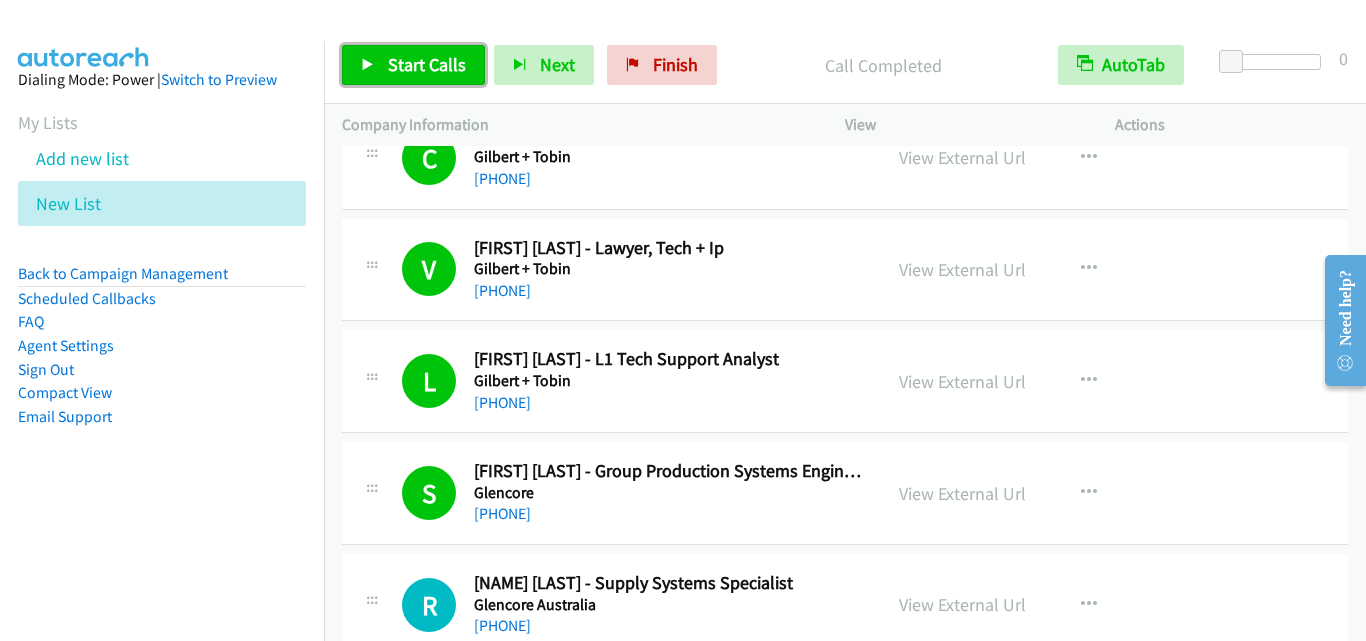 click on "Start Calls" at bounding box center (427, 64) 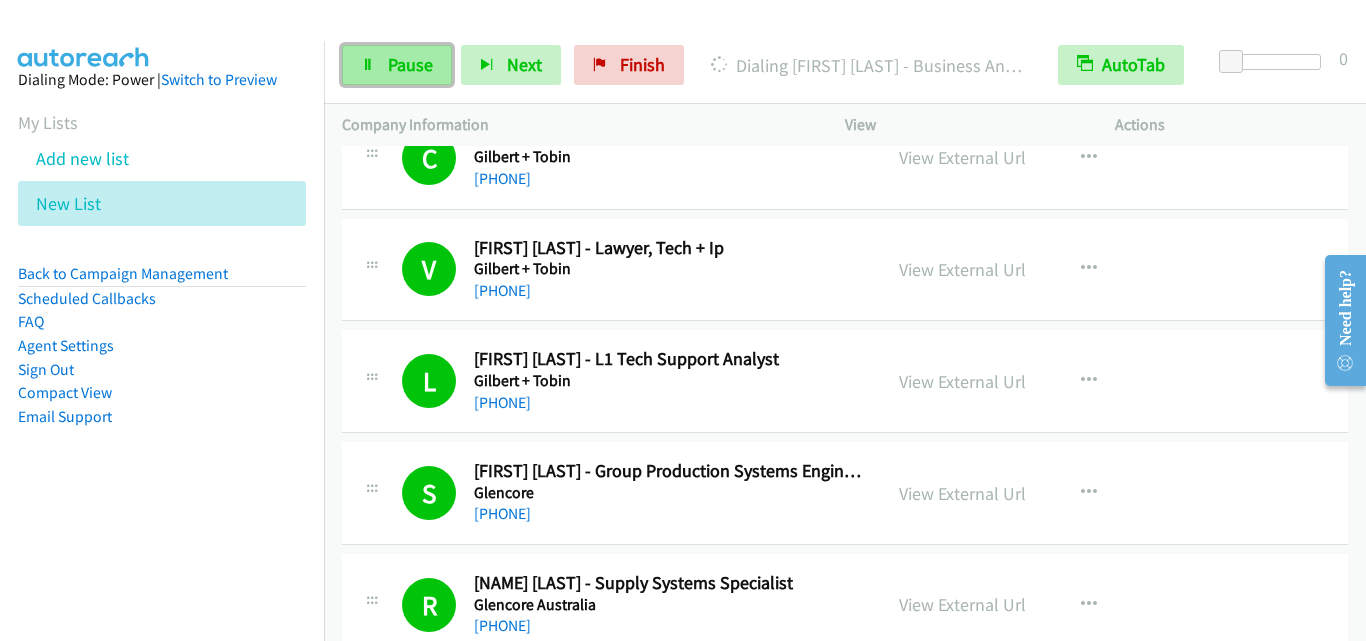 click at bounding box center [368, 66] 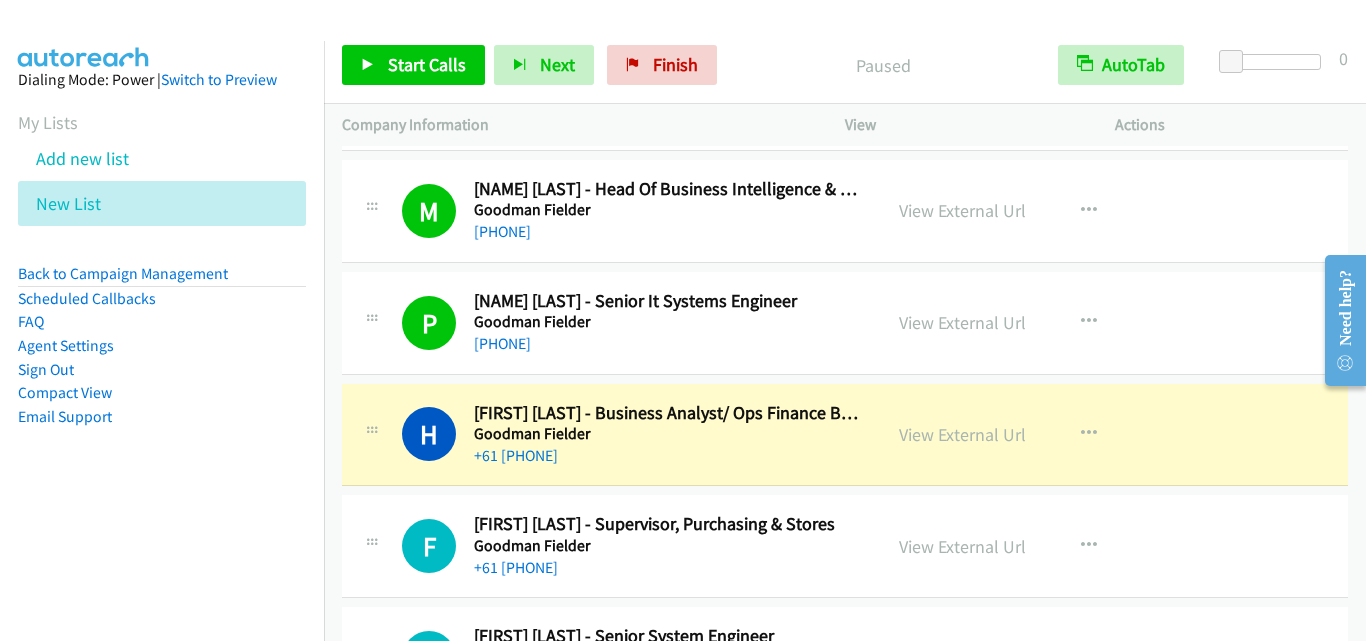 scroll, scrollTop: 10600, scrollLeft: 0, axis: vertical 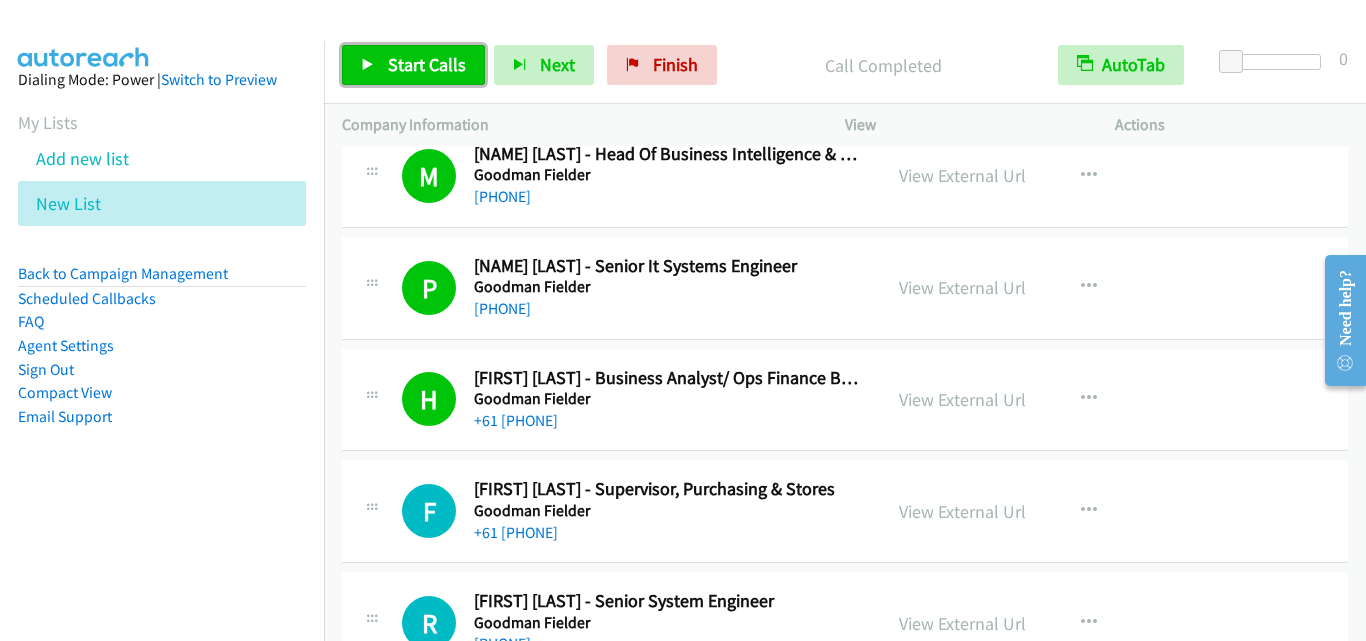drag, startPoint x: 375, startPoint y: 61, endPoint x: 545, endPoint y: 161, distance: 197.23083 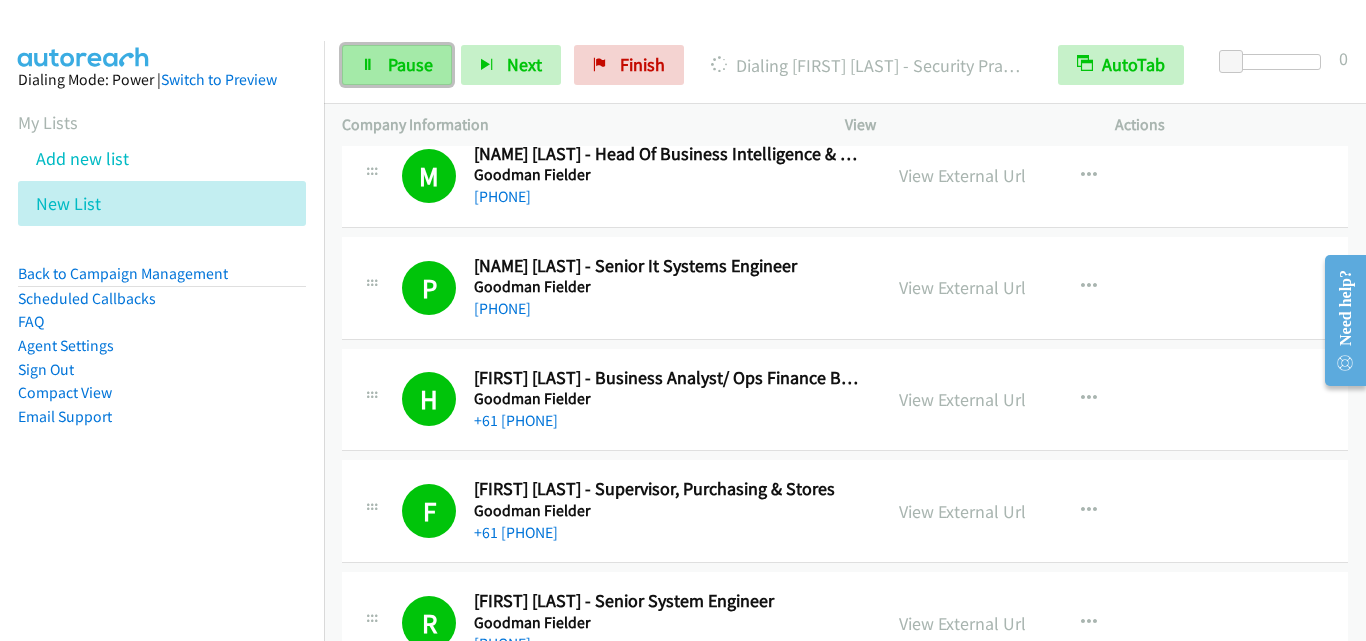 click on "Pause" at bounding box center (410, 64) 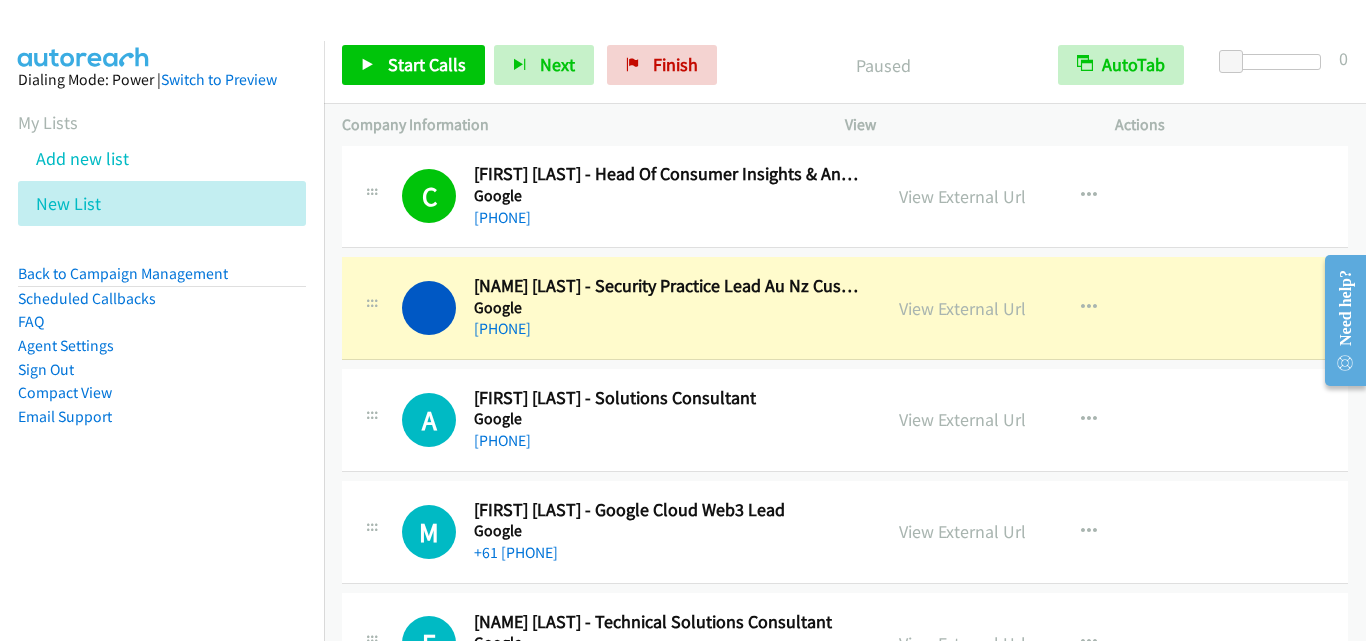 scroll, scrollTop: 12700, scrollLeft: 0, axis: vertical 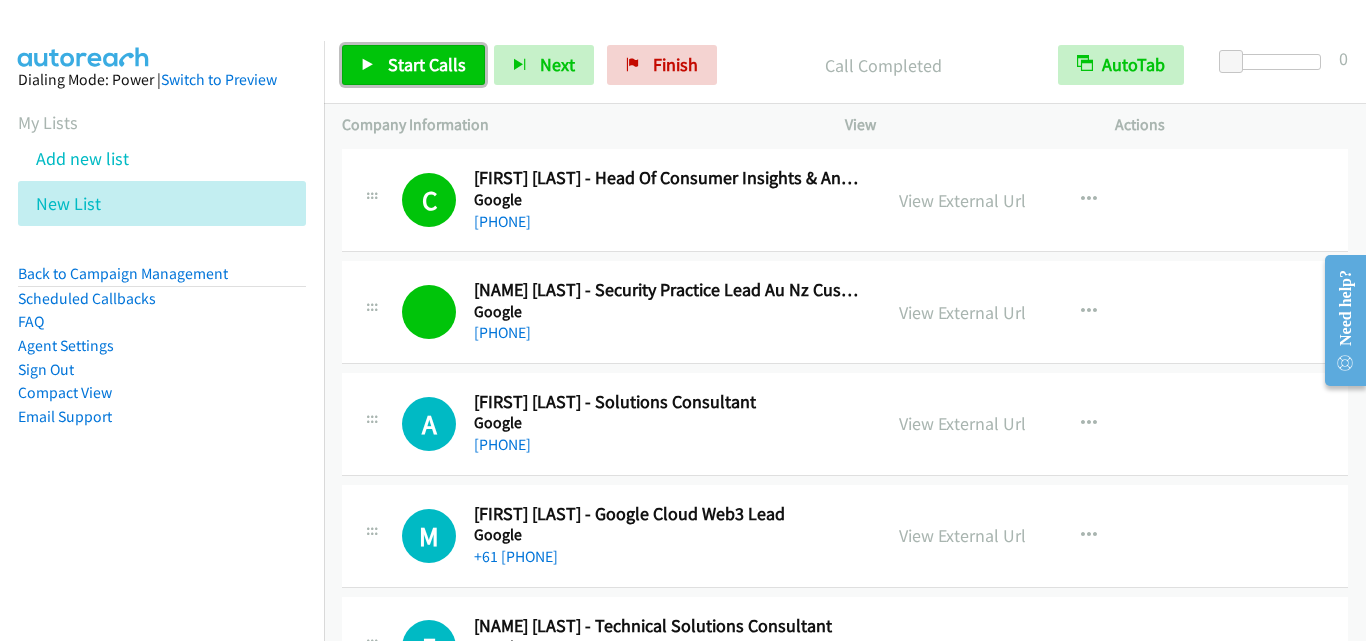 click on "Start Calls" at bounding box center (413, 65) 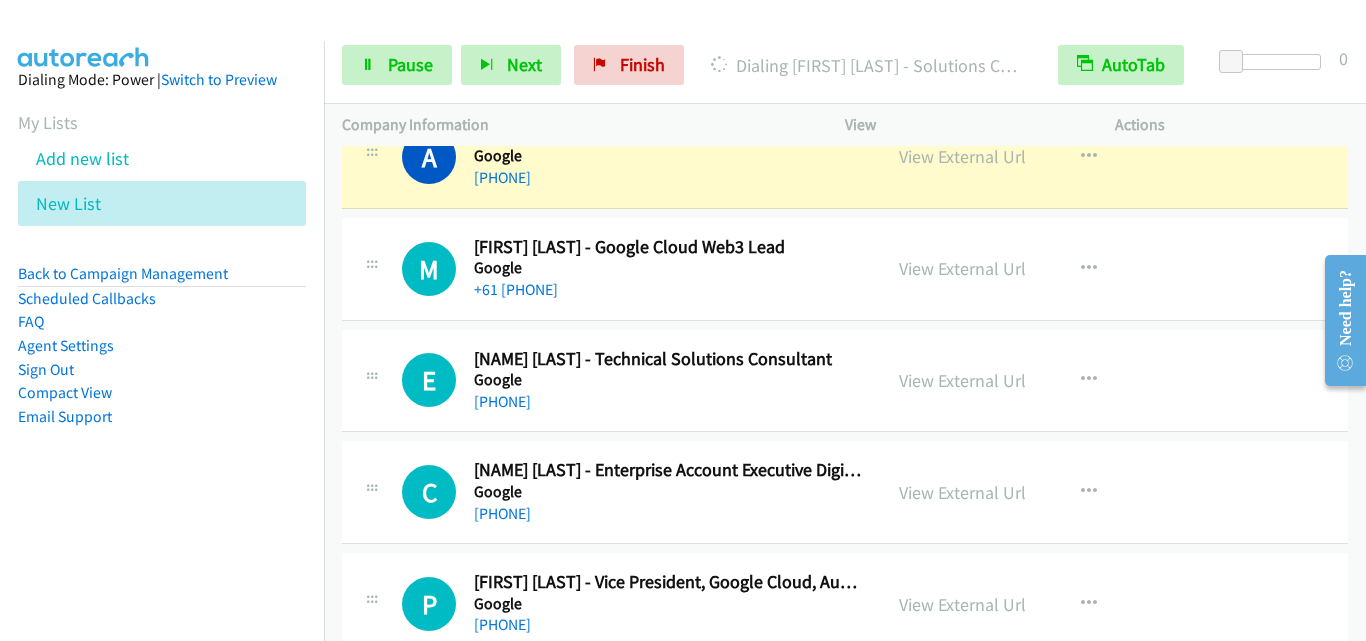 scroll, scrollTop: 13000, scrollLeft: 0, axis: vertical 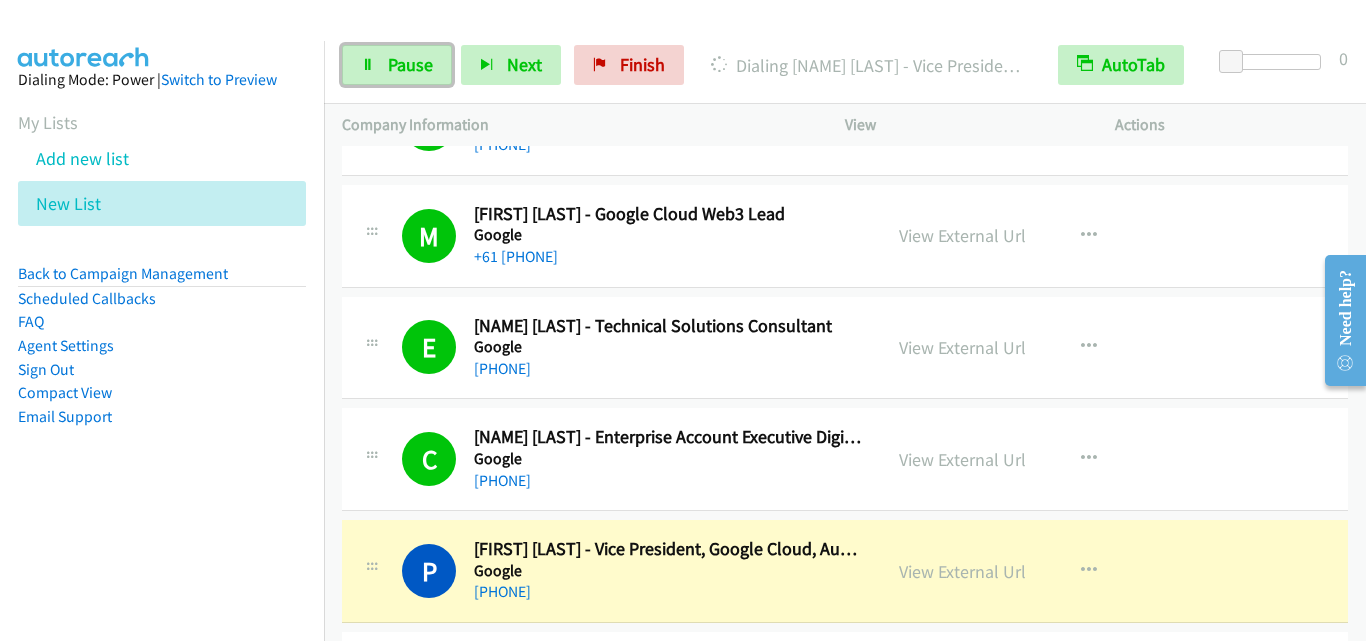drag, startPoint x: 391, startPoint y: 65, endPoint x: 481, endPoint y: 127, distance: 109.28861 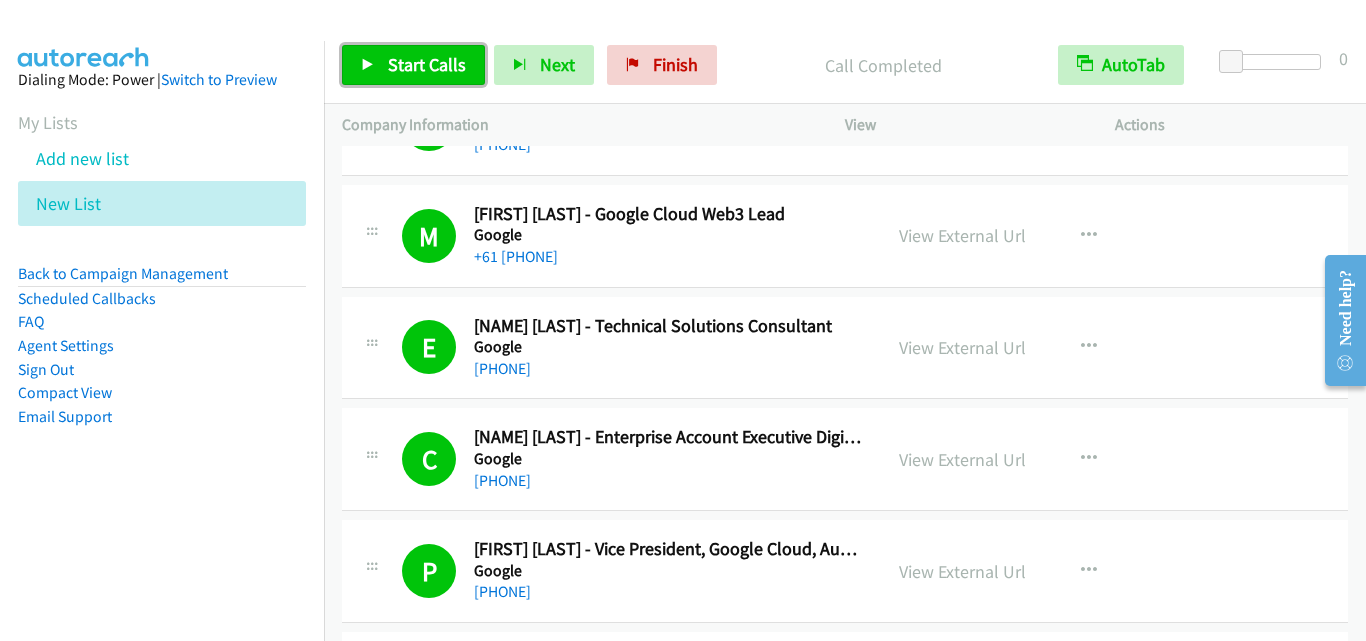 click on "Start Calls" at bounding box center (427, 64) 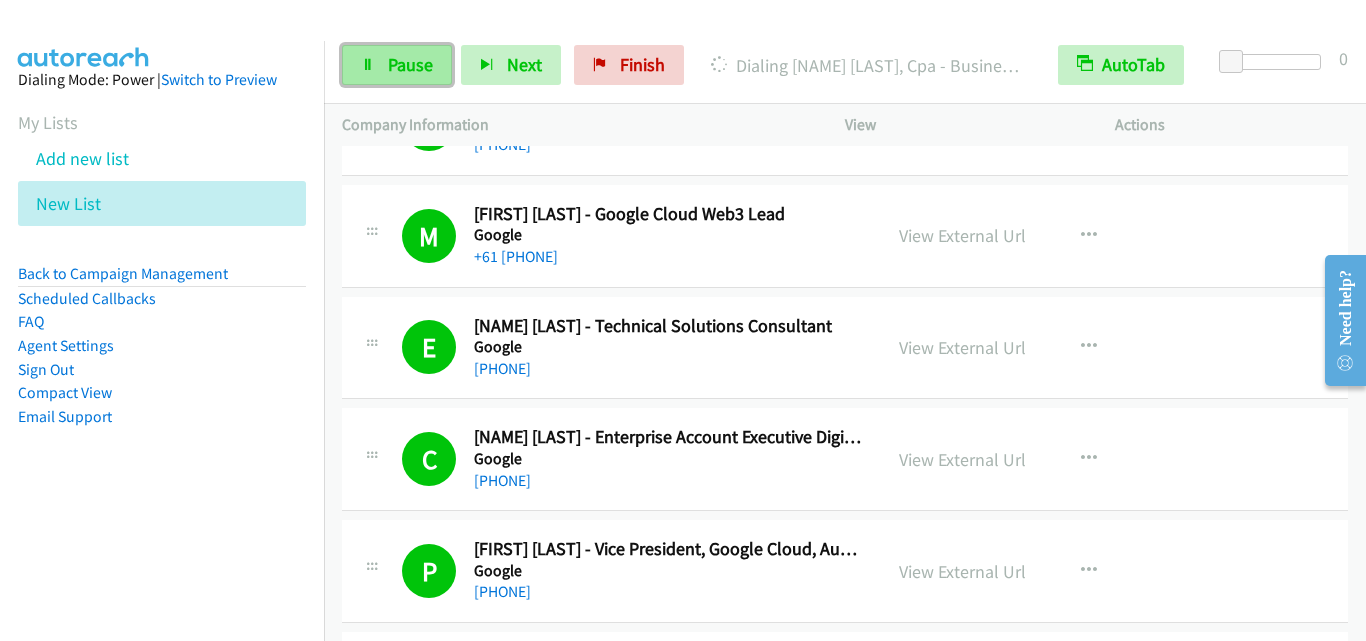 click on "Pause" at bounding box center [397, 65] 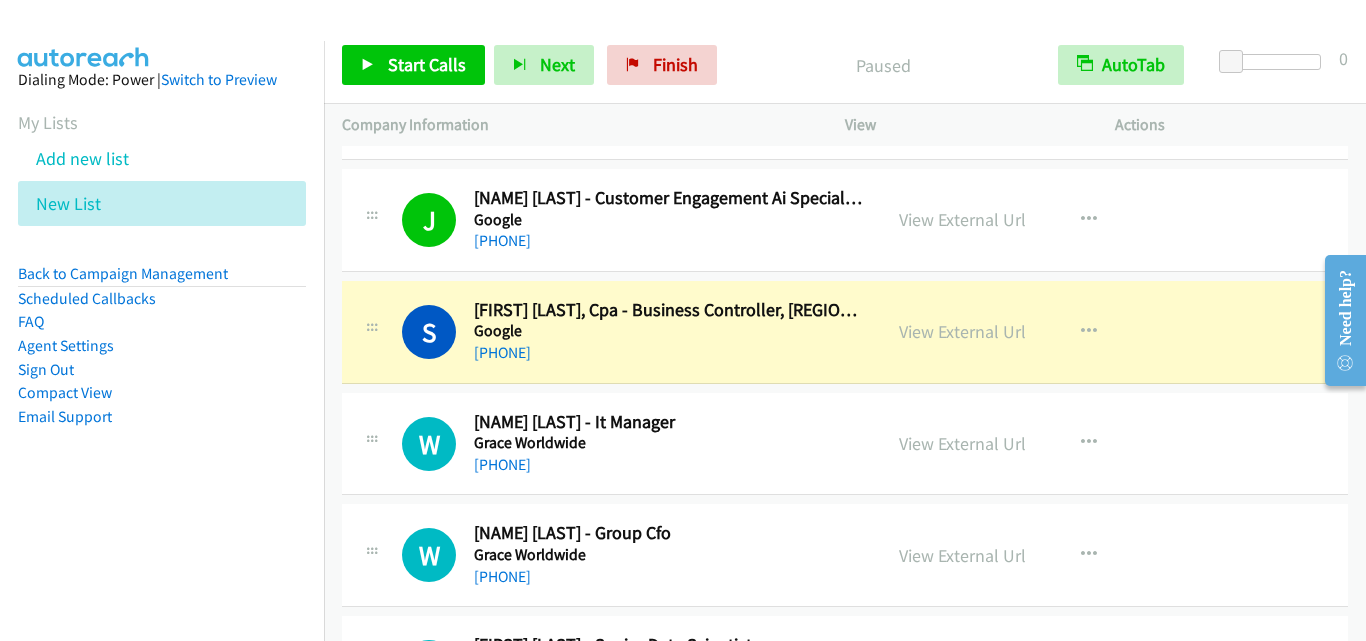 scroll, scrollTop: 15200, scrollLeft: 0, axis: vertical 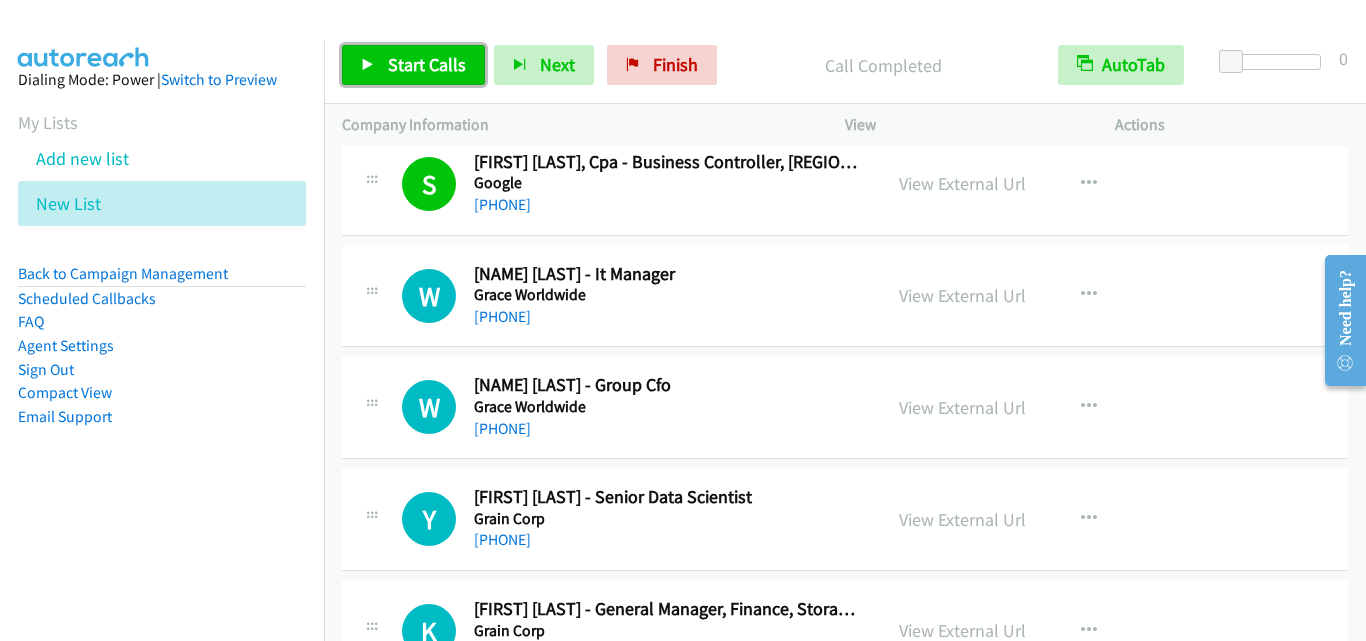 click on "Start Calls" at bounding box center [427, 64] 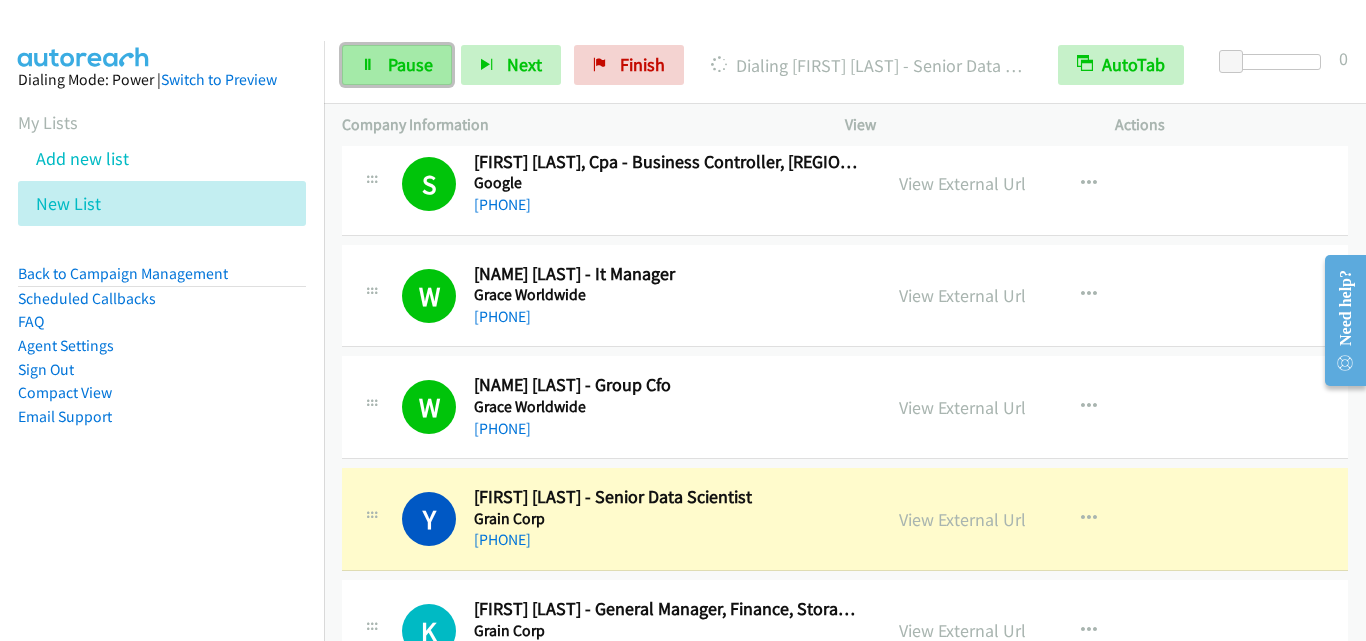 click on "Pause" at bounding box center [397, 65] 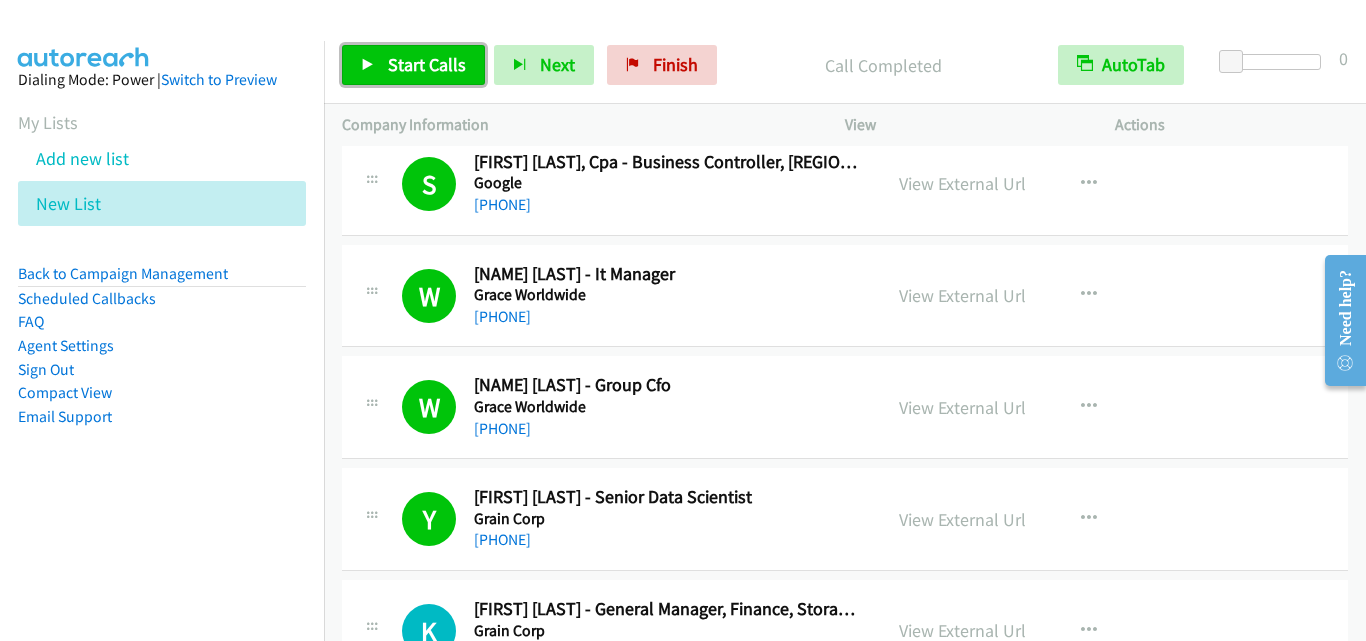 click on "Start Calls" at bounding box center [427, 64] 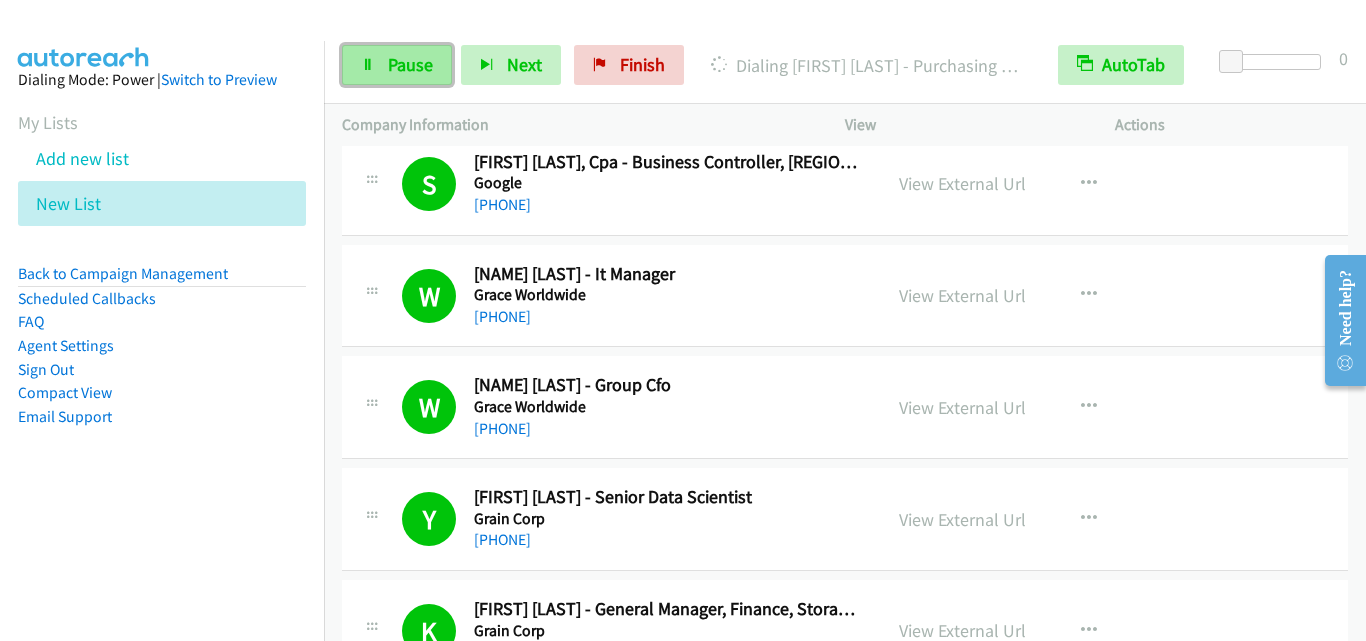 click on "Pause" at bounding box center [410, 64] 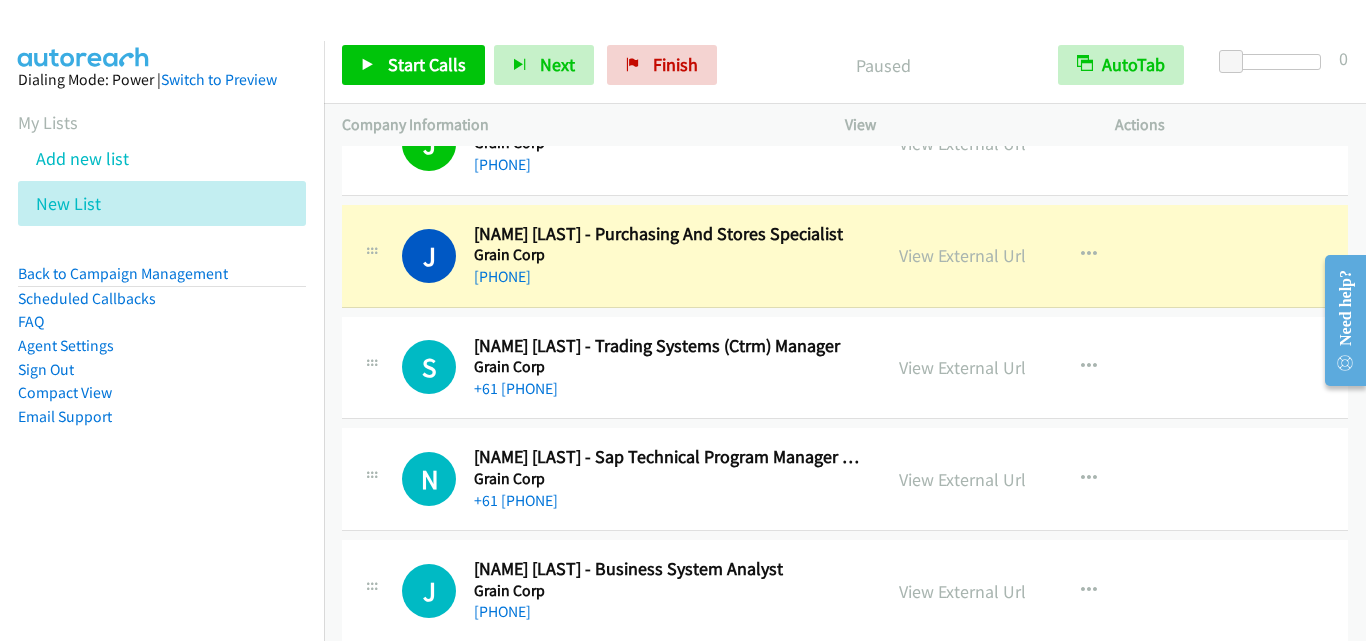 scroll, scrollTop: 16000, scrollLeft: 0, axis: vertical 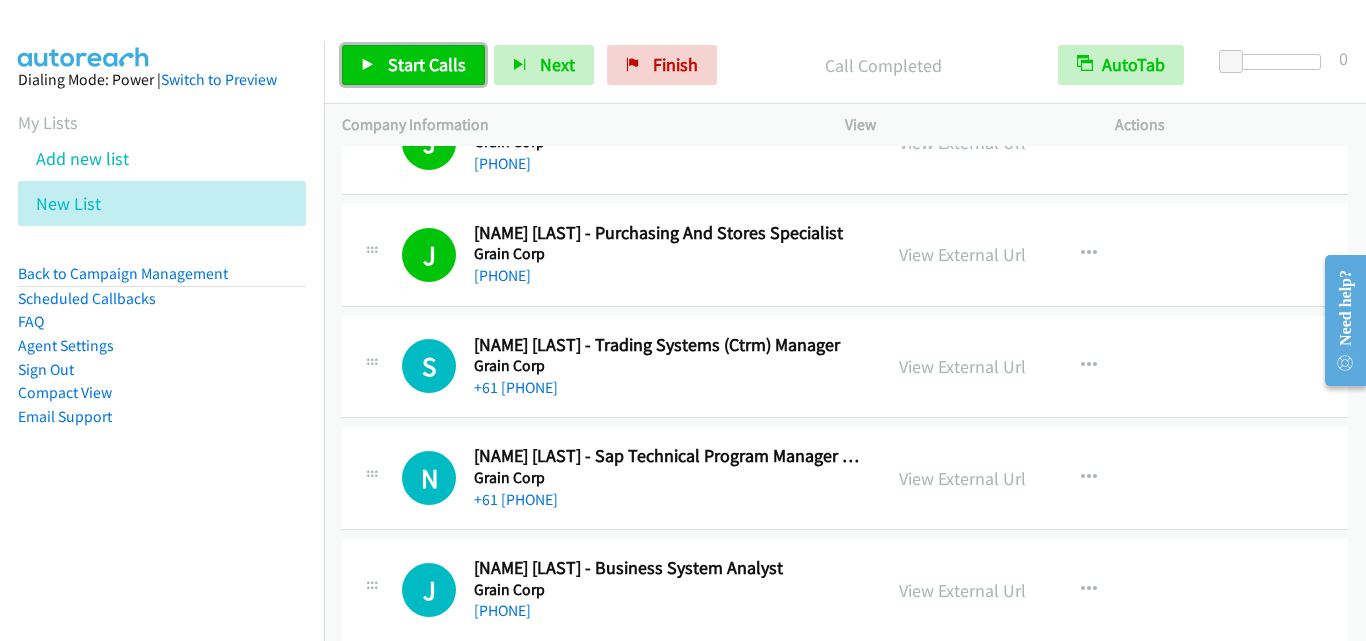 click on "Start Calls" at bounding box center (413, 65) 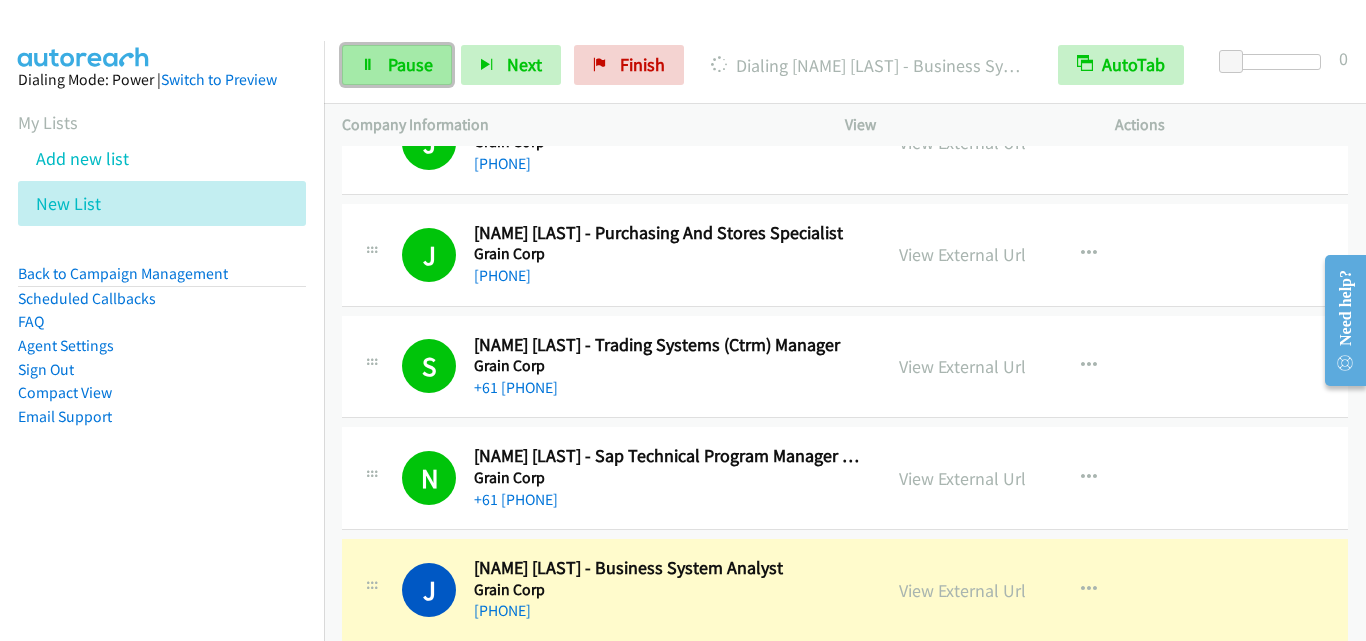 click on "Pause" at bounding box center [397, 65] 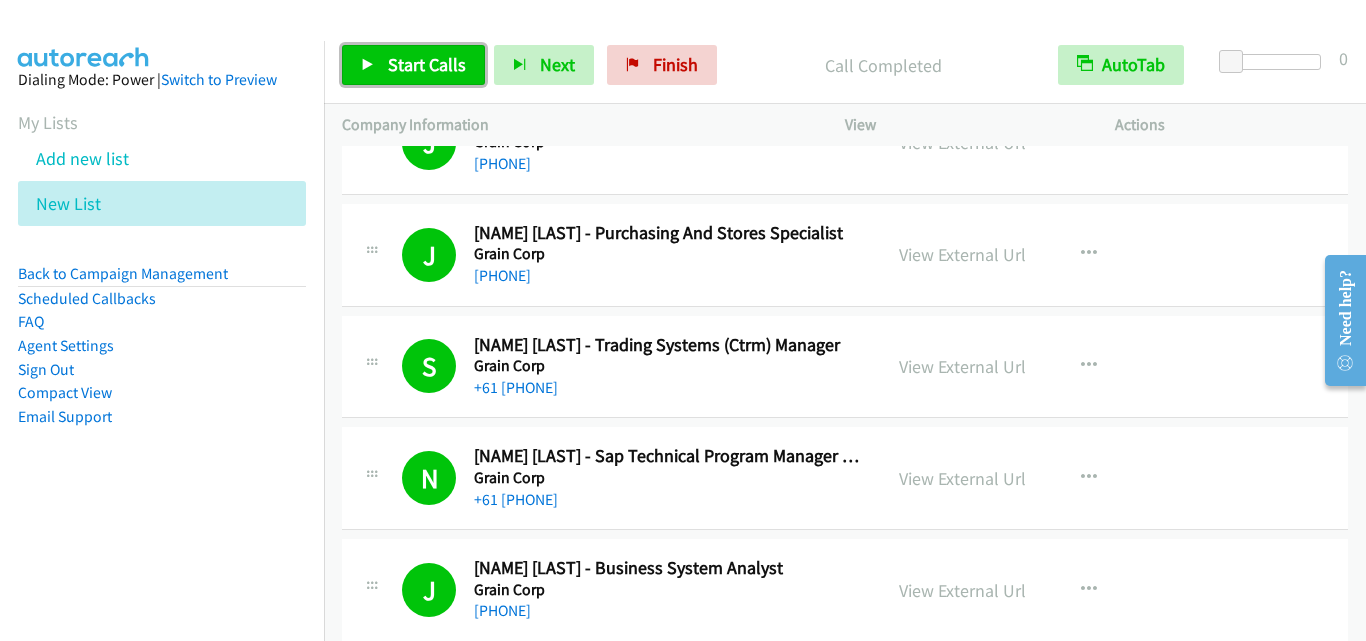 click on "Start Calls" at bounding box center (427, 64) 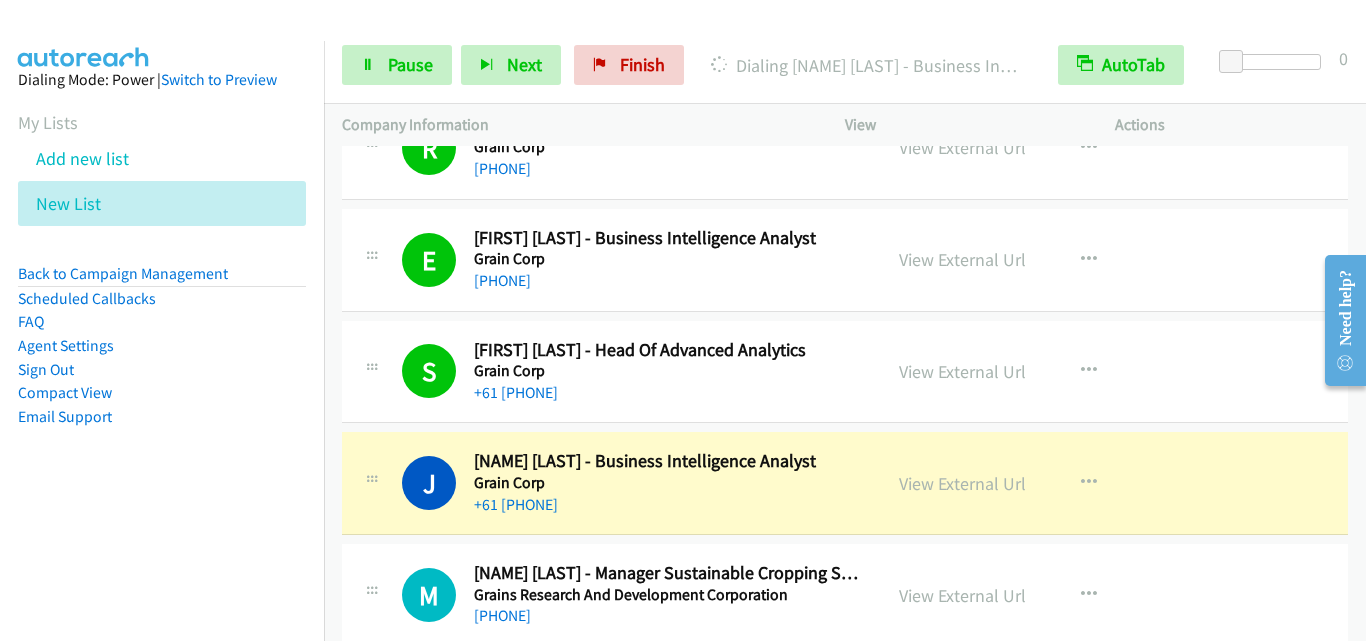 scroll, scrollTop: 16600, scrollLeft: 0, axis: vertical 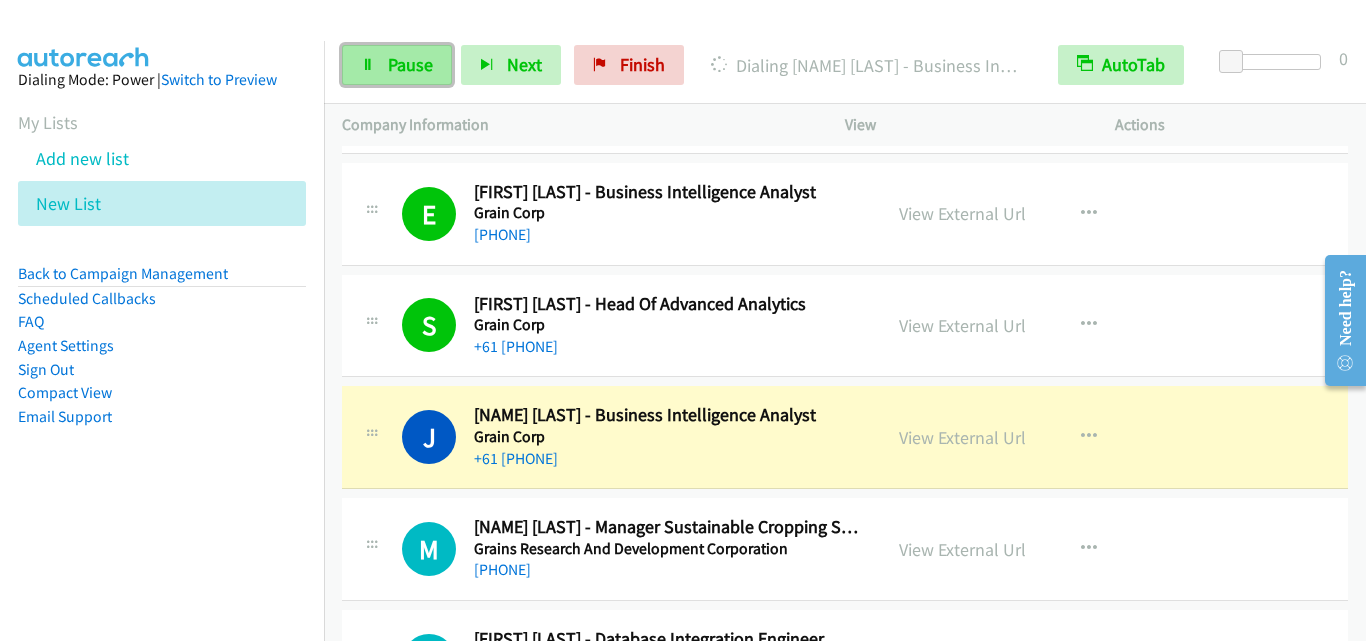 click on "Pause" at bounding box center [410, 64] 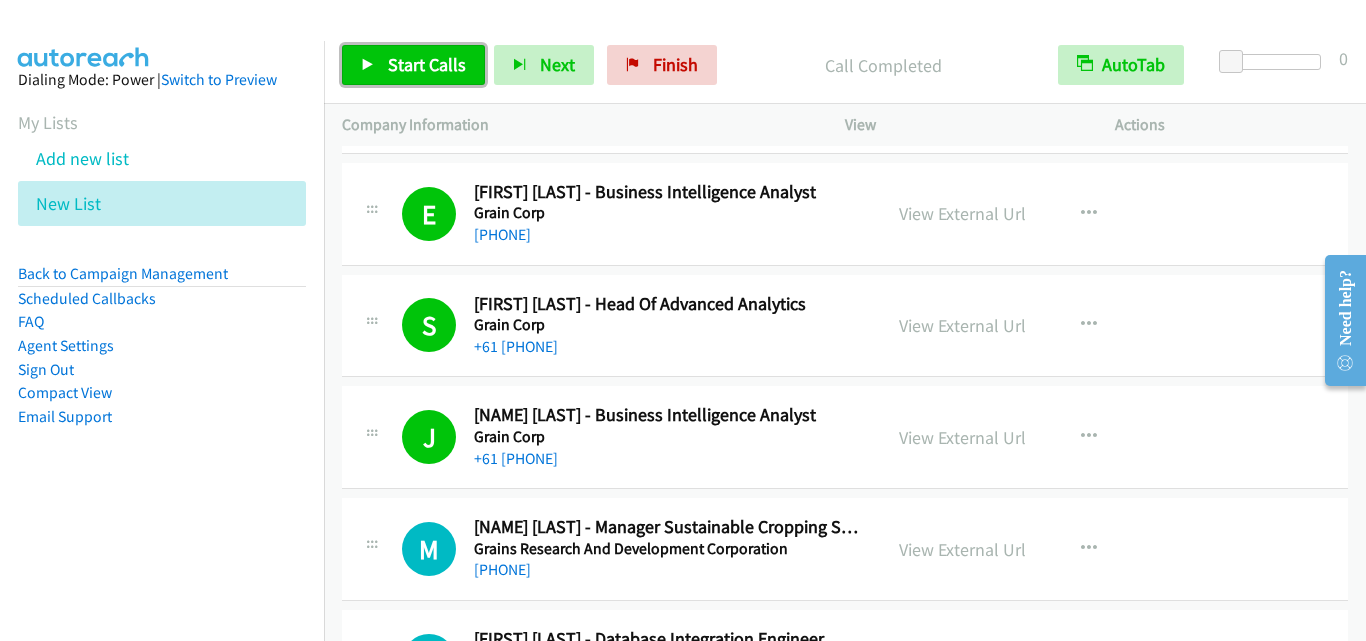 drag, startPoint x: 345, startPoint y: 64, endPoint x: 666, endPoint y: 5, distance: 326.37708 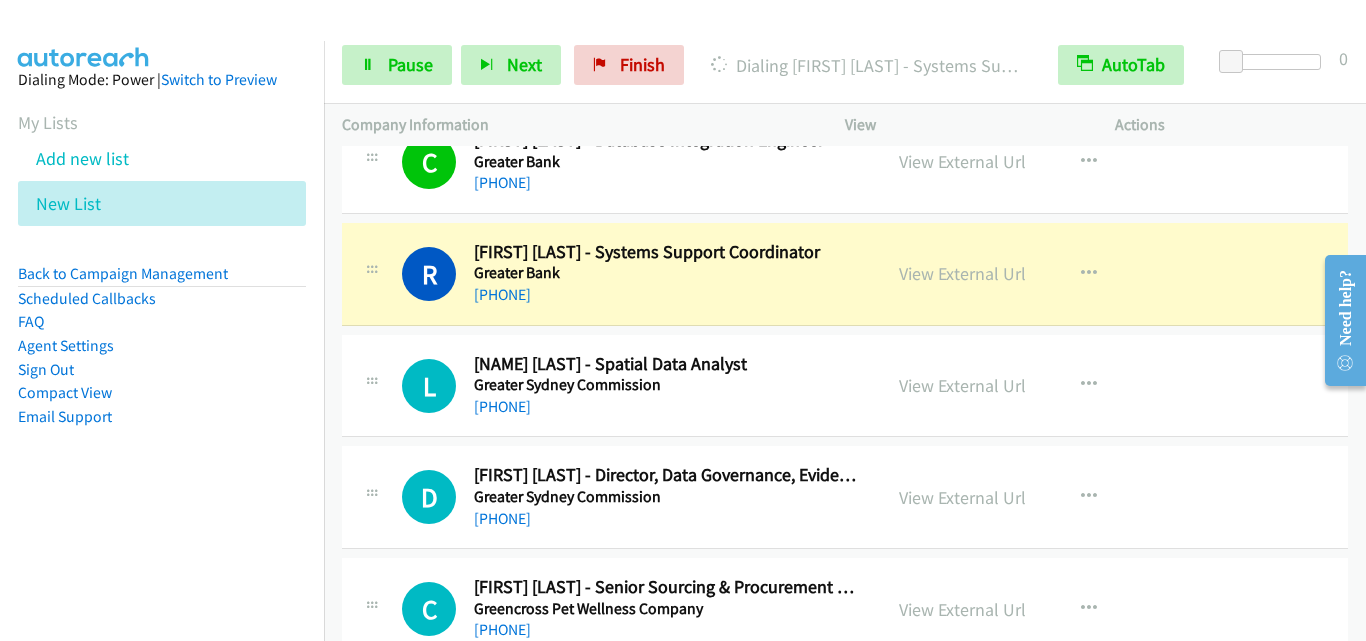scroll, scrollTop: 17100, scrollLeft: 0, axis: vertical 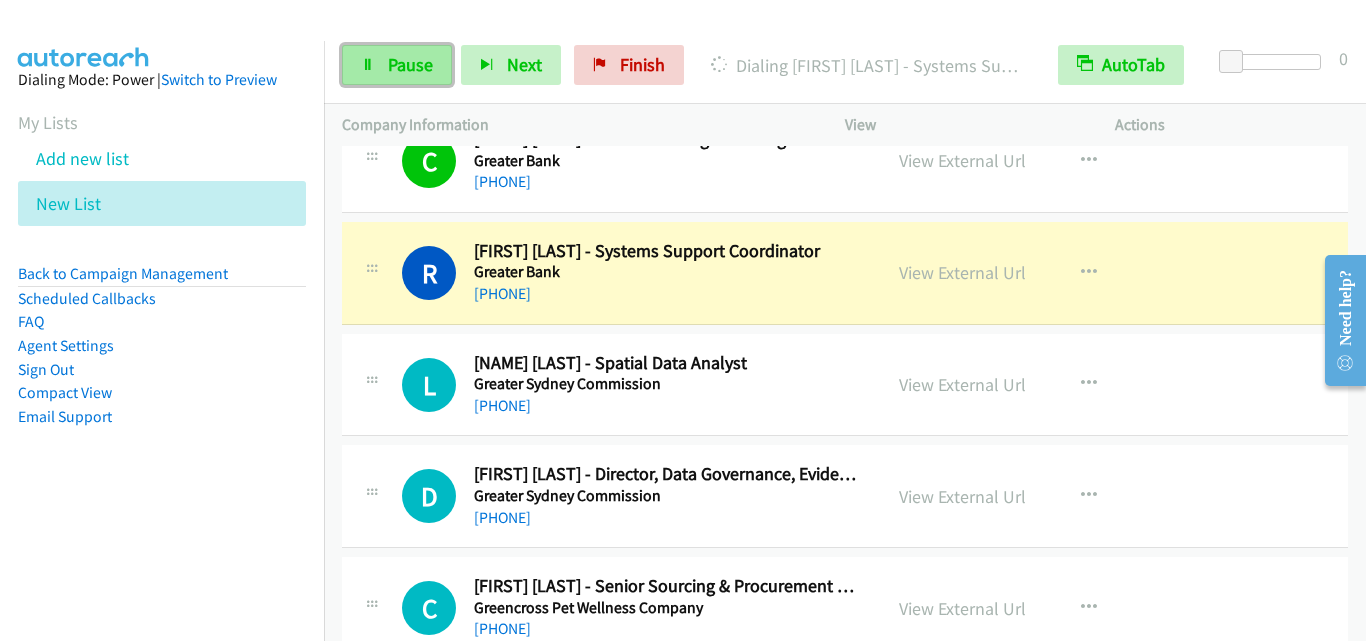click on "Pause" at bounding box center [410, 64] 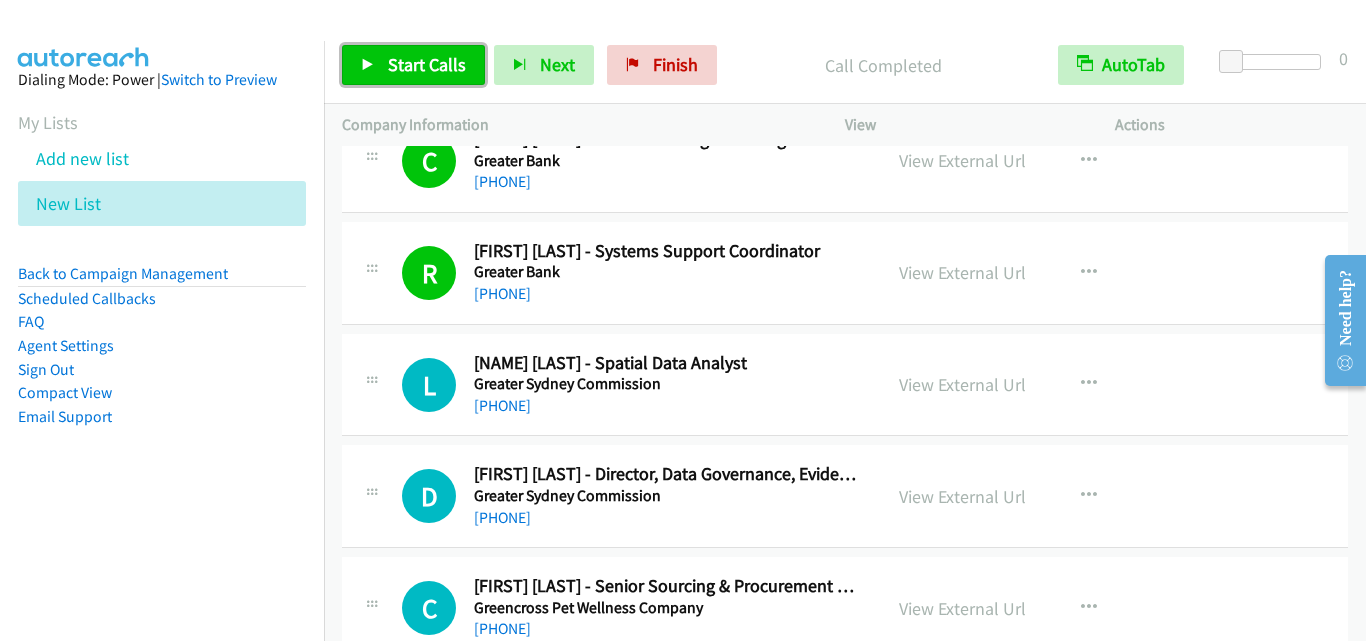 click on "Start Calls" at bounding box center (427, 64) 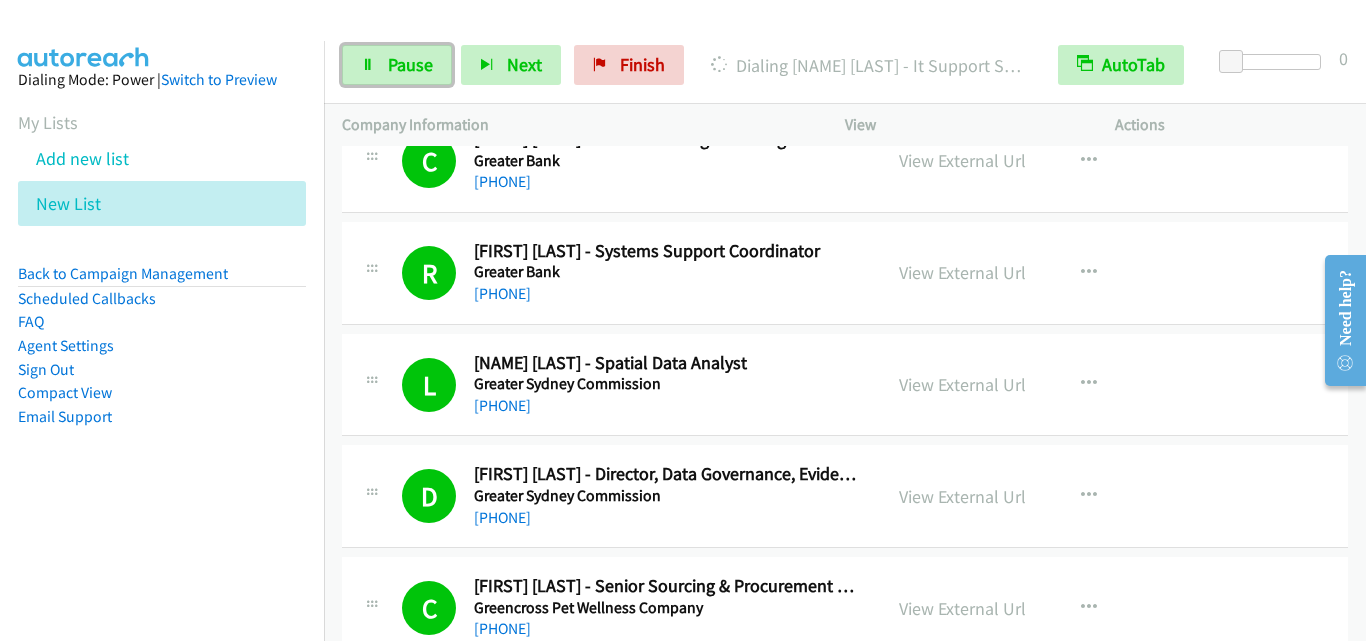 drag, startPoint x: 428, startPoint y: 64, endPoint x: 746, endPoint y: 77, distance: 318.26562 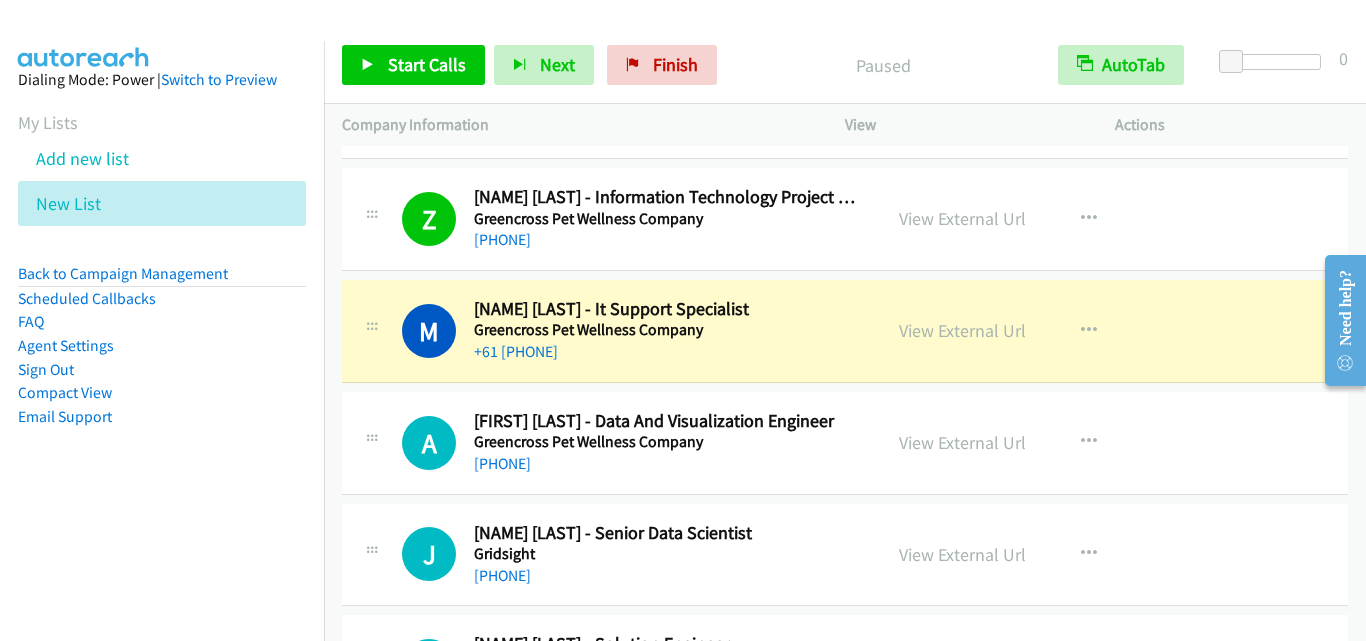 scroll, scrollTop: 17600, scrollLeft: 0, axis: vertical 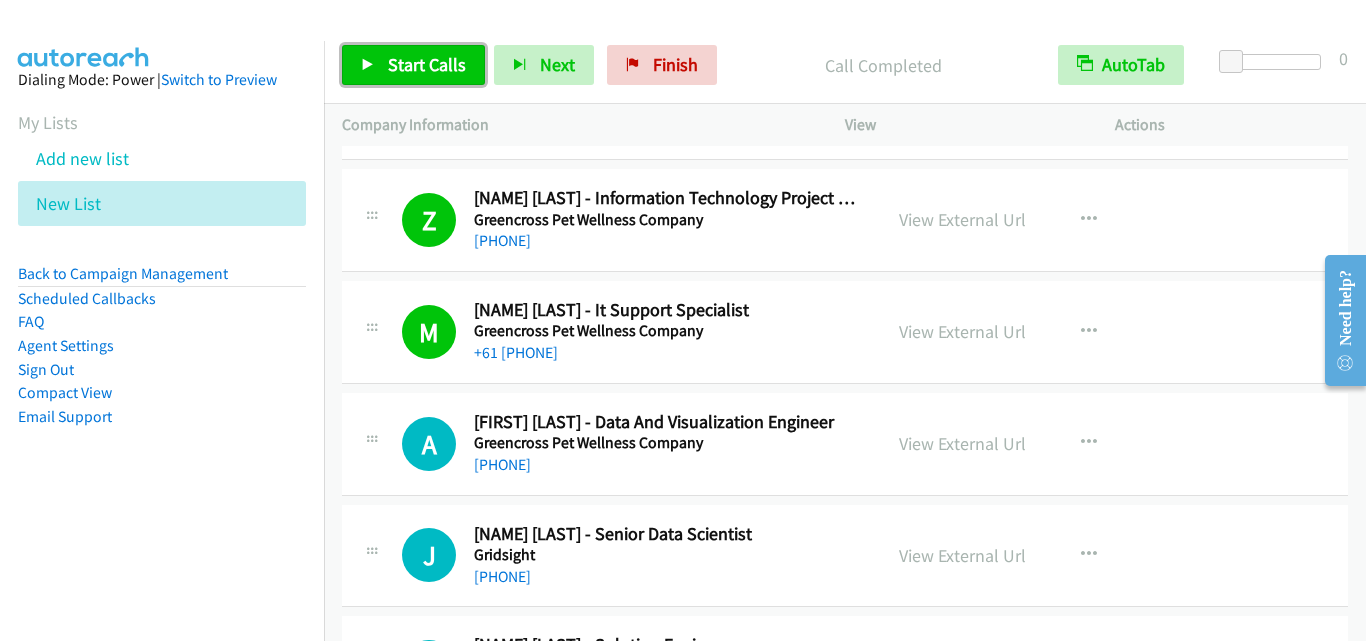 click on "Start Calls" at bounding box center (427, 64) 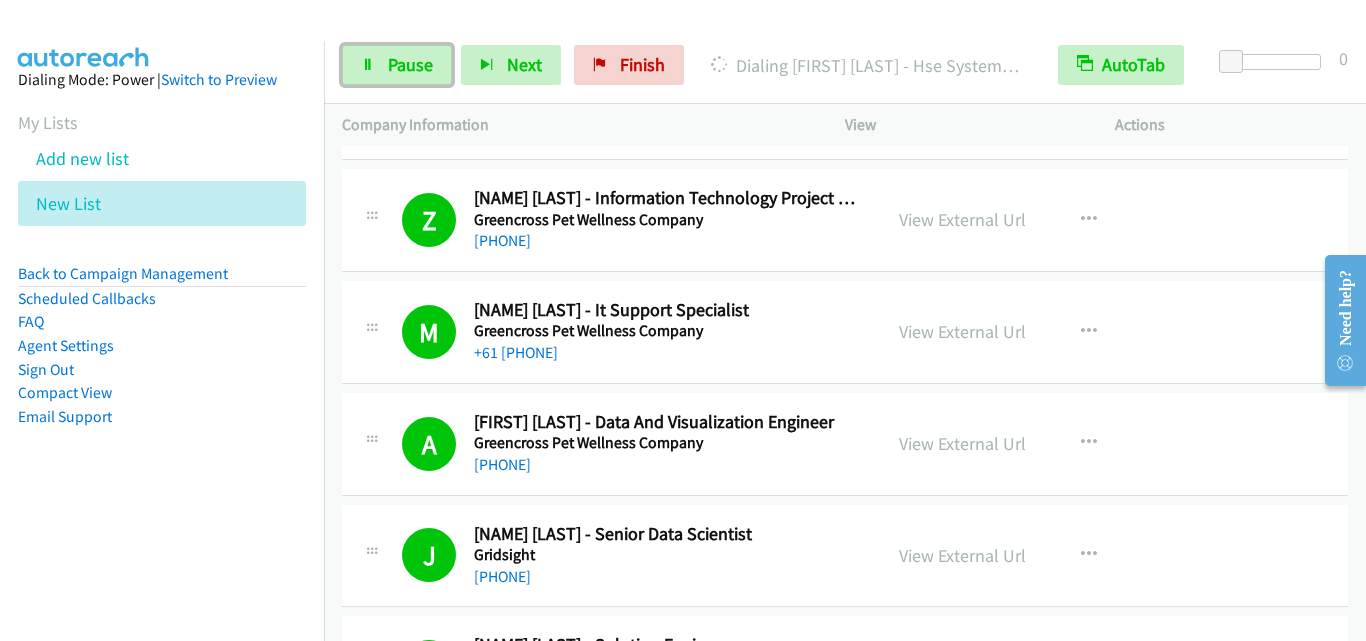 drag, startPoint x: 383, startPoint y: 69, endPoint x: 430, endPoint y: 122, distance: 70.837845 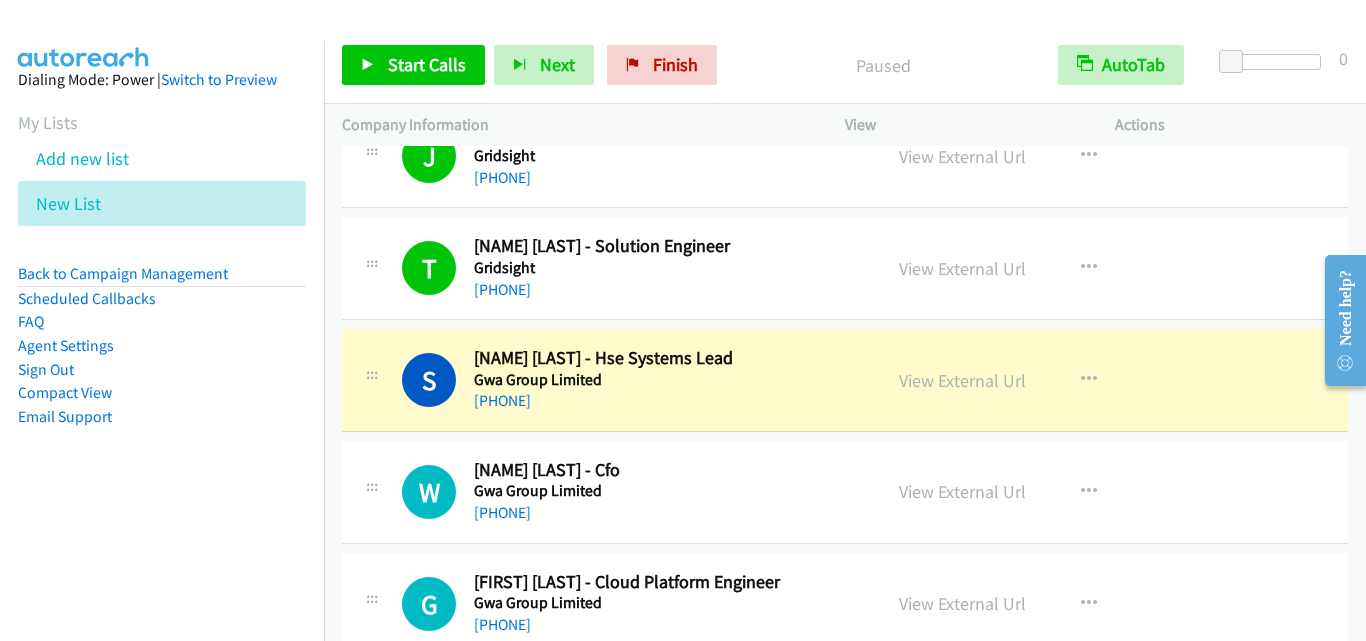 scroll, scrollTop: 18000, scrollLeft: 0, axis: vertical 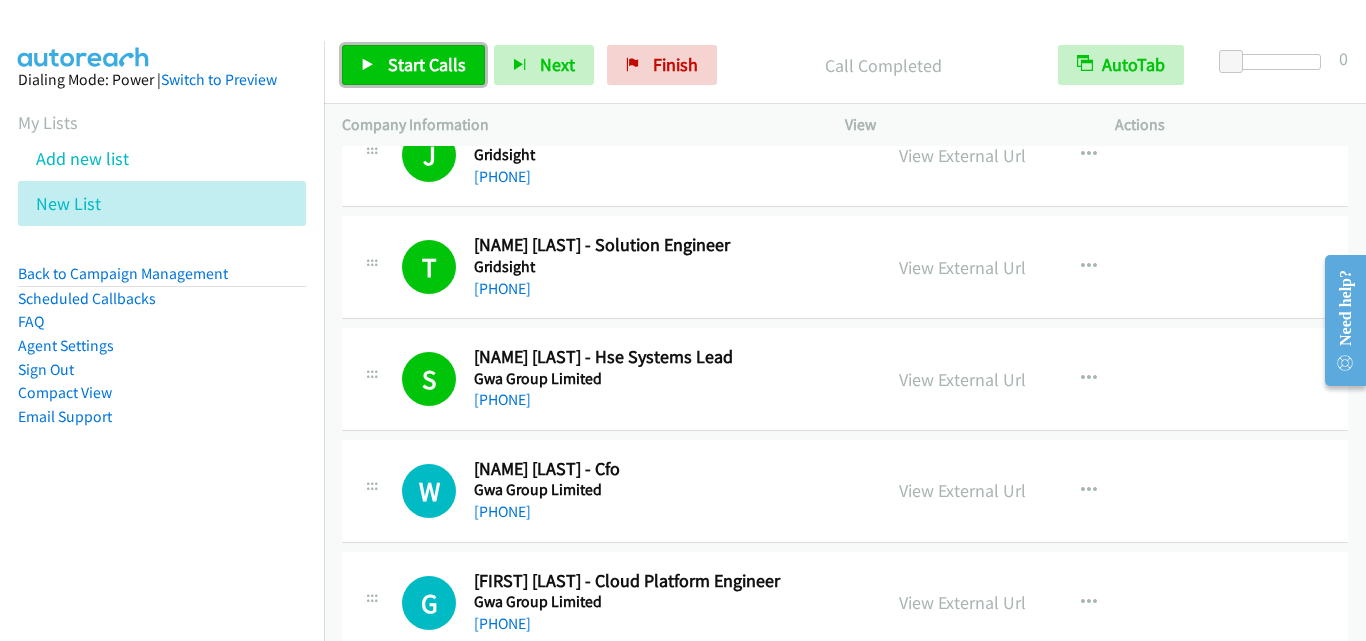 click on "Start Calls" at bounding box center [427, 64] 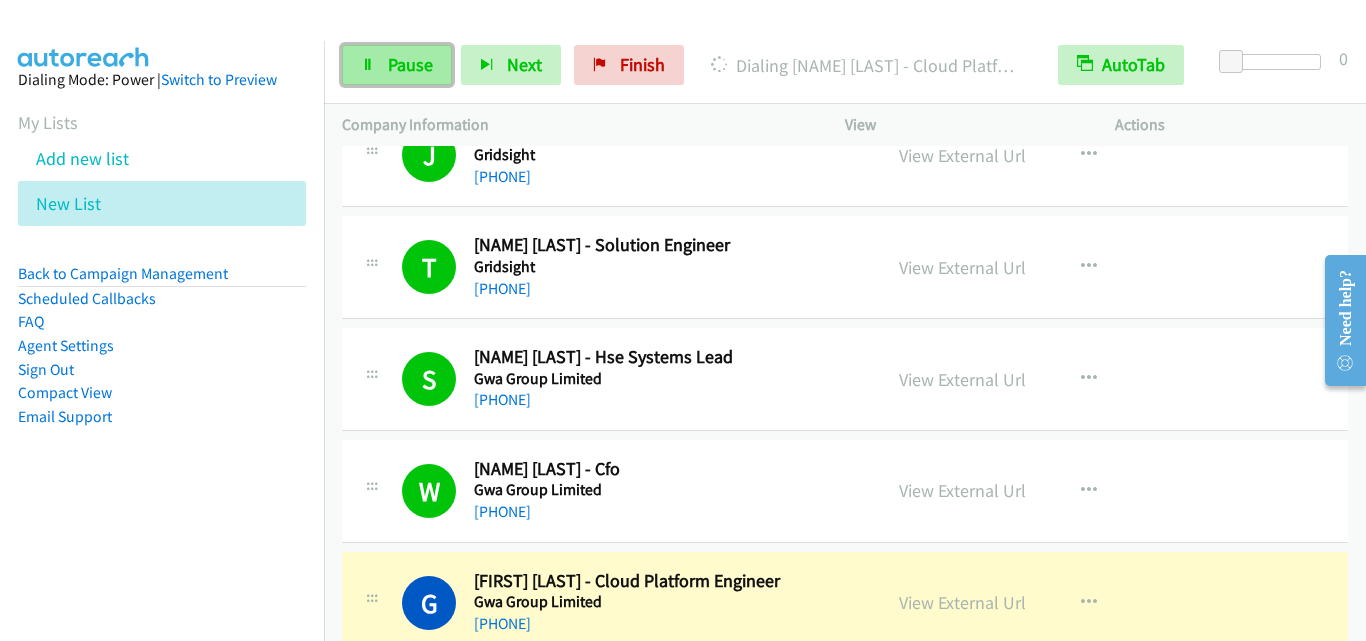 click on "Pause" at bounding box center (397, 65) 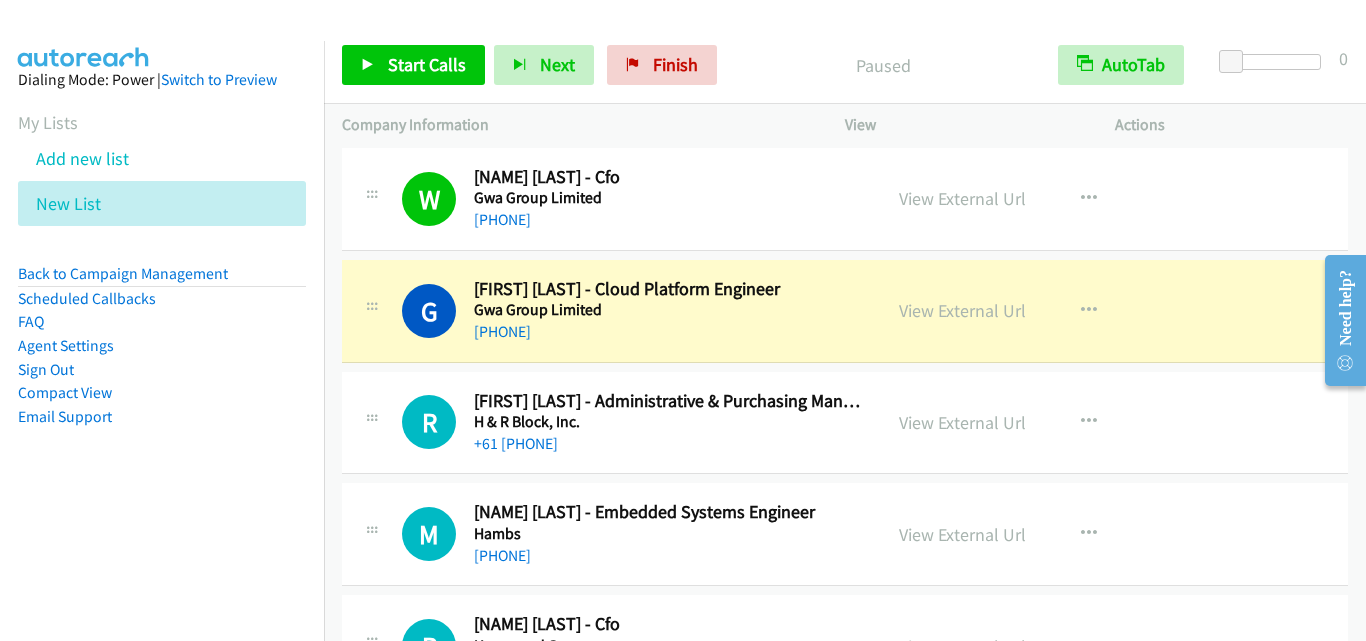 scroll, scrollTop: 18300, scrollLeft: 0, axis: vertical 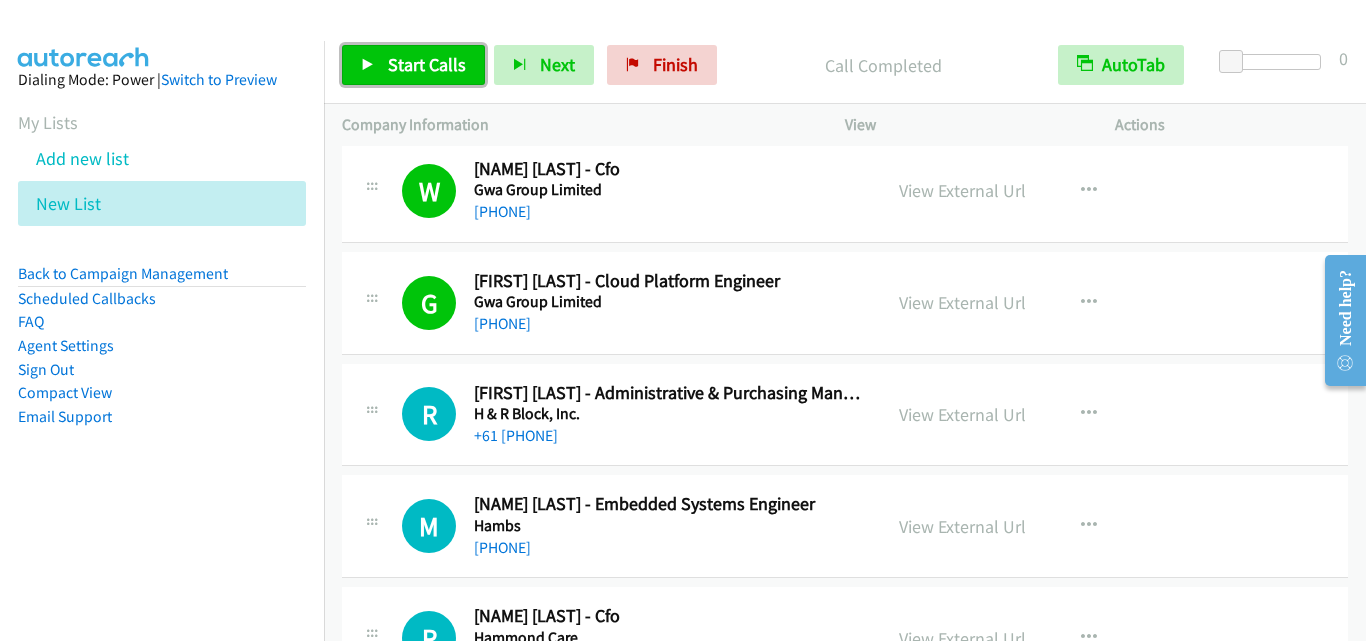 click on "Start Calls" at bounding box center (427, 64) 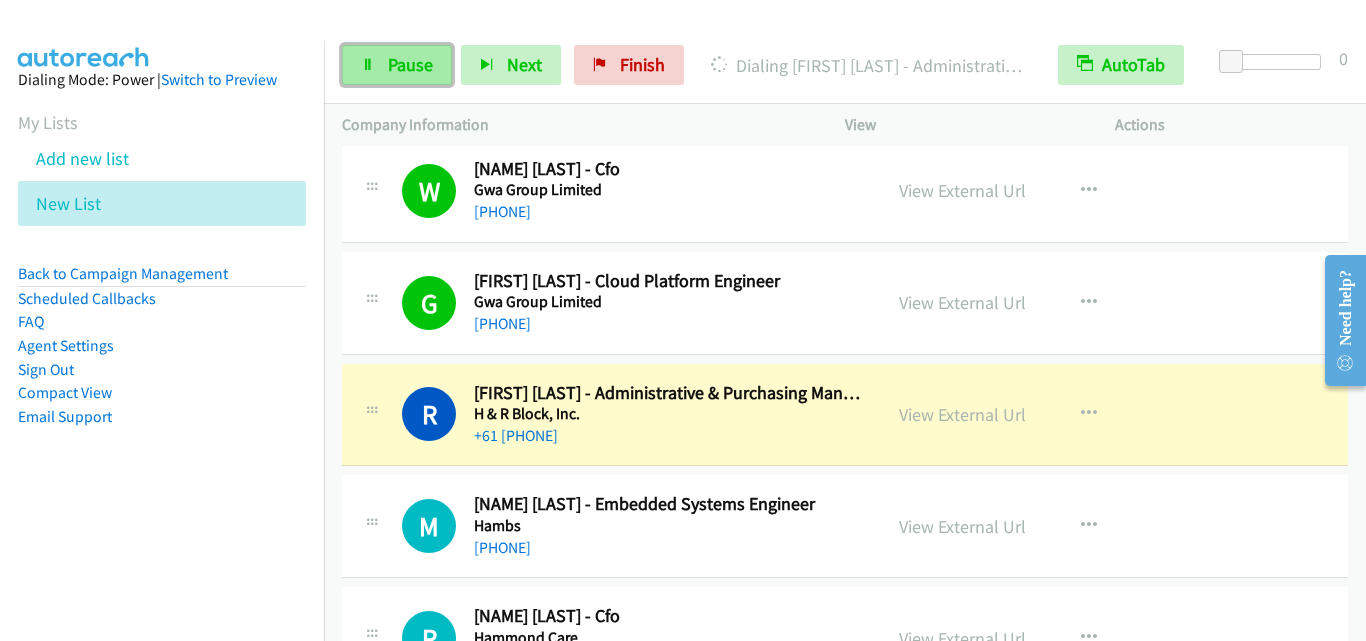 click on "Pause" at bounding box center [410, 64] 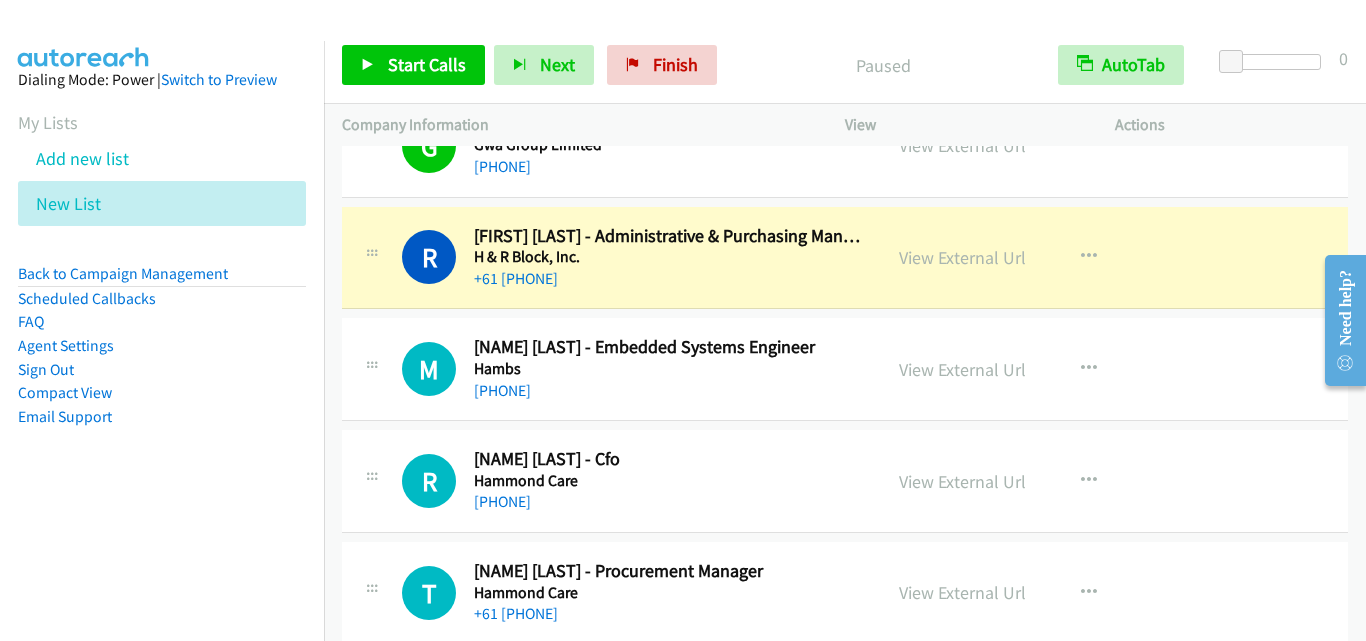 scroll, scrollTop: 18500, scrollLeft: 0, axis: vertical 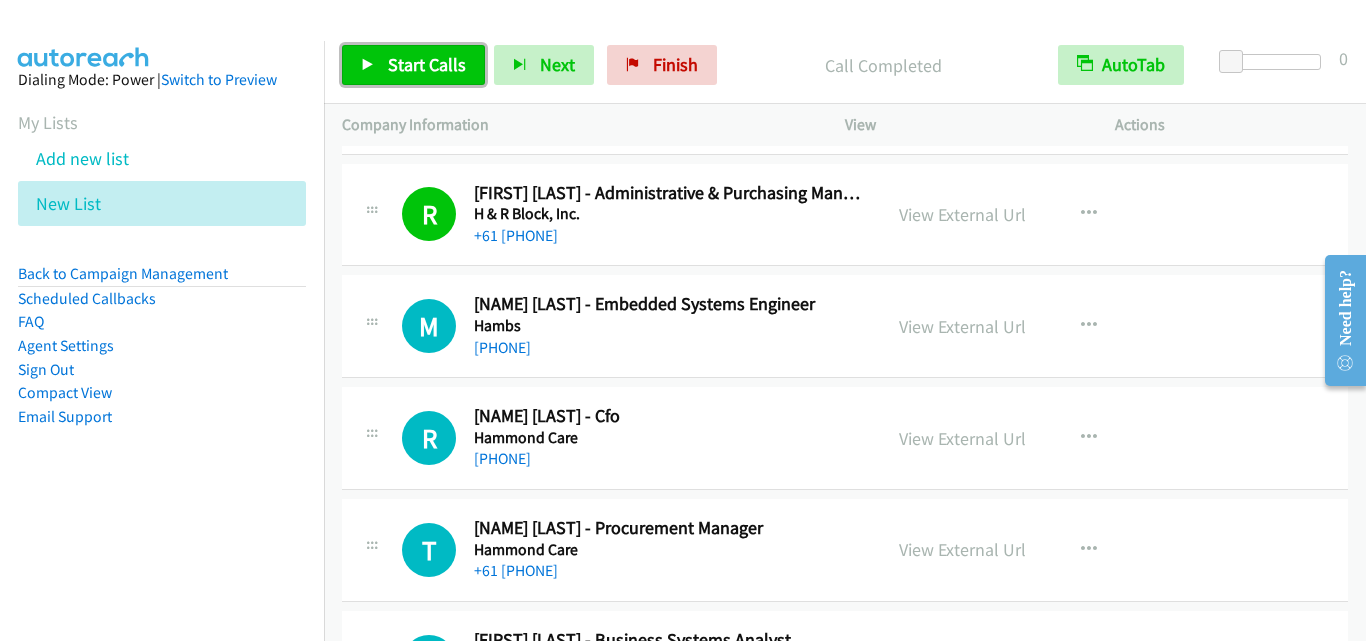 click on "Start Calls" at bounding box center (427, 64) 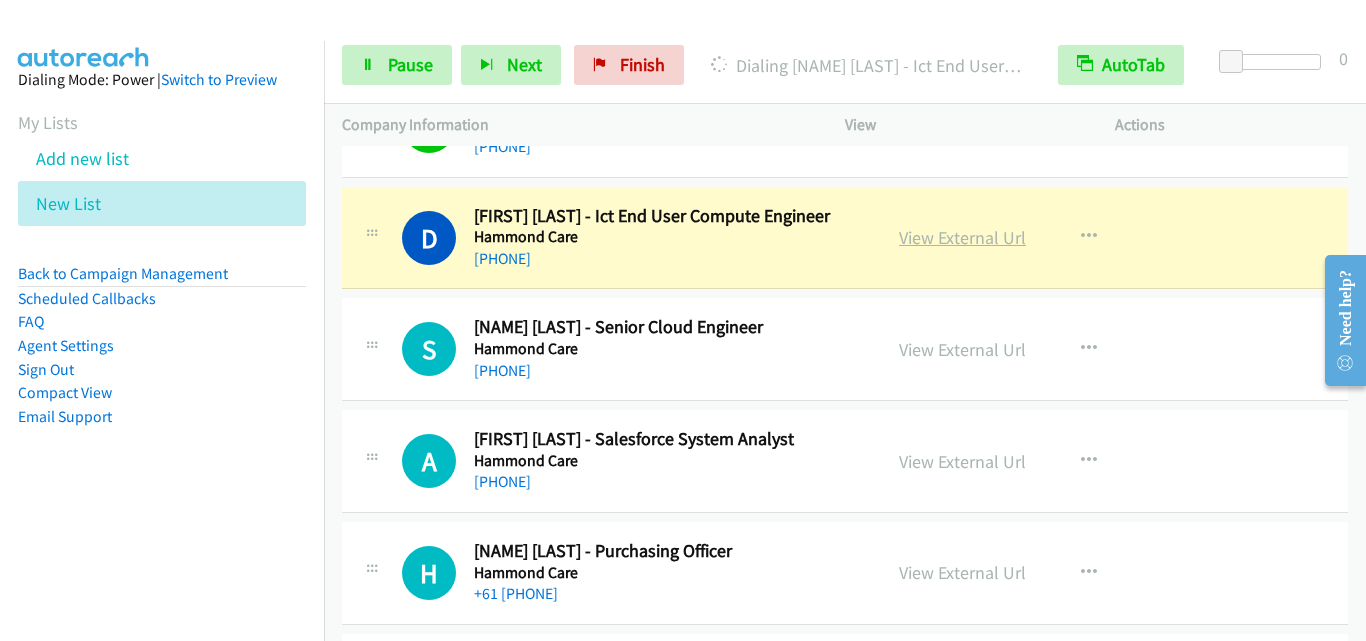 scroll, scrollTop: 19000, scrollLeft: 0, axis: vertical 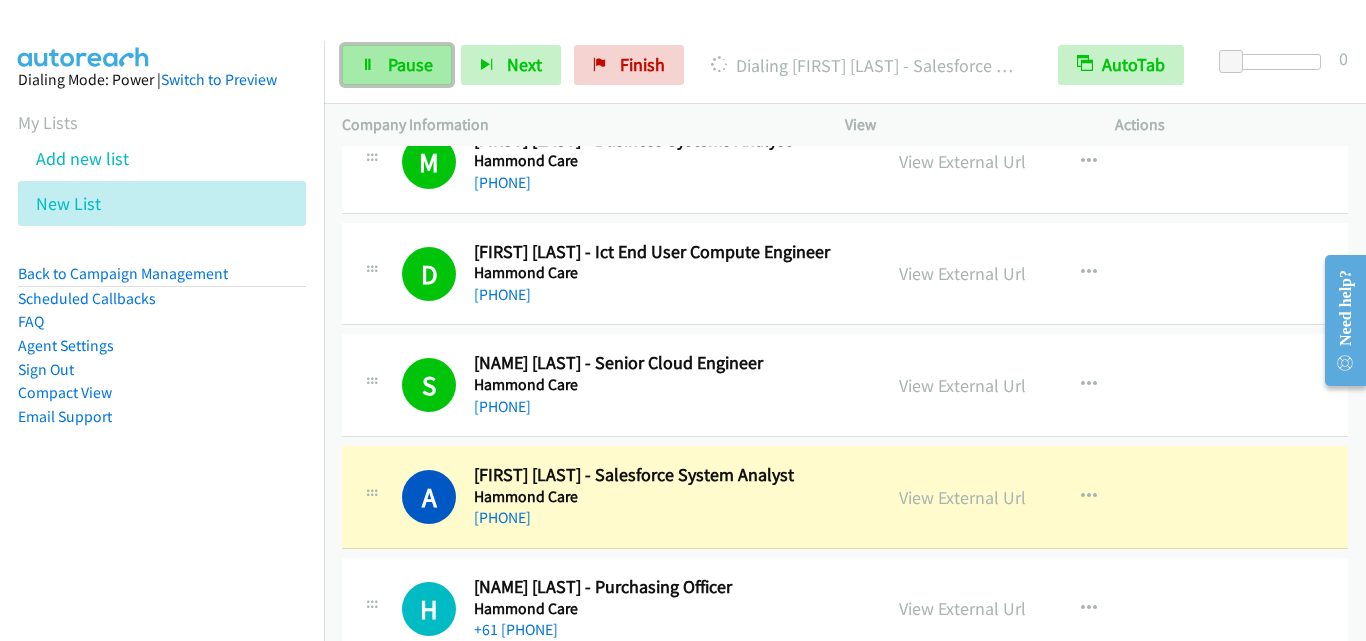 click on "Pause" at bounding box center (410, 64) 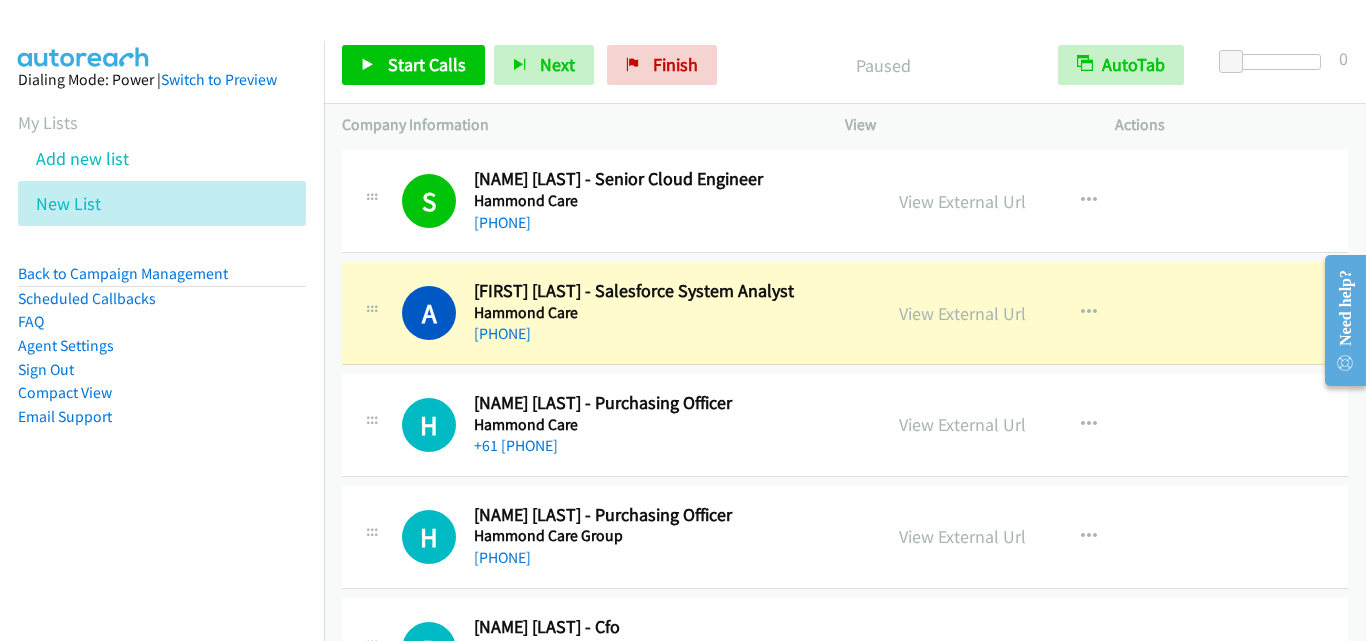 scroll, scrollTop: 19200, scrollLeft: 0, axis: vertical 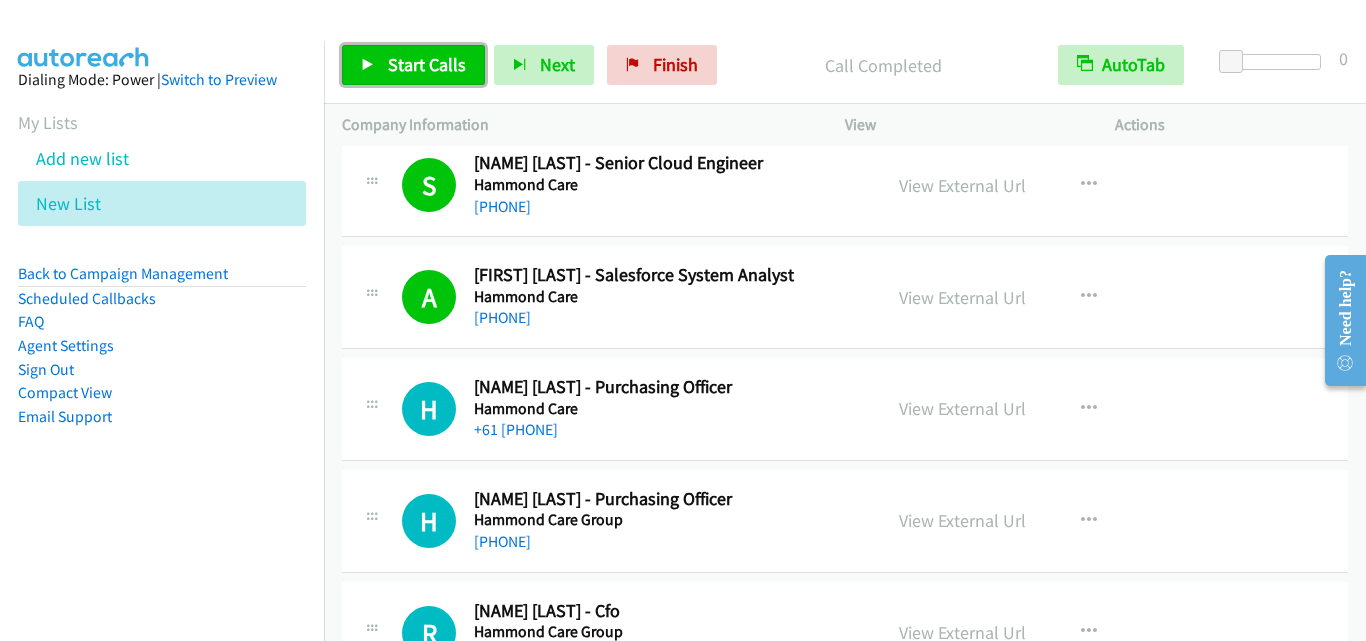 click at bounding box center [368, 66] 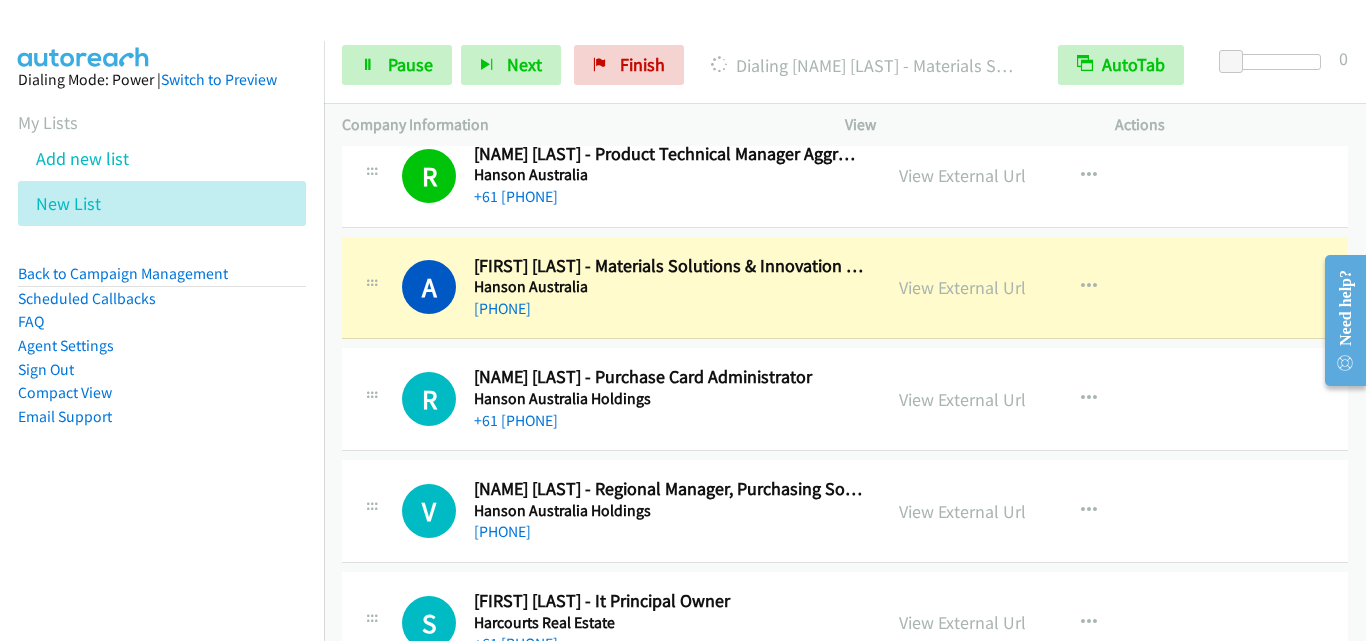 scroll, scrollTop: 20200, scrollLeft: 0, axis: vertical 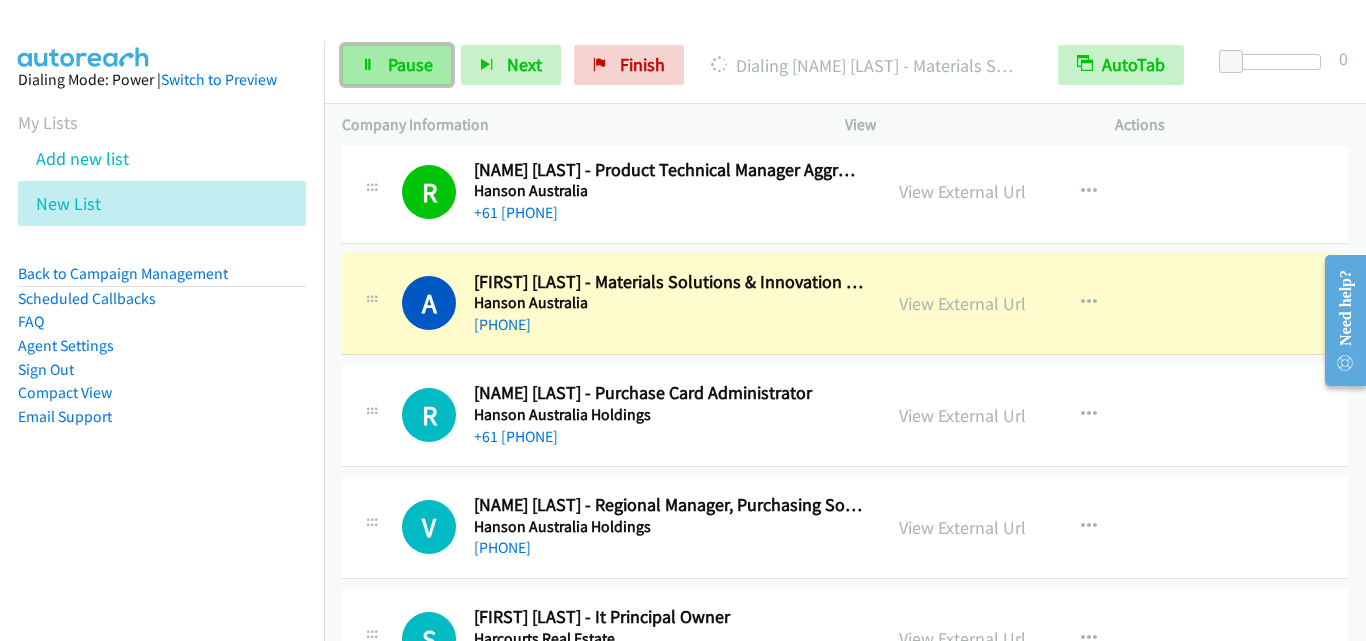 click on "Pause" at bounding box center (410, 64) 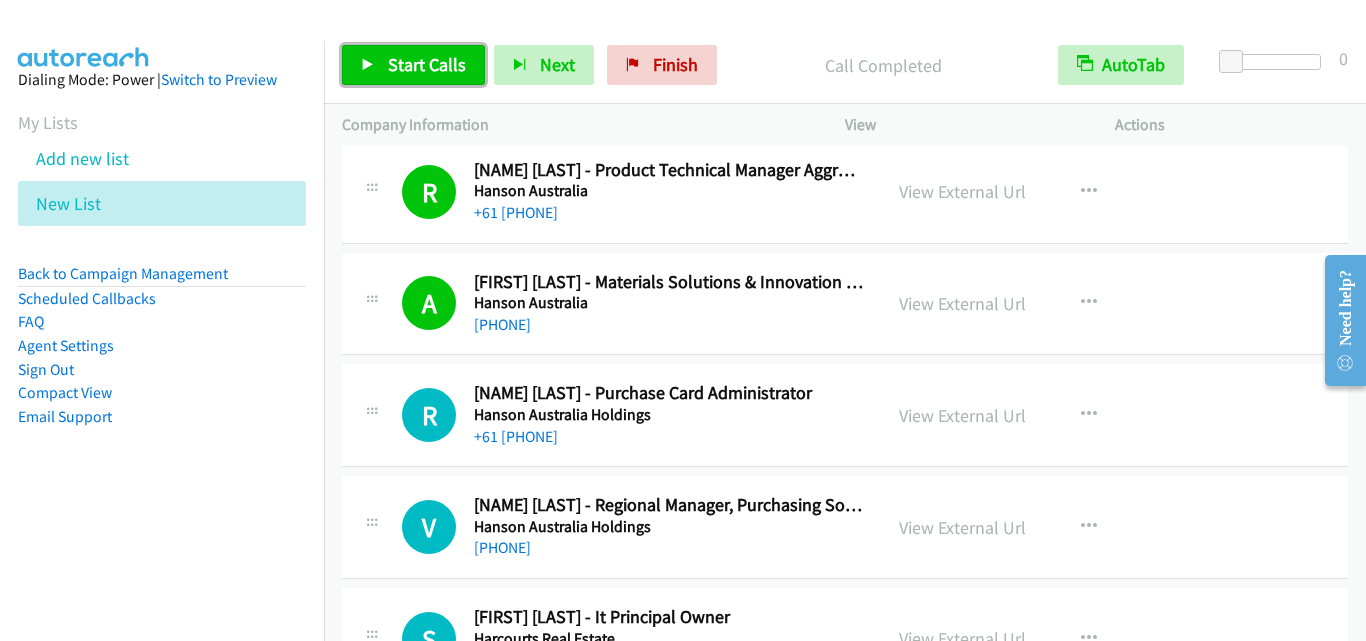 click on "Start Calls" at bounding box center (413, 65) 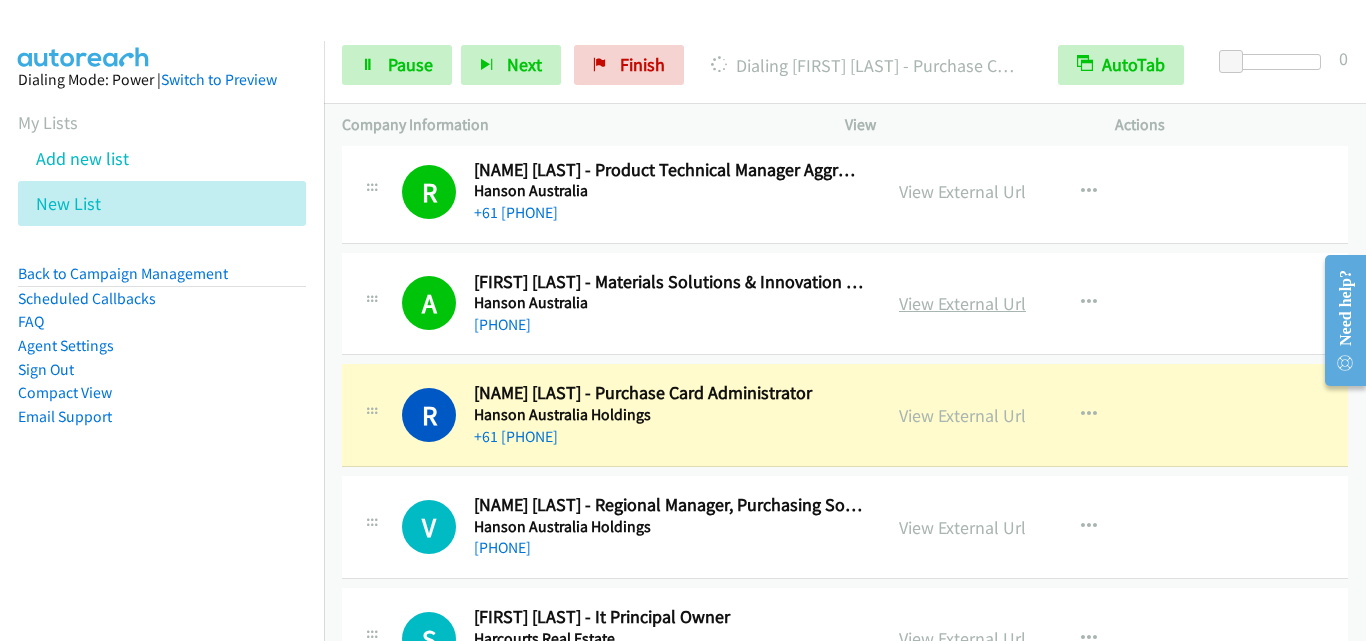 click on "View External Url" at bounding box center [962, 303] 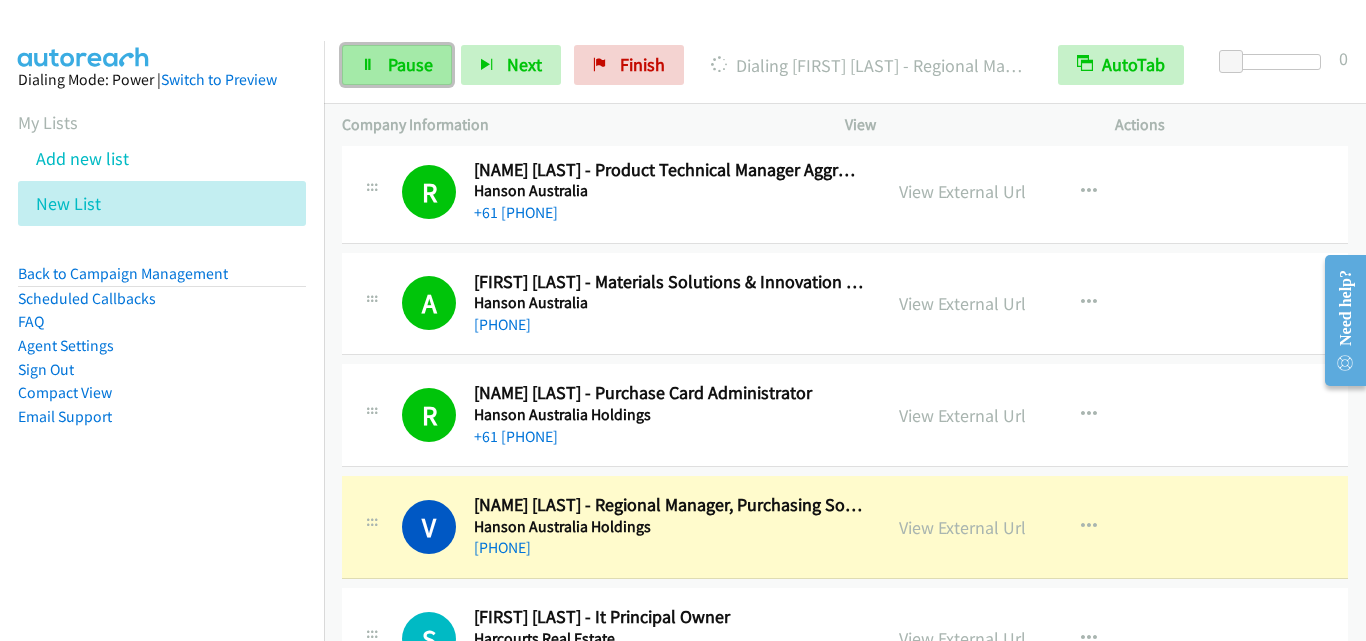 click on "Pause" at bounding box center (410, 64) 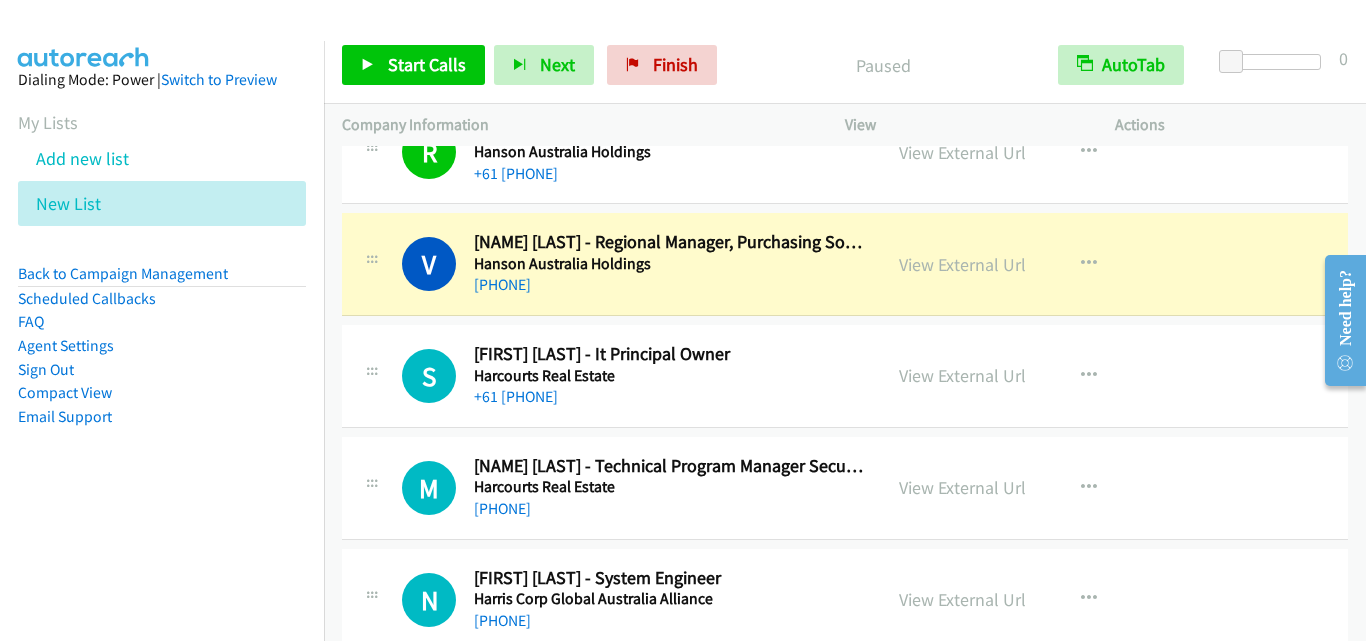 scroll, scrollTop: 20500, scrollLeft: 0, axis: vertical 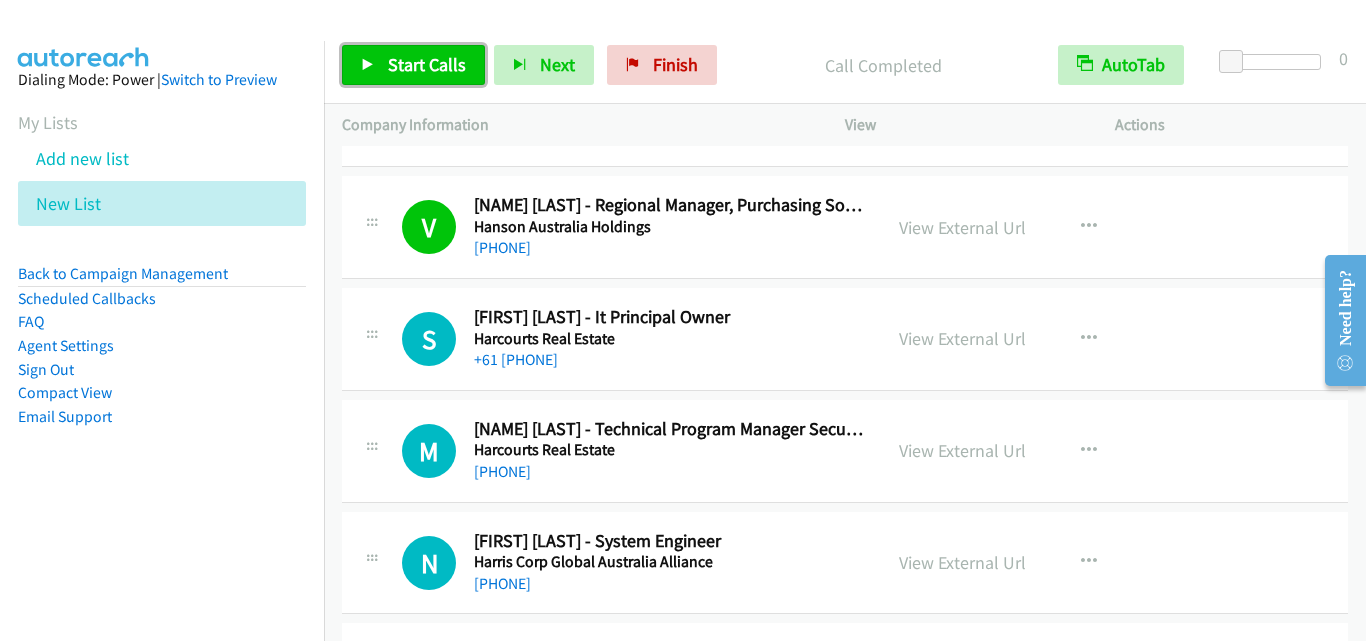 click on "Start Calls" at bounding box center (427, 64) 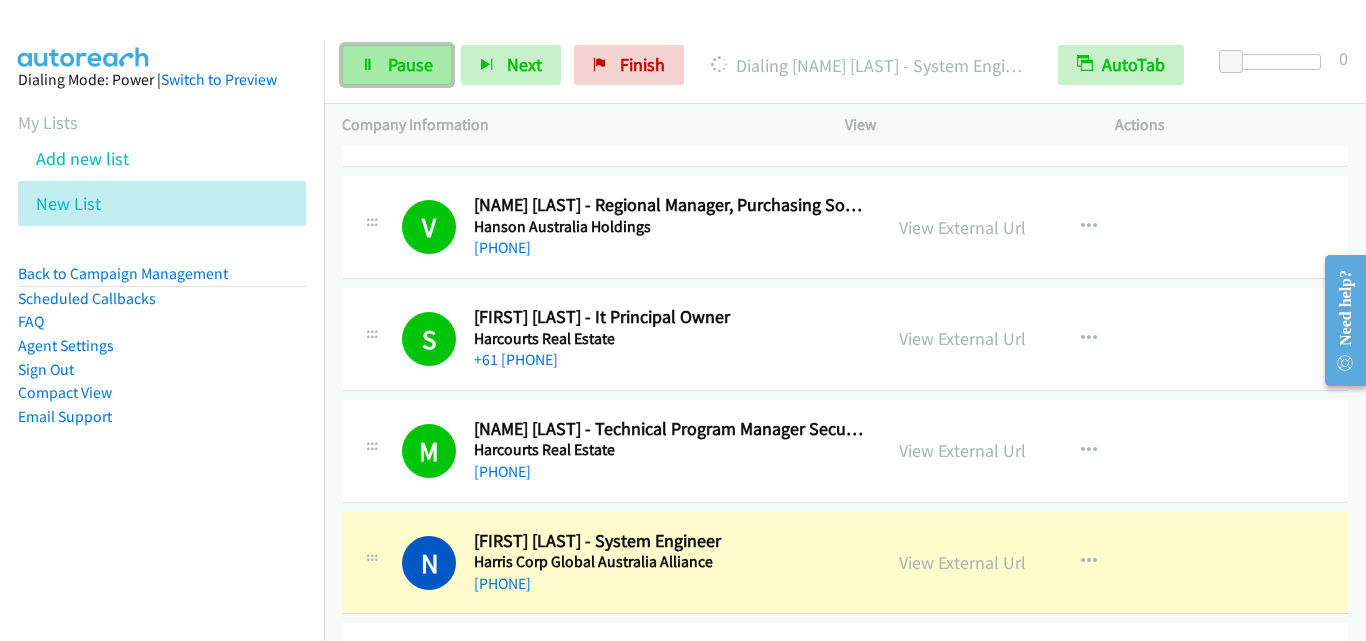 click on "Pause" at bounding box center [397, 65] 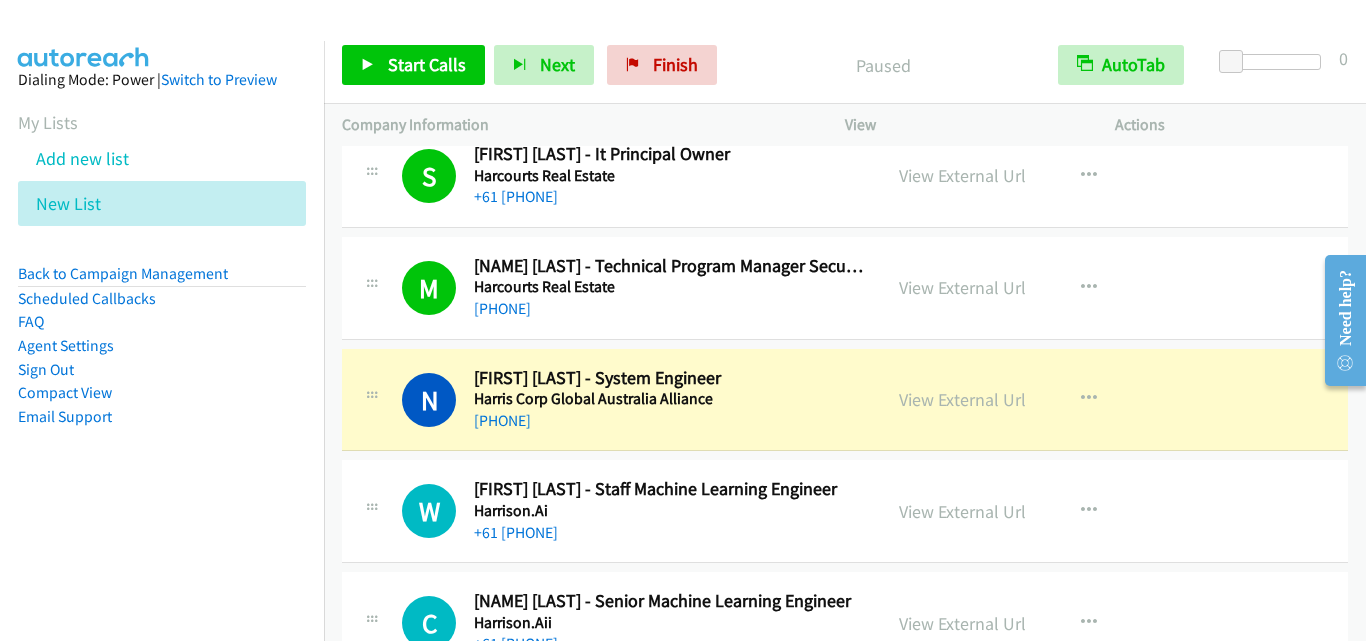scroll, scrollTop: 20700, scrollLeft: 0, axis: vertical 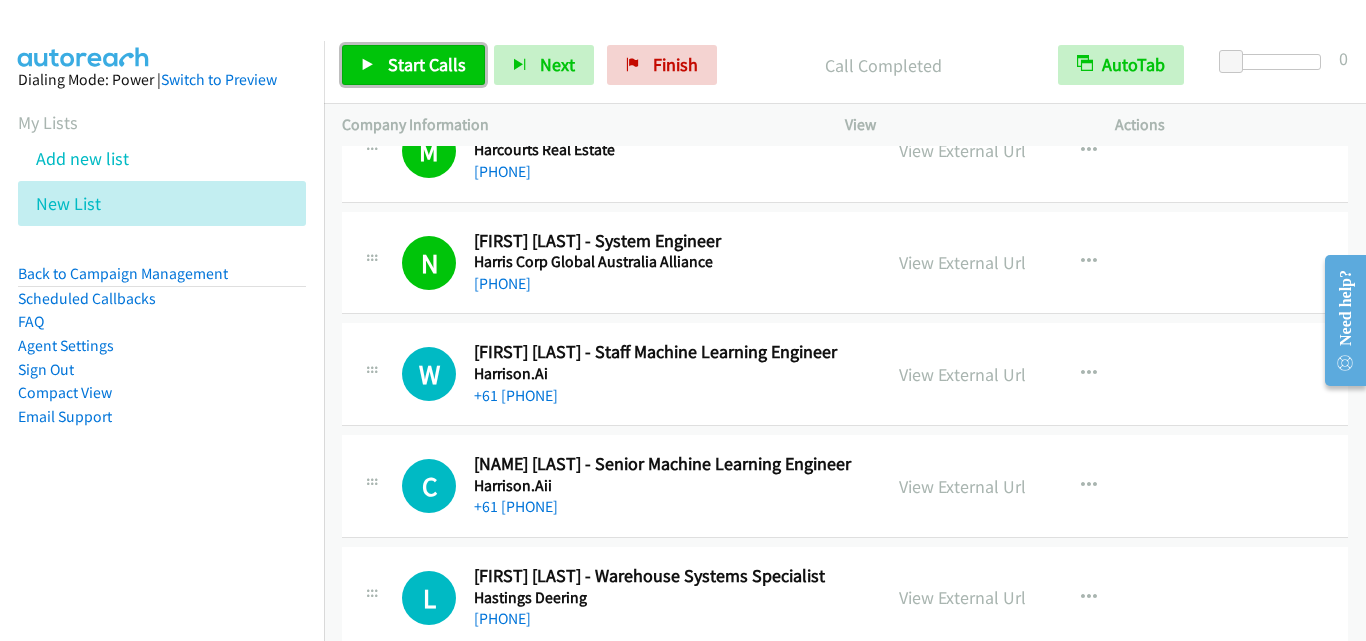 click on "Start Calls" at bounding box center (427, 64) 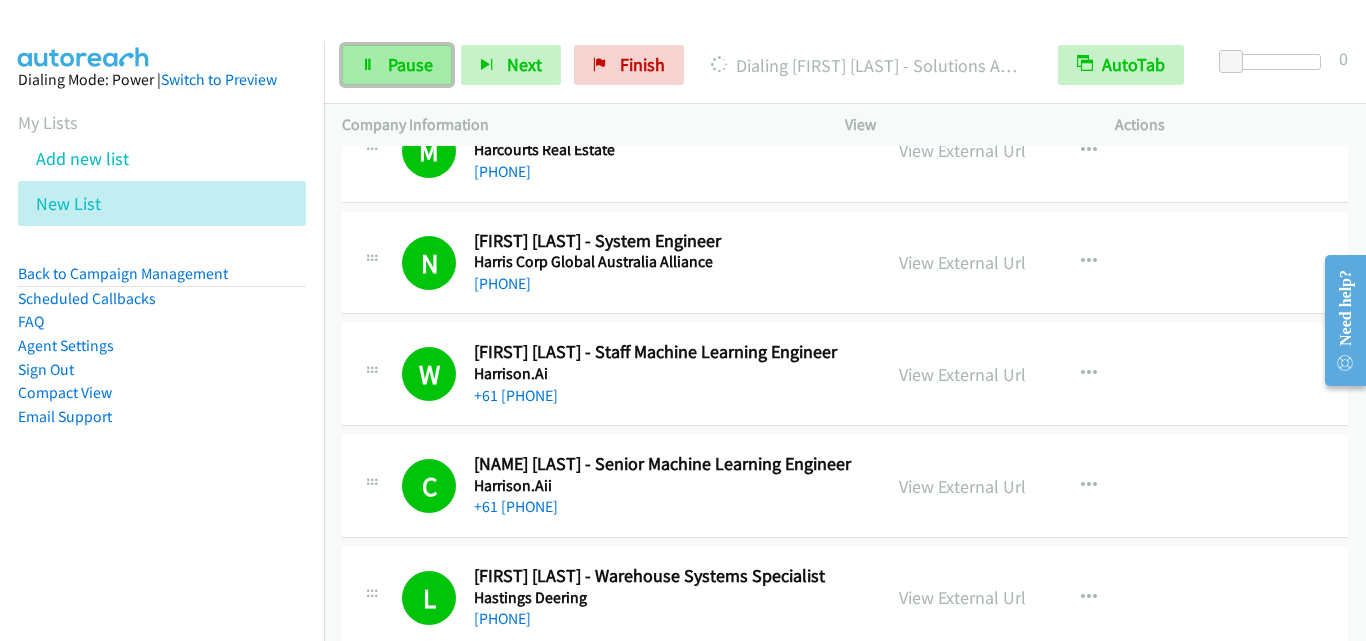 click at bounding box center (368, 66) 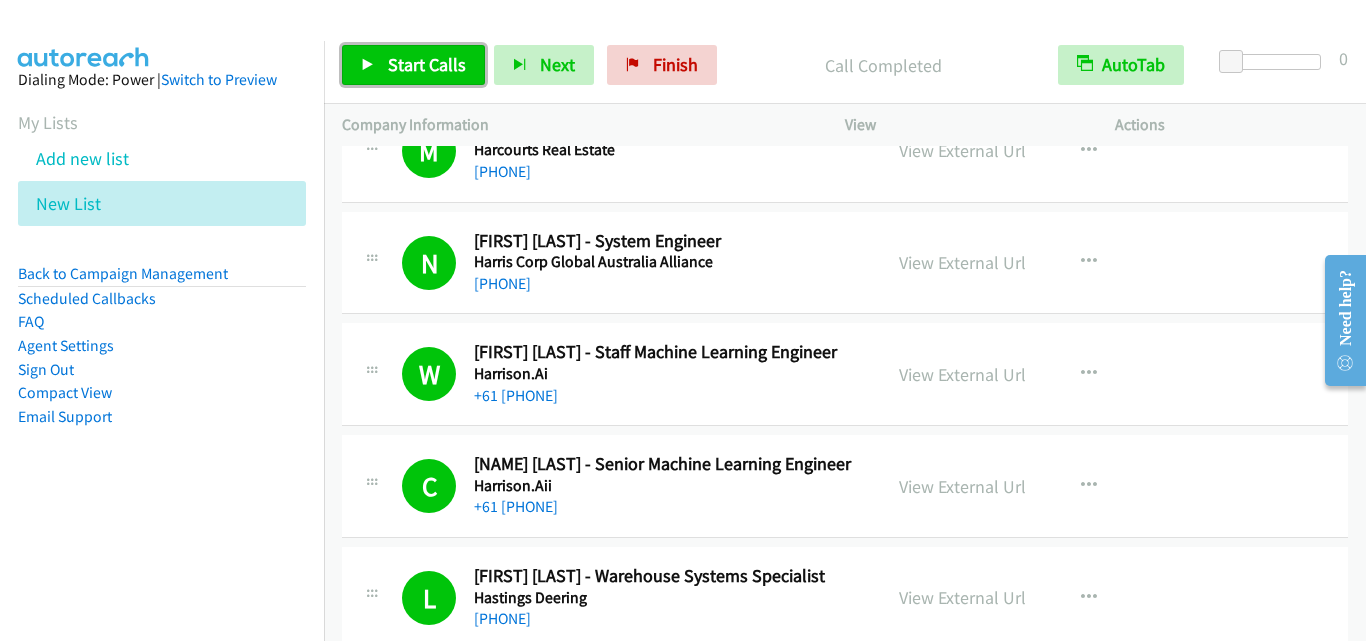 click on "Start Calls" at bounding box center [427, 64] 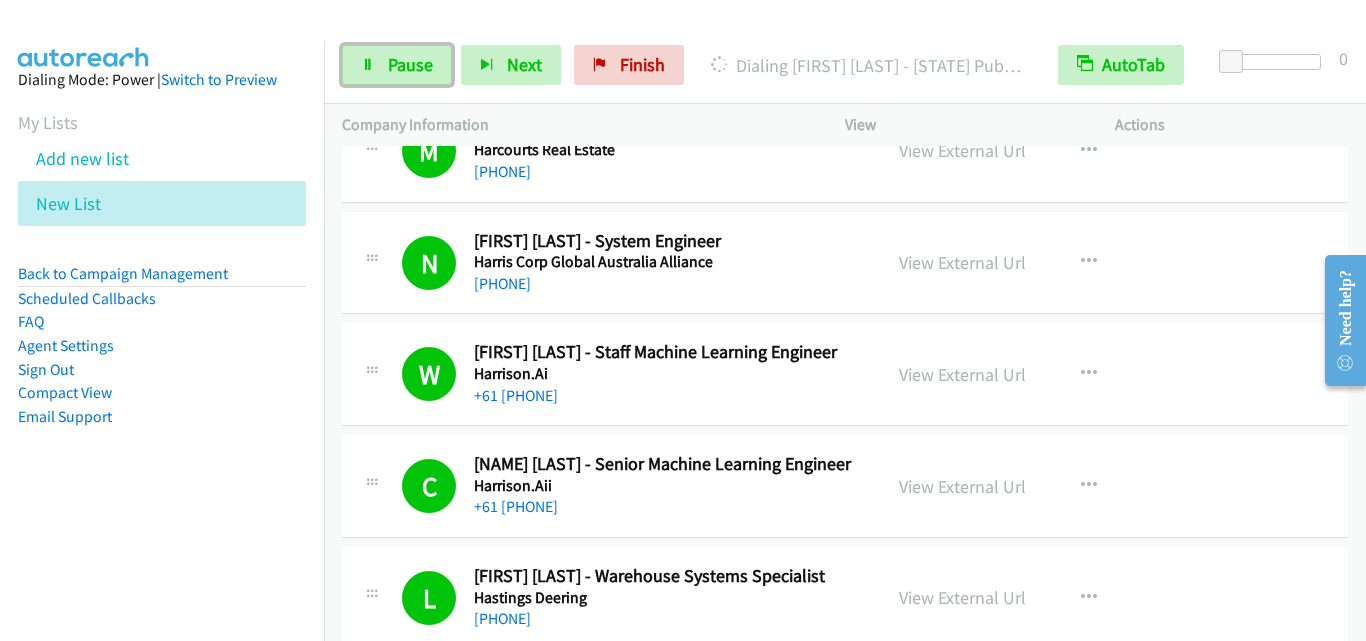 drag, startPoint x: 412, startPoint y: 65, endPoint x: 270, endPoint y: 5, distance: 154.15576 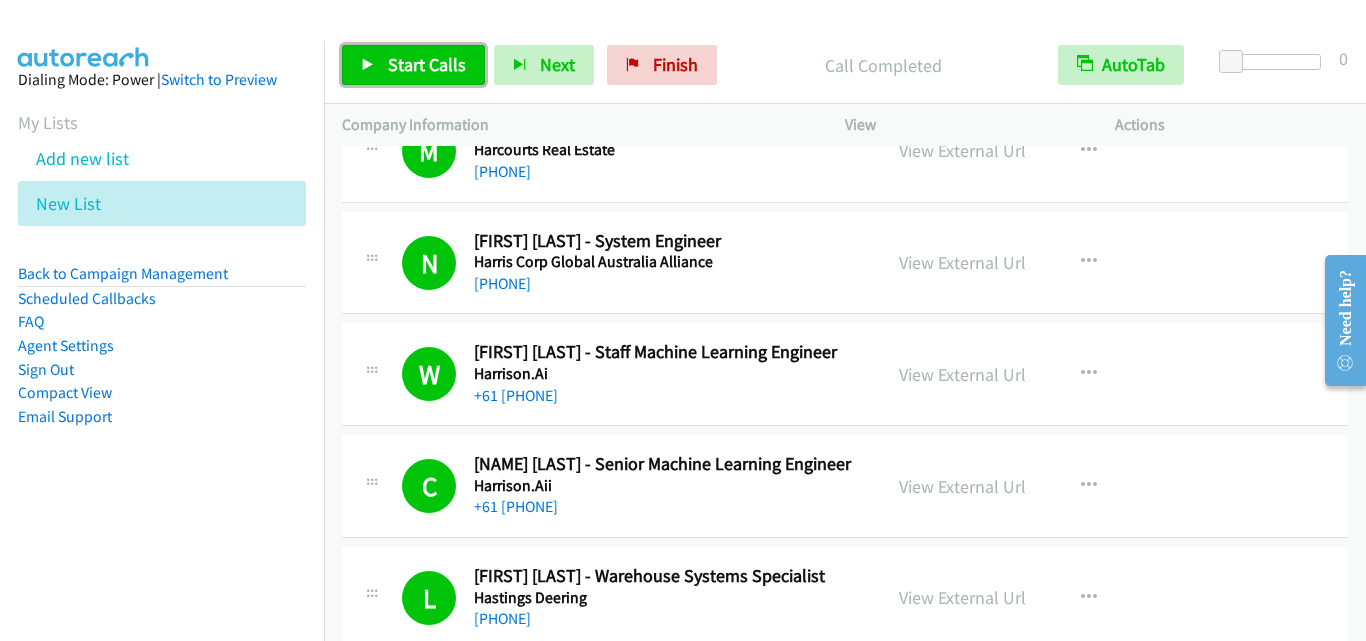 click on "Start Calls" at bounding box center [427, 64] 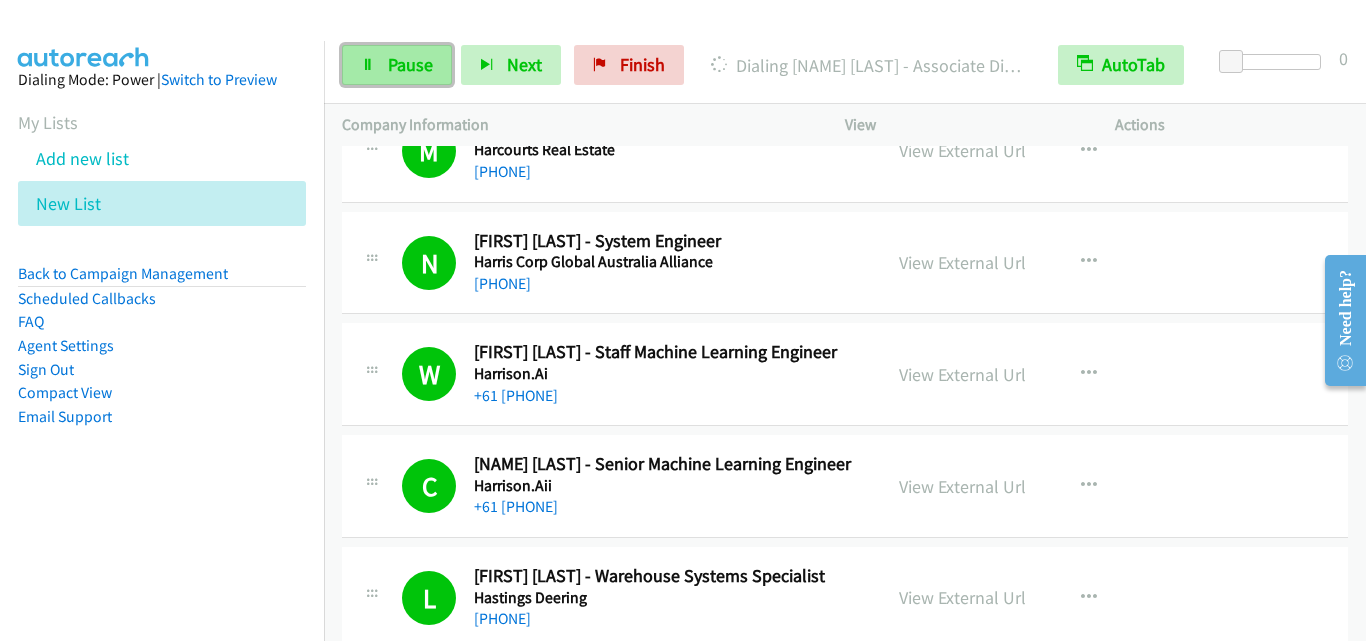 click on "Pause" at bounding box center [397, 65] 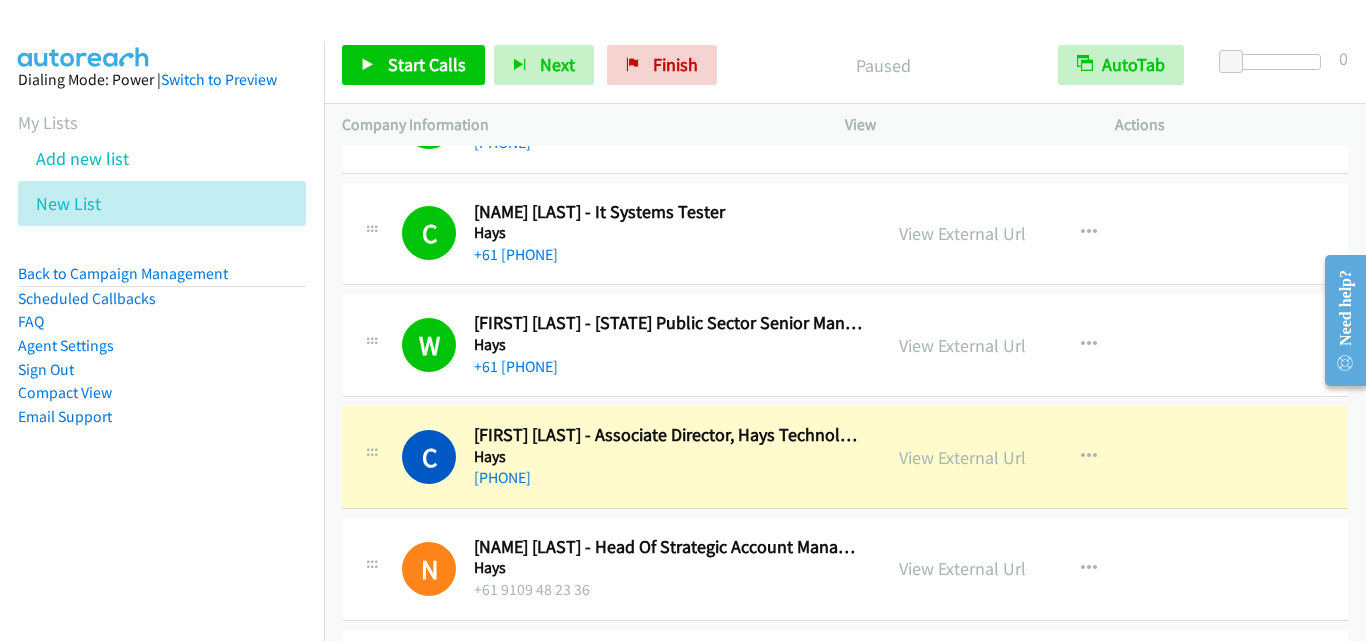 scroll, scrollTop: 21700, scrollLeft: 0, axis: vertical 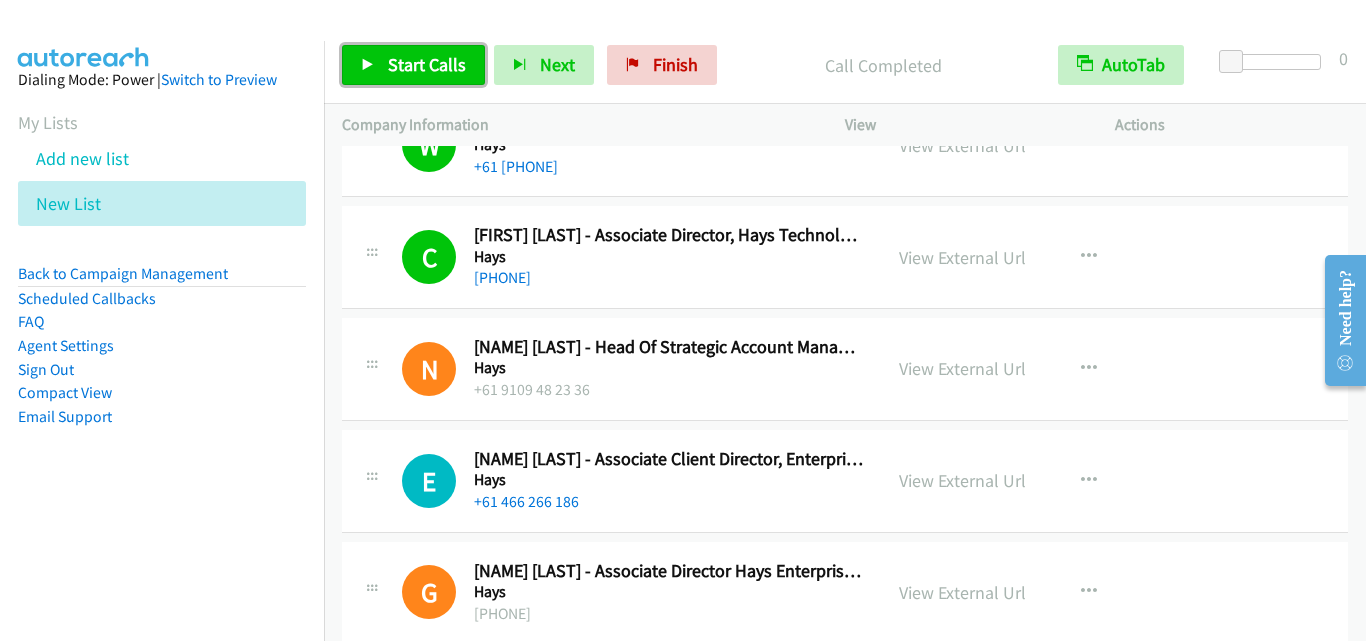 click on "Start Calls" at bounding box center [427, 64] 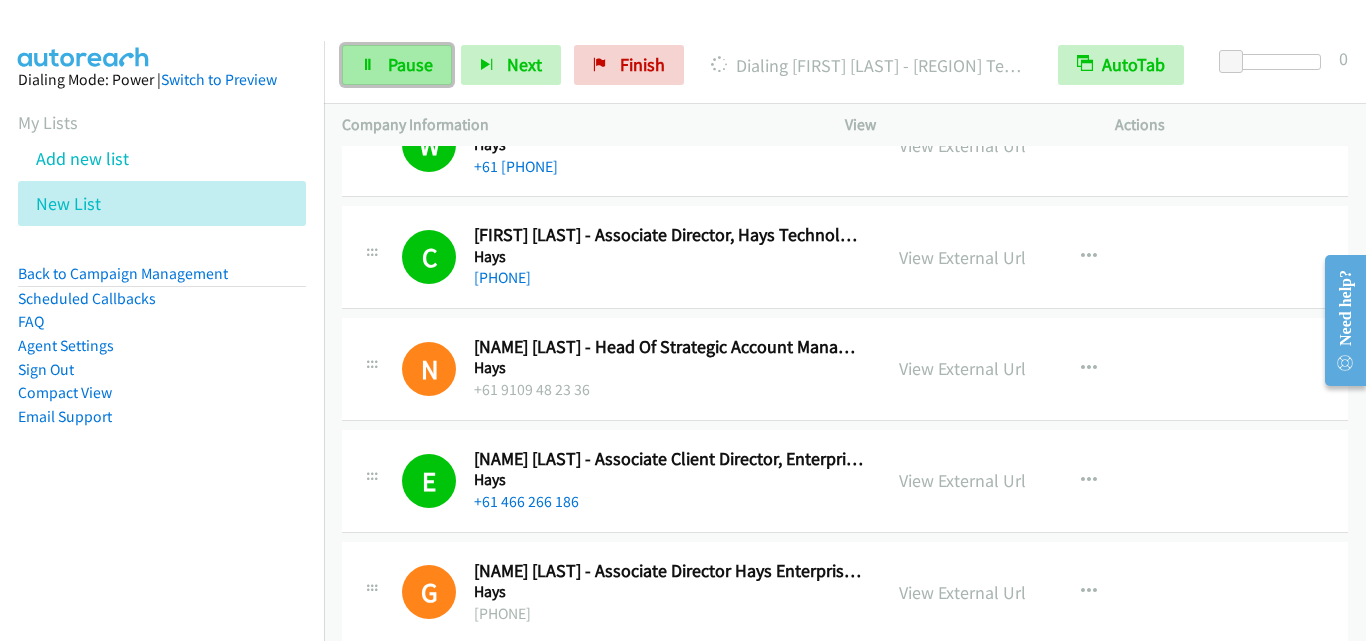 click on "Pause" at bounding box center (397, 65) 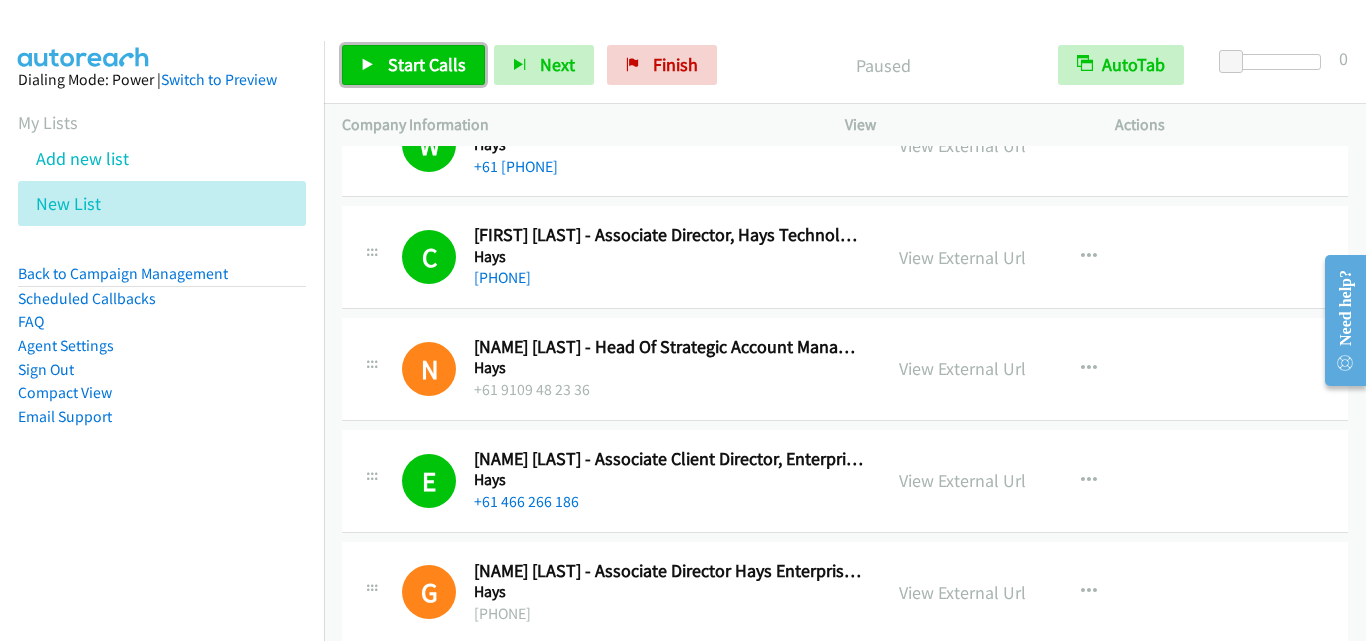 click on "Start Calls" at bounding box center (427, 64) 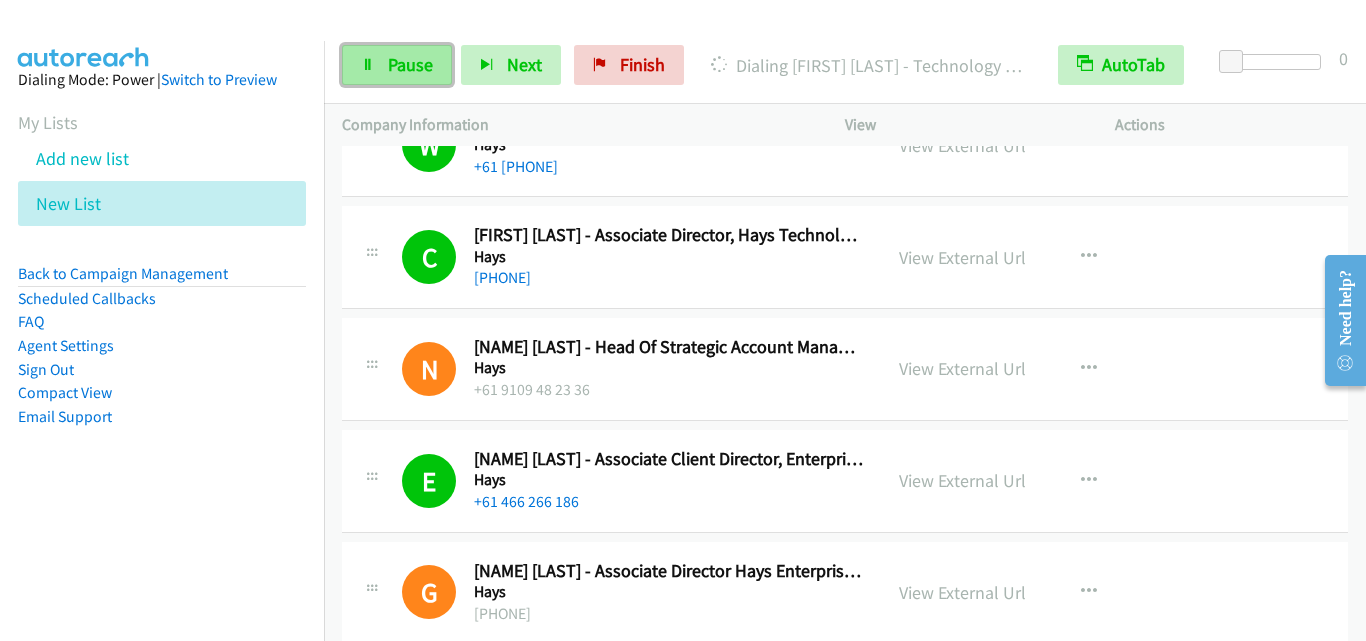 click on "Pause" at bounding box center (397, 65) 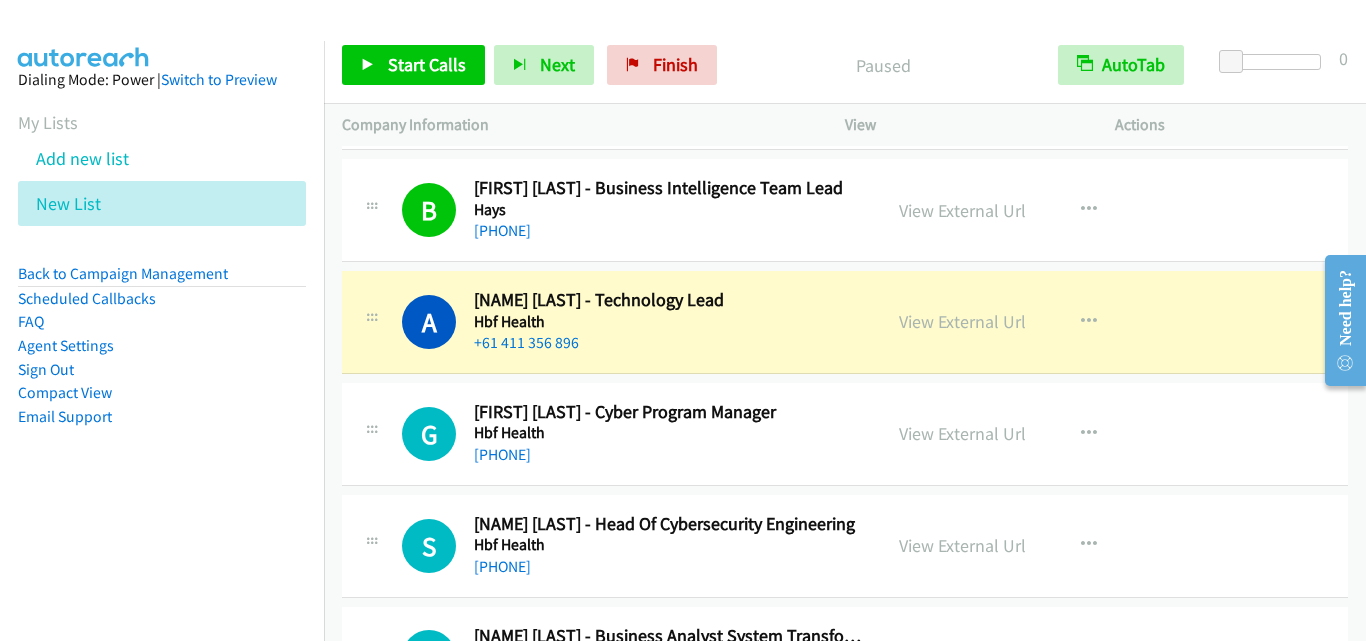 scroll, scrollTop: 22900, scrollLeft: 0, axis: vertical 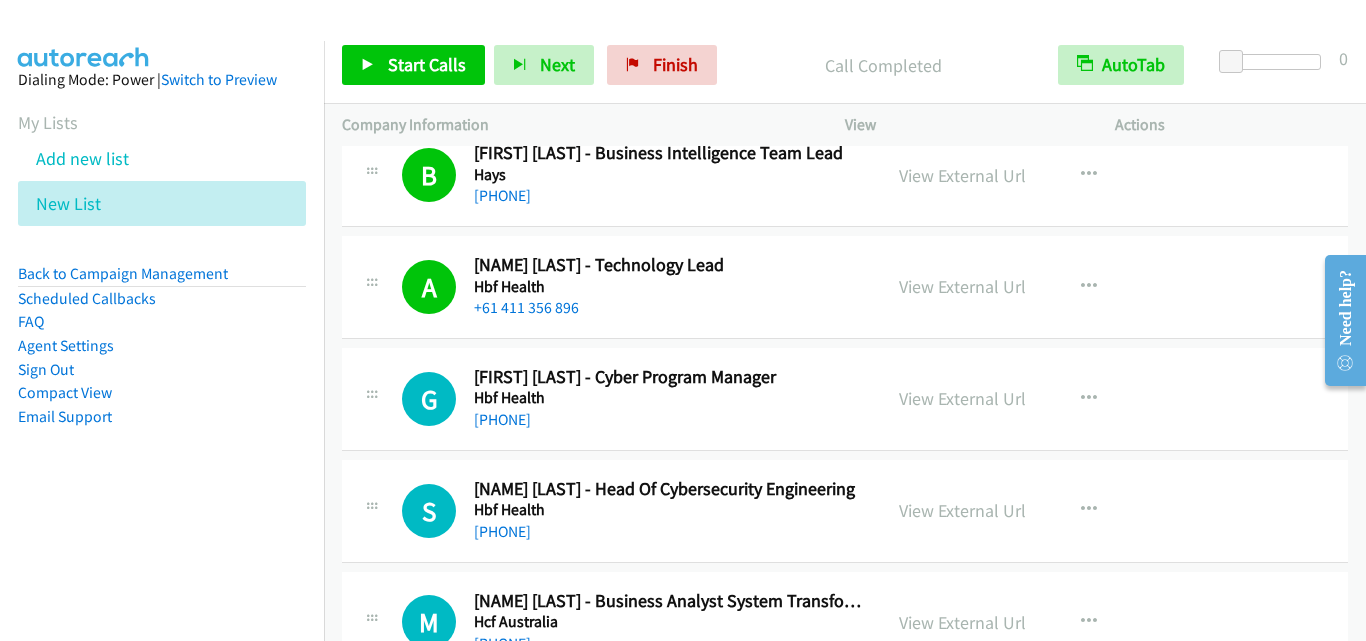 click on "View External Url
View External Url
Schedule/Manage Callback
Start Calls Here
Remove from list
Add to do not call list
Reset Call Status" at bounding box center [1025, 175] 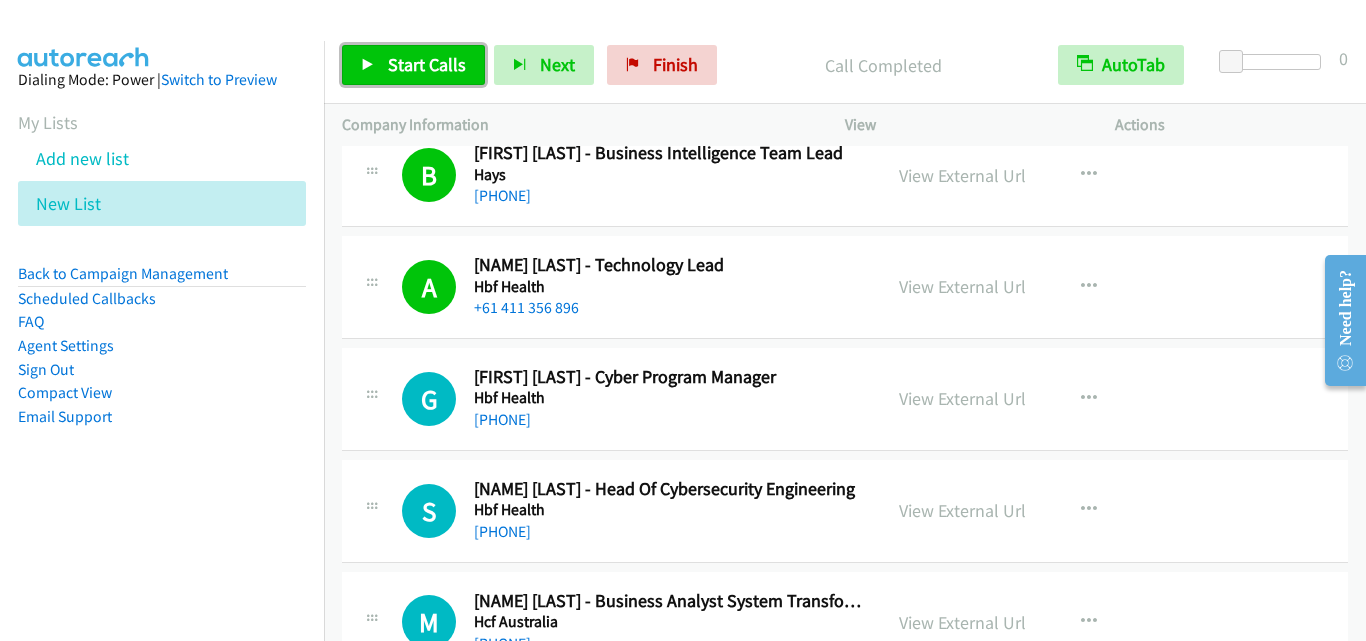drag, startPoint x: 459, startPoint y: 70, endPoint x: 552, endPoint y: 121, distance: 106.06602 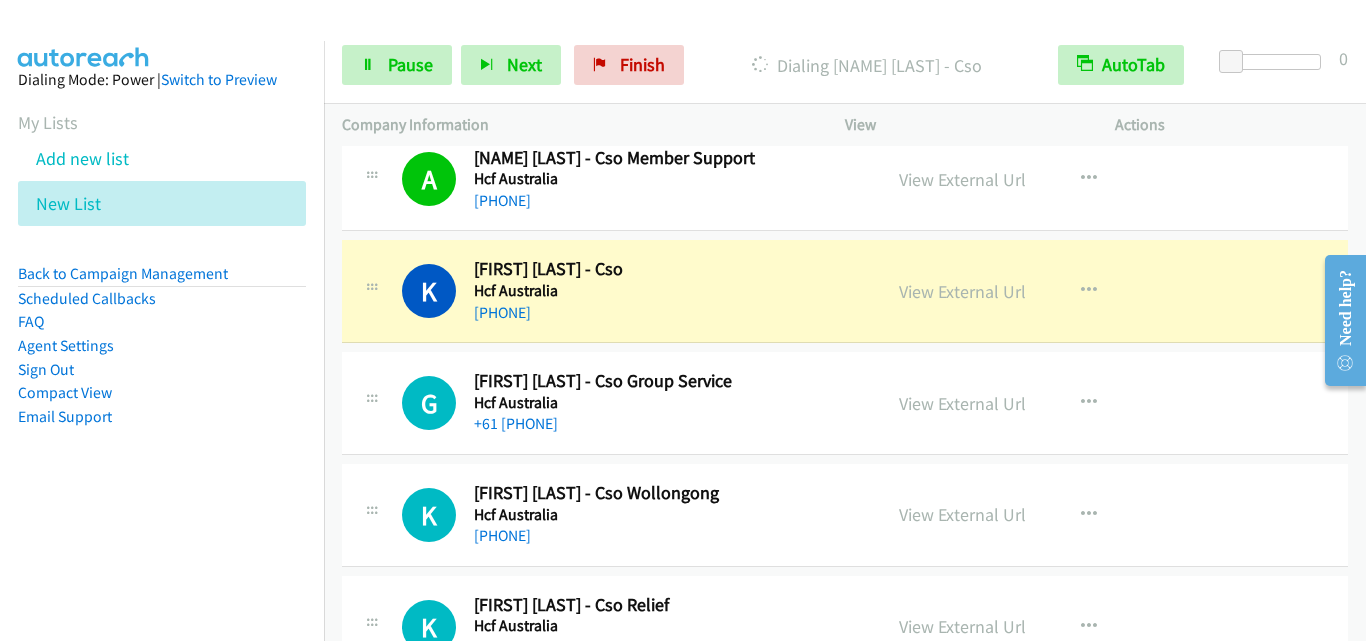 scroll, scrollTop: 23900, scrollLeft: 0, axis: vertical 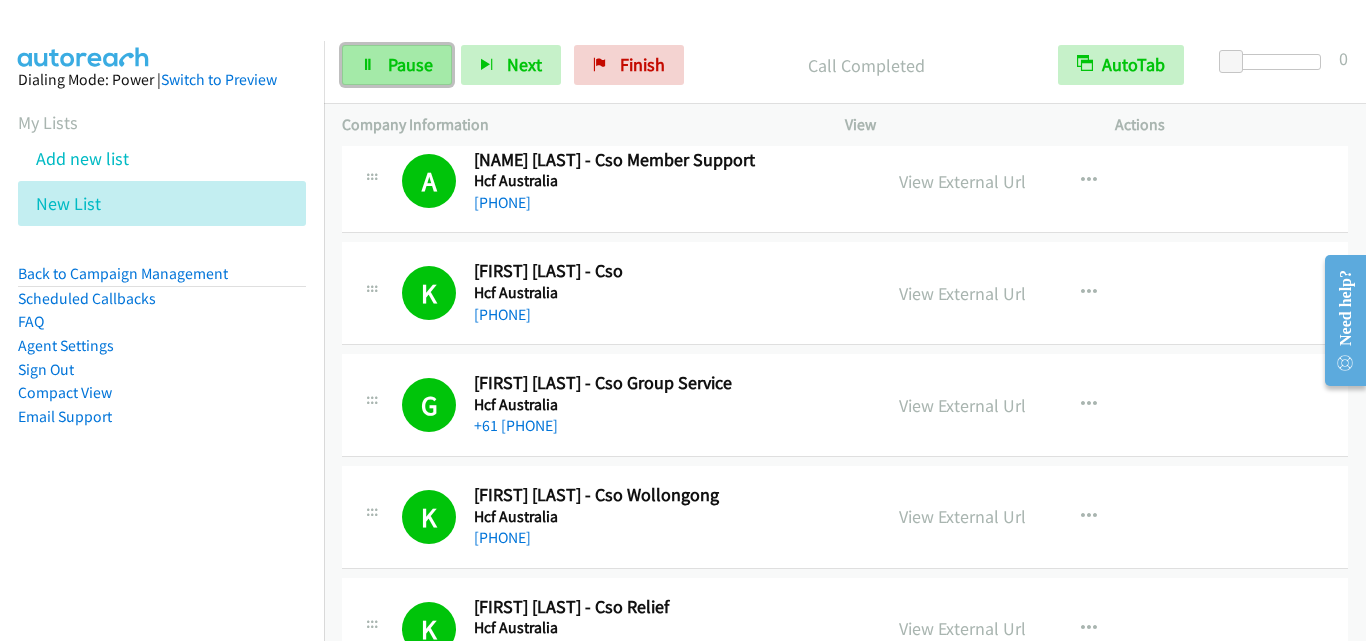 click on "Pause" at bounding box center [397, 65] 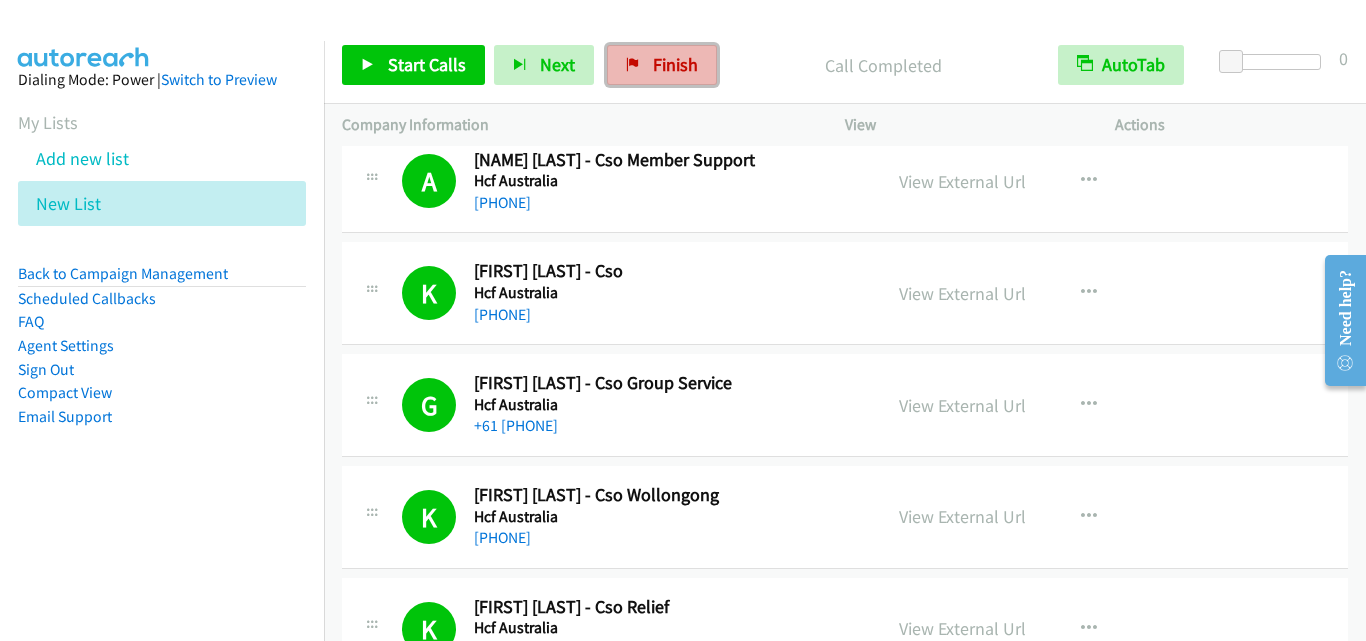 click on "Finish" at bounding box center [675, 64] 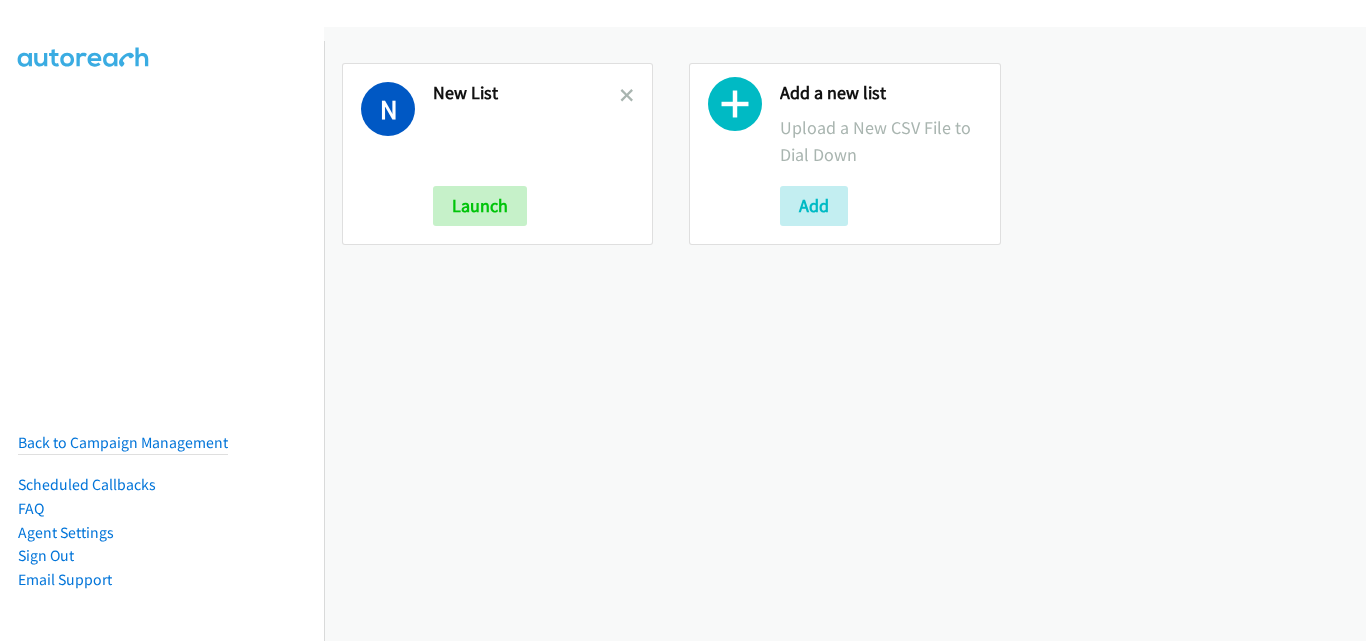 scroll, scrollTop: 0, scrollLeft: 0, axis: both 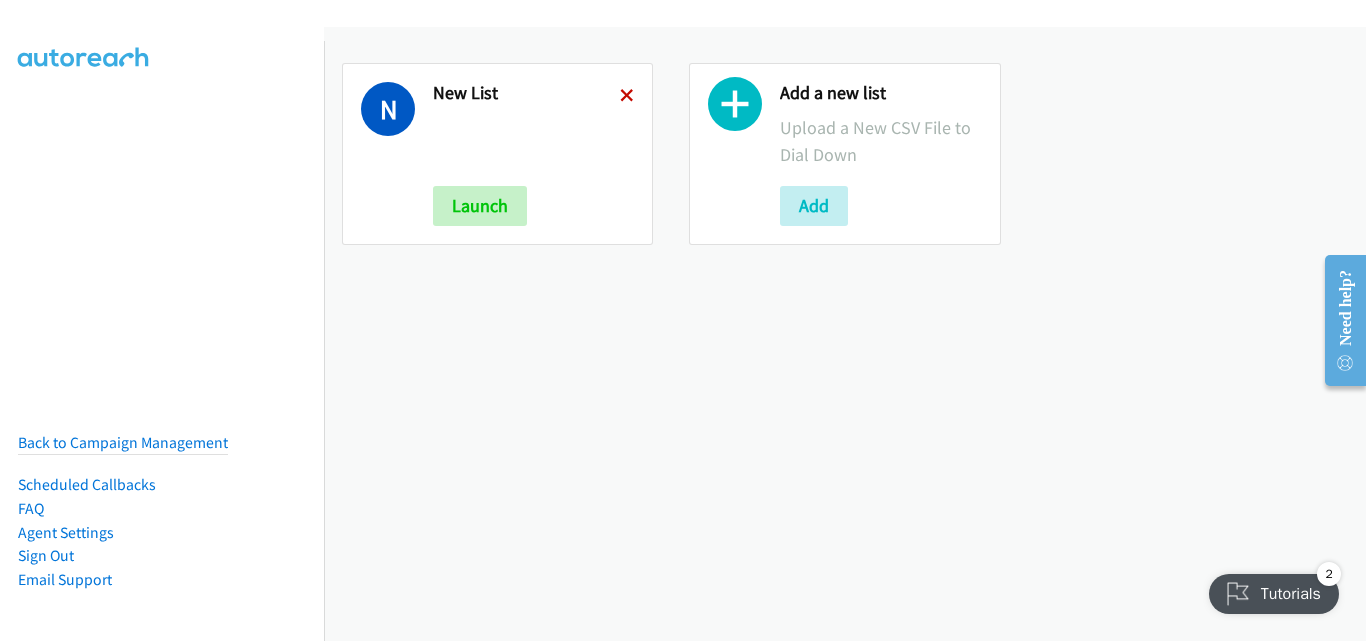 click at bounding box center [627, 97] 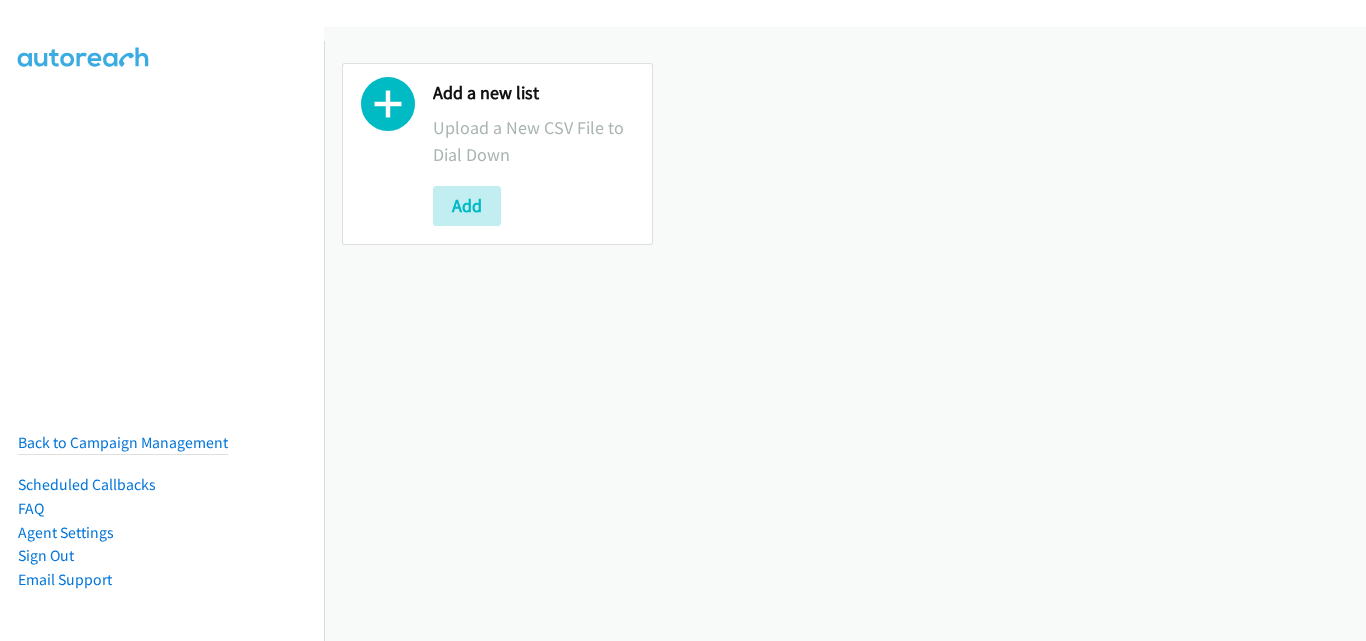 scroll, scrollTop: 0, scrollLeft: 0, axis: both 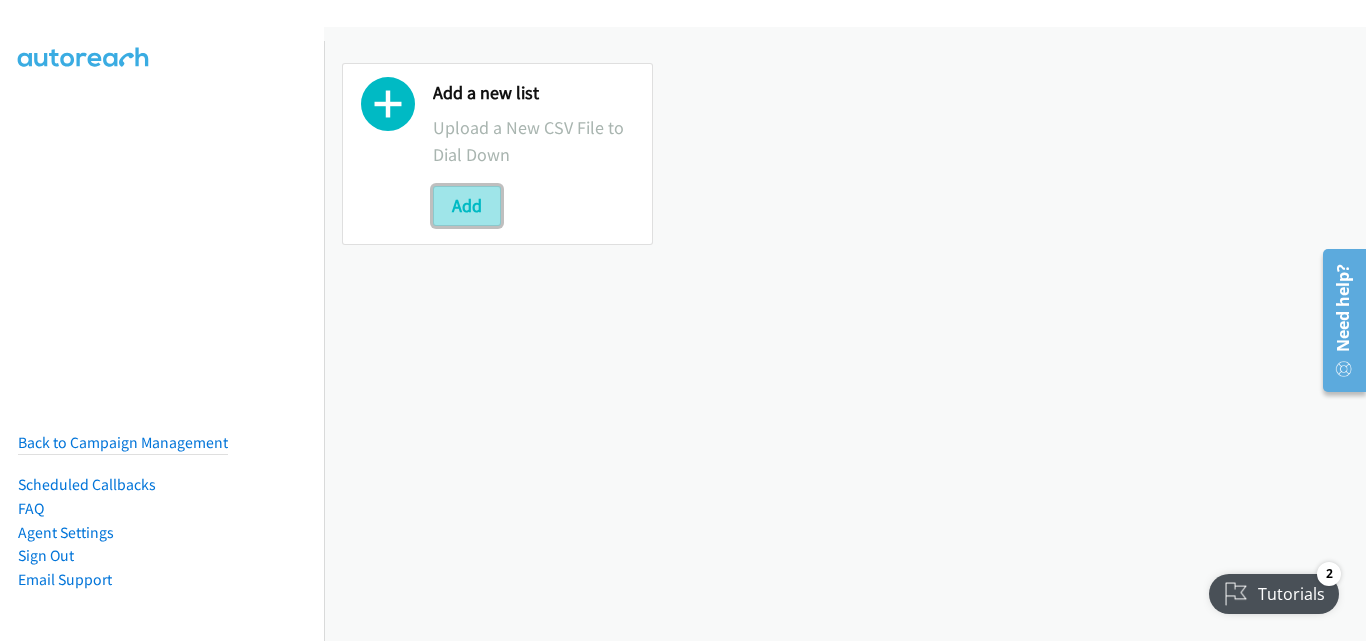 click on "Add" at bounding box center (467, 206) 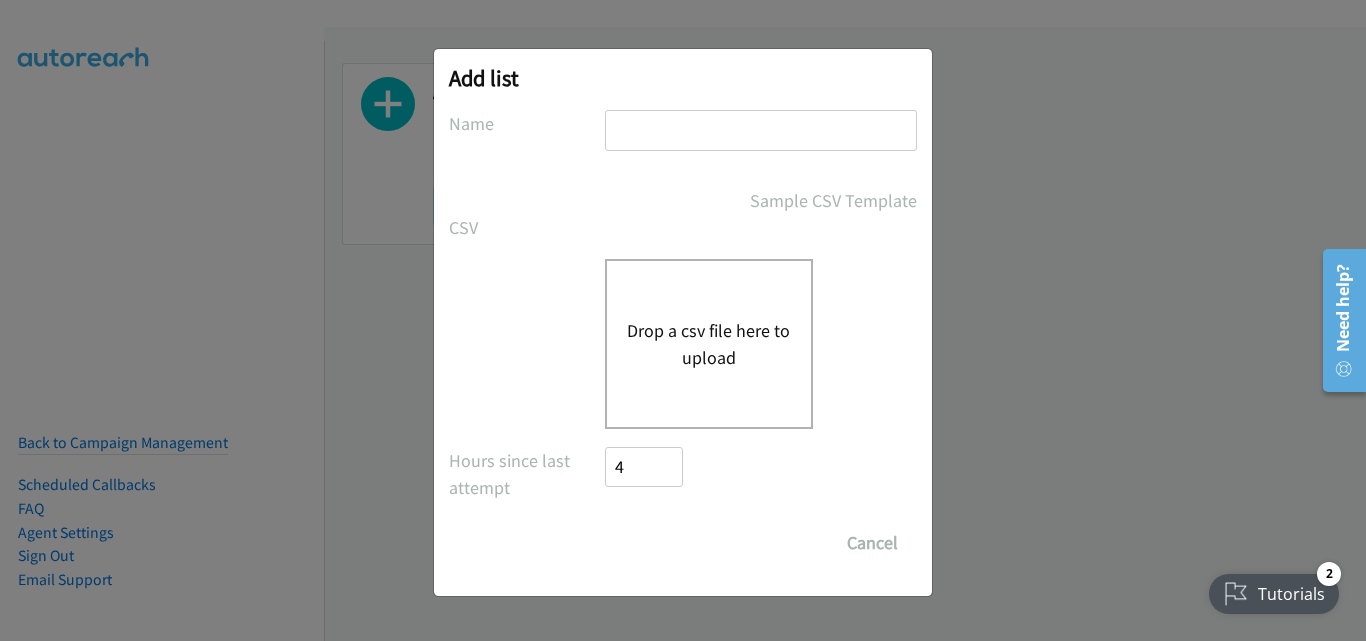 click on "Drop a csv file here to upload" at bounding box center [709, 344] 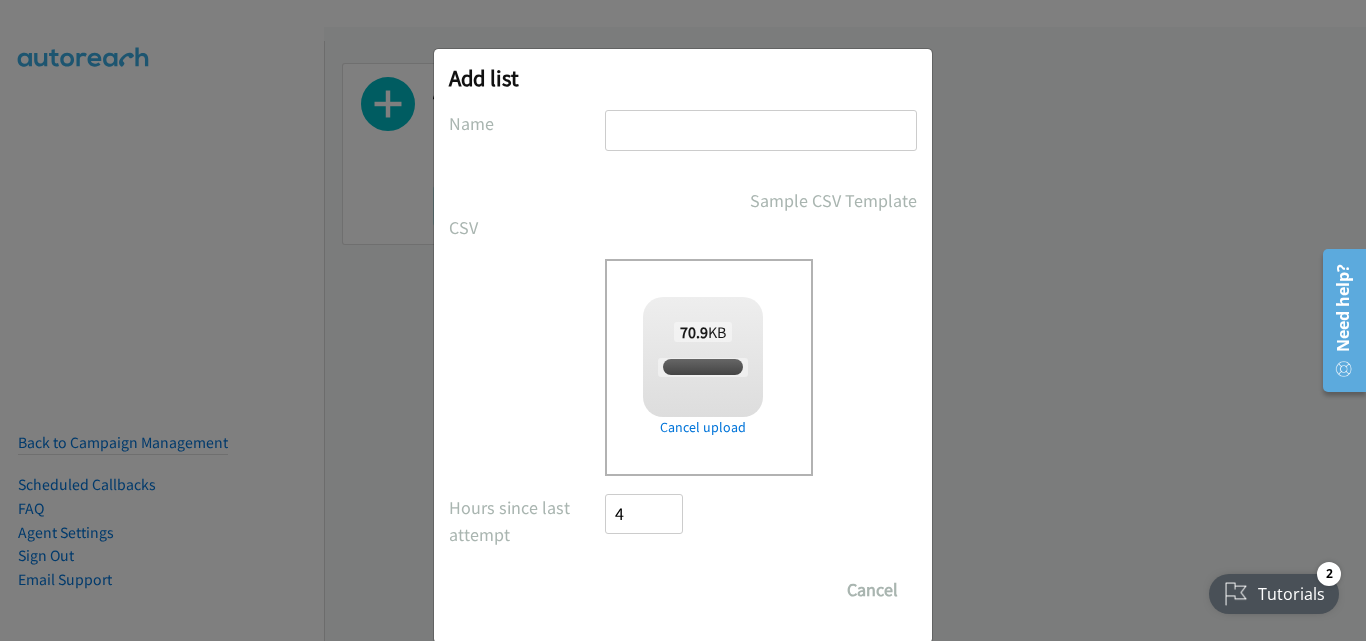 click at bounding box center [761, 130] 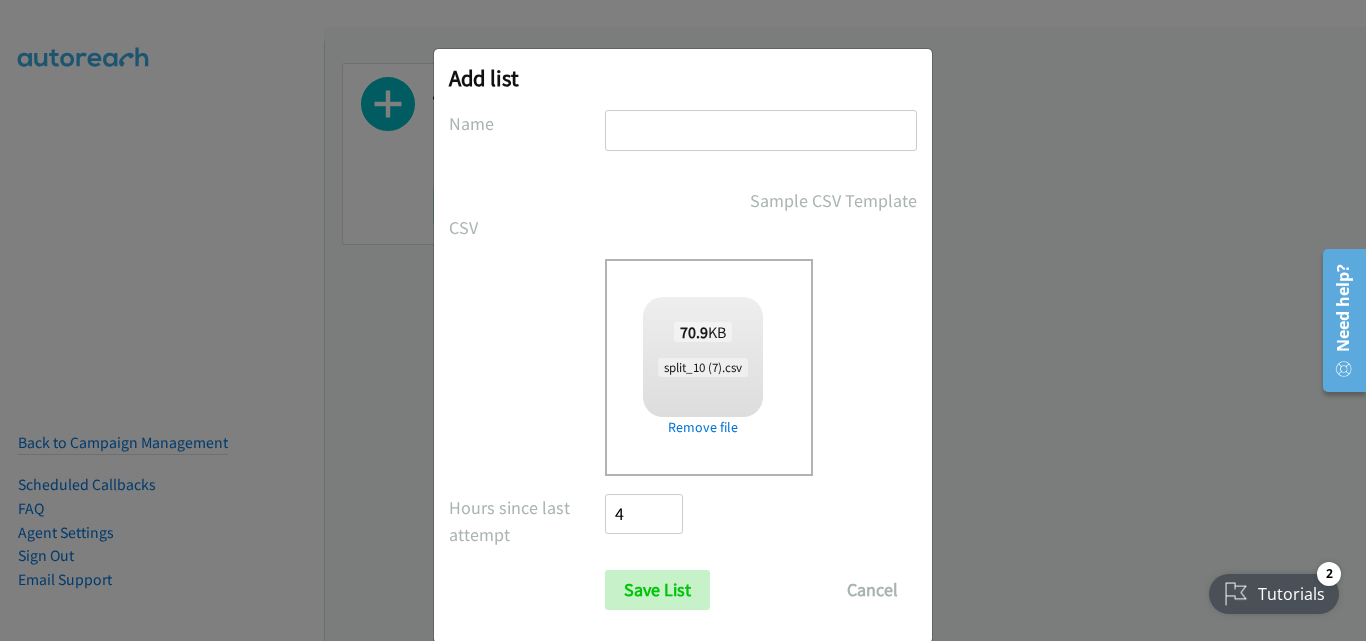 type on "New List" 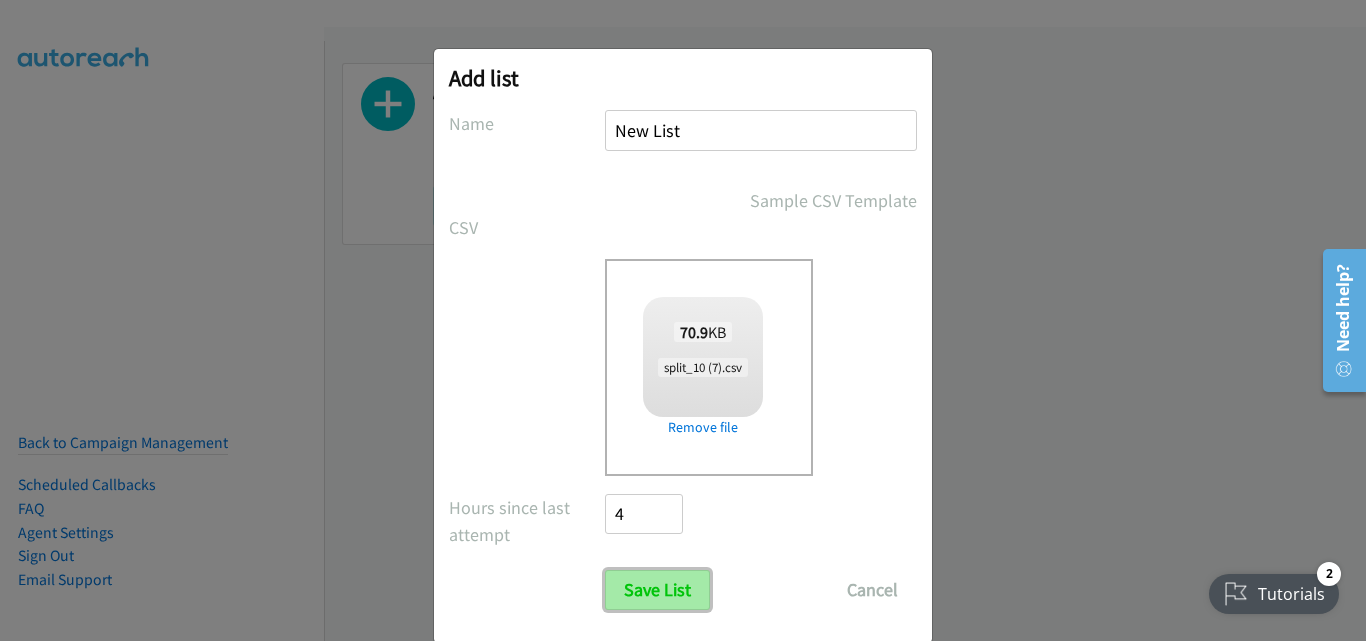 click on "Save List" at bounding box center (657, 590) 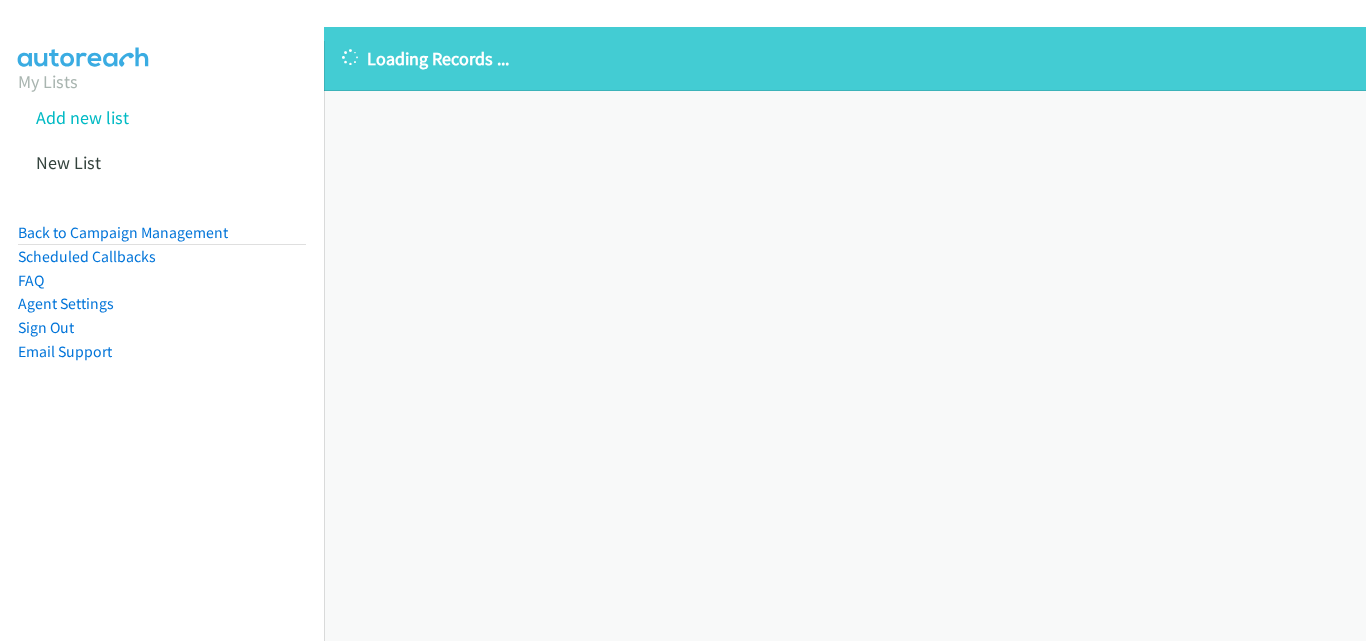 scroll, scrollTop: 0, scrollLeft: 0, axis: both 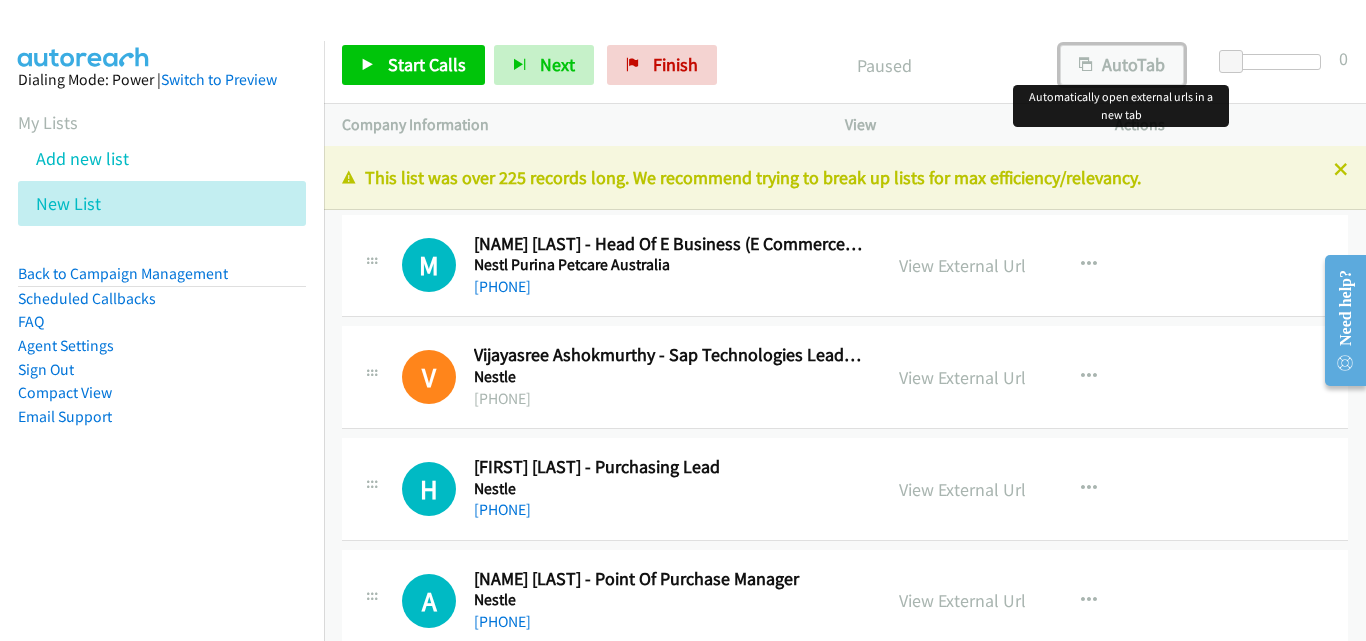 click on "AutoTab" at bounding box center (1122, 65) 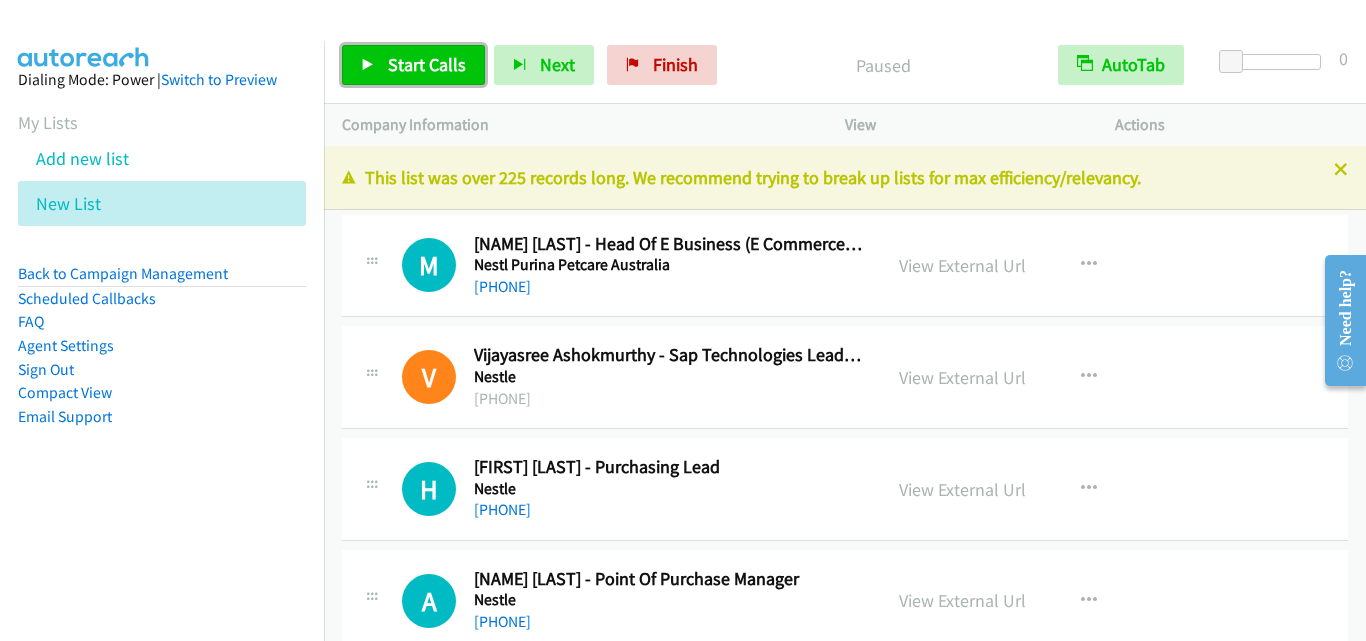 click on "Start Calls" at bounding box center [413, 65] 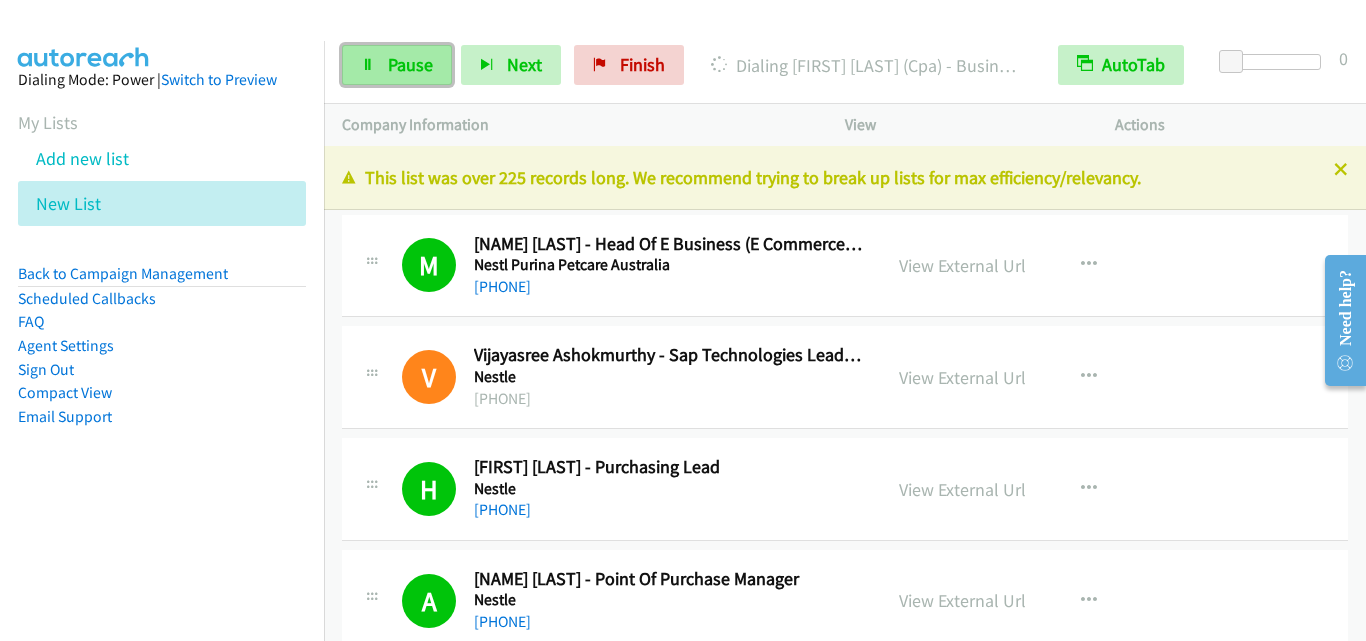 click at bounding box center (368, 66) 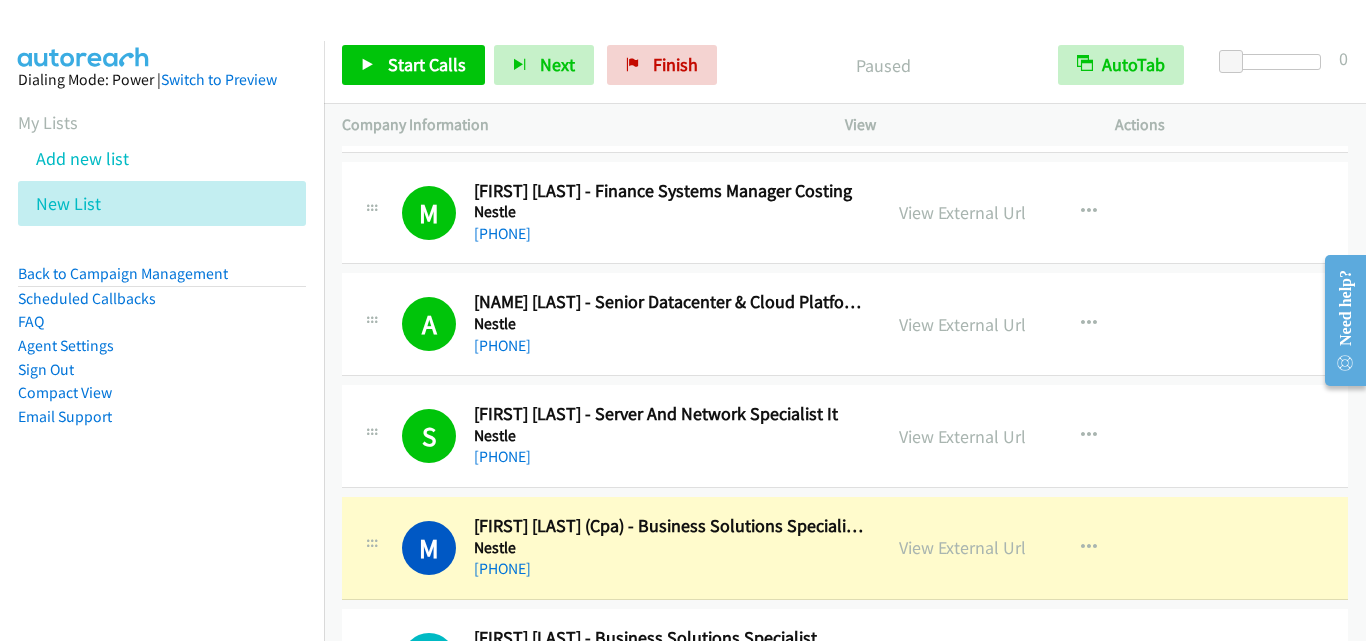 scroll, scrollTop: 1300, scrollLeft: 0, axis: vertical 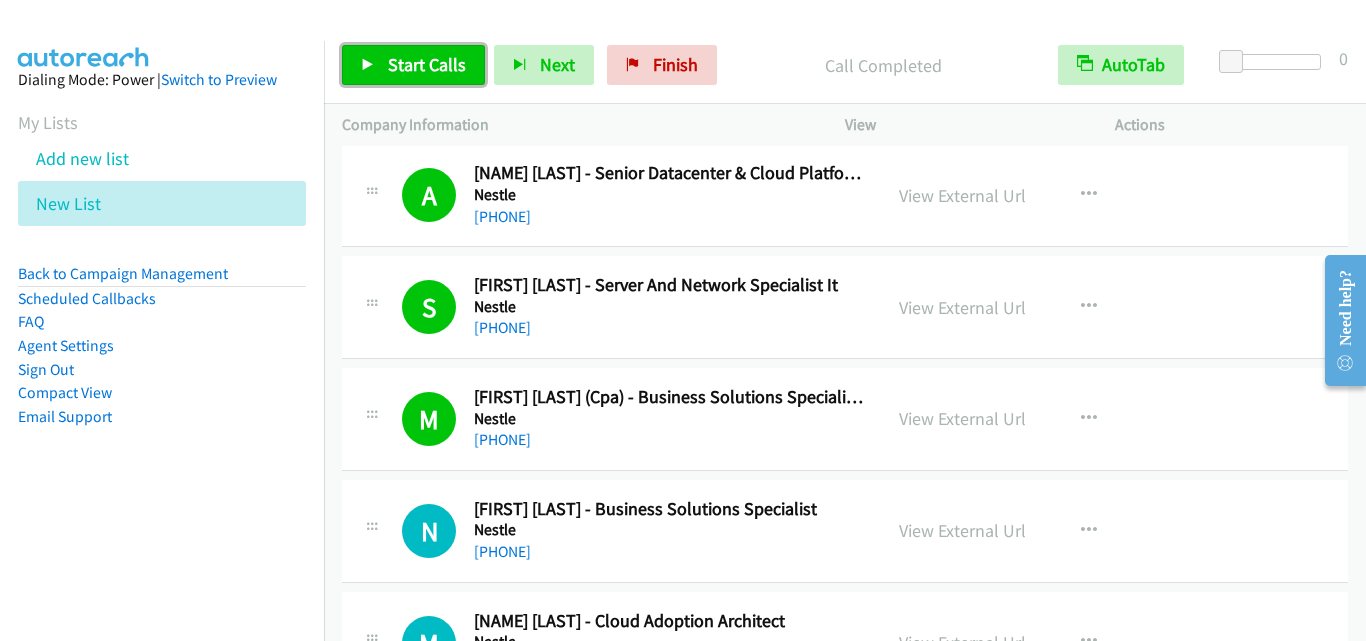 click on "Start Calls" at bounding box center (427, 64) 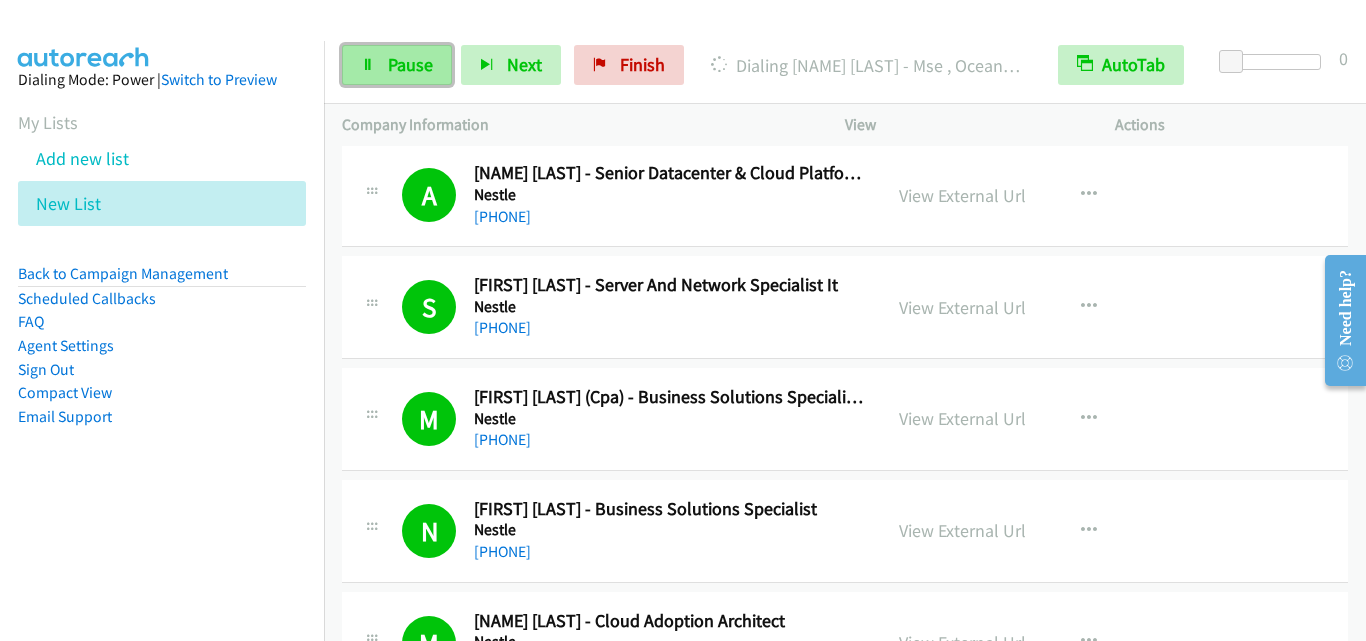 click on "Pause" at bounding box center [397, 65] 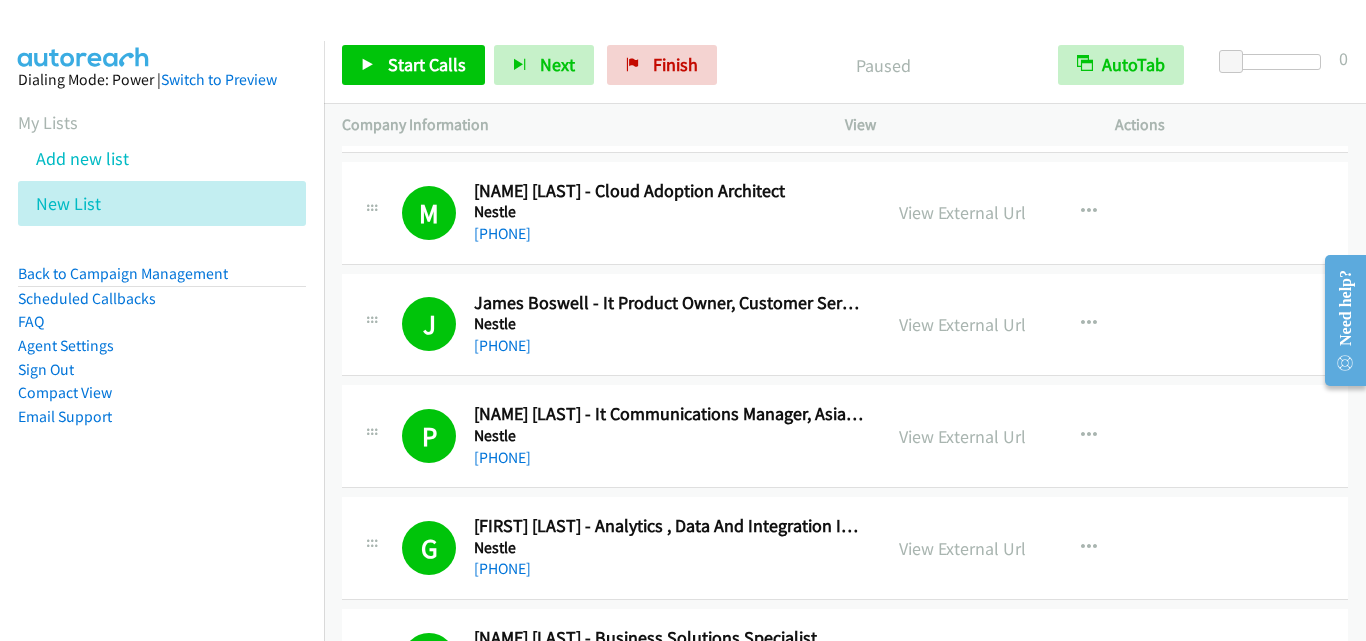 scroll, scrollTop: 2000, scrollLeft: 0, axis: vertical 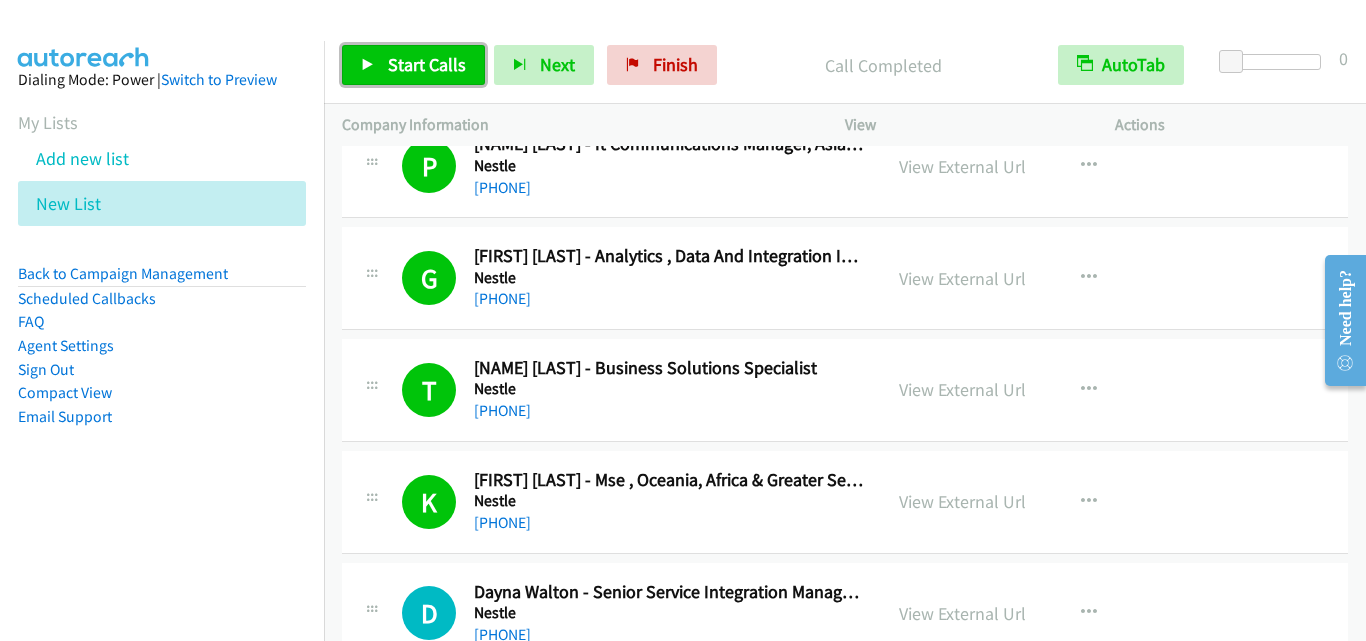 click on "Start Calls" at bounding box center [427, 64] 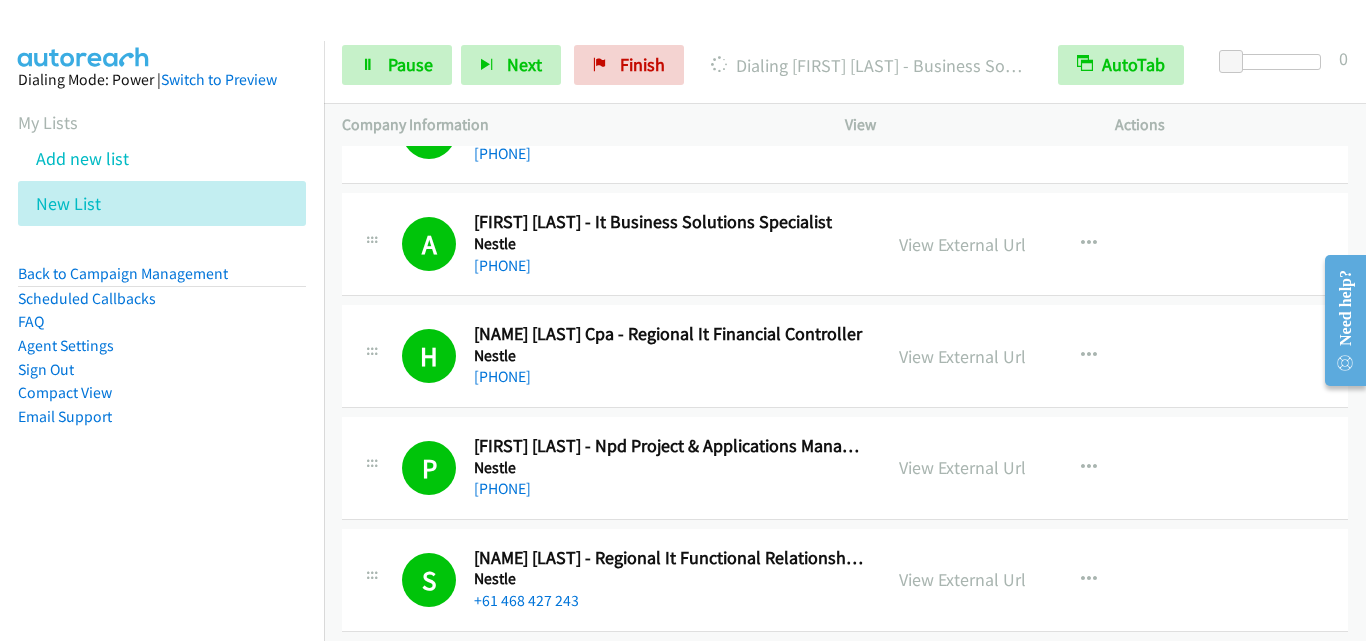 scroll, scrollTop: 2500, scrollLeft: 0, axis: vertical 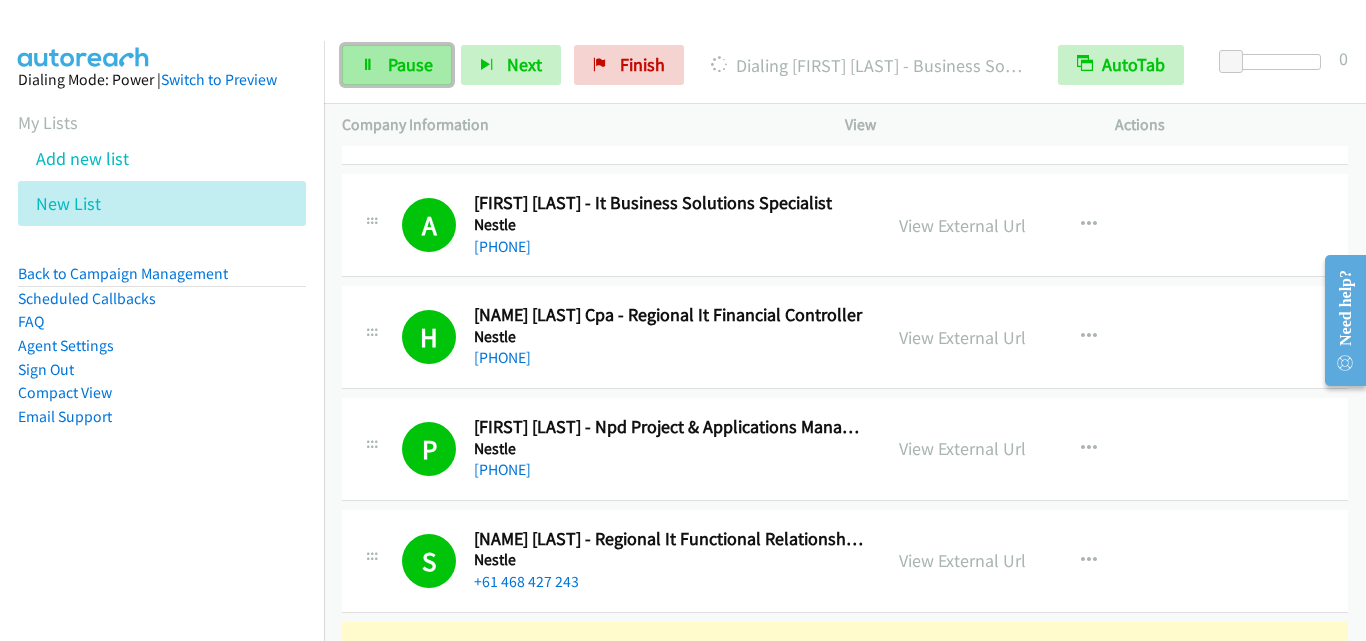 click on "Pause" at bounding box center [410, 64] 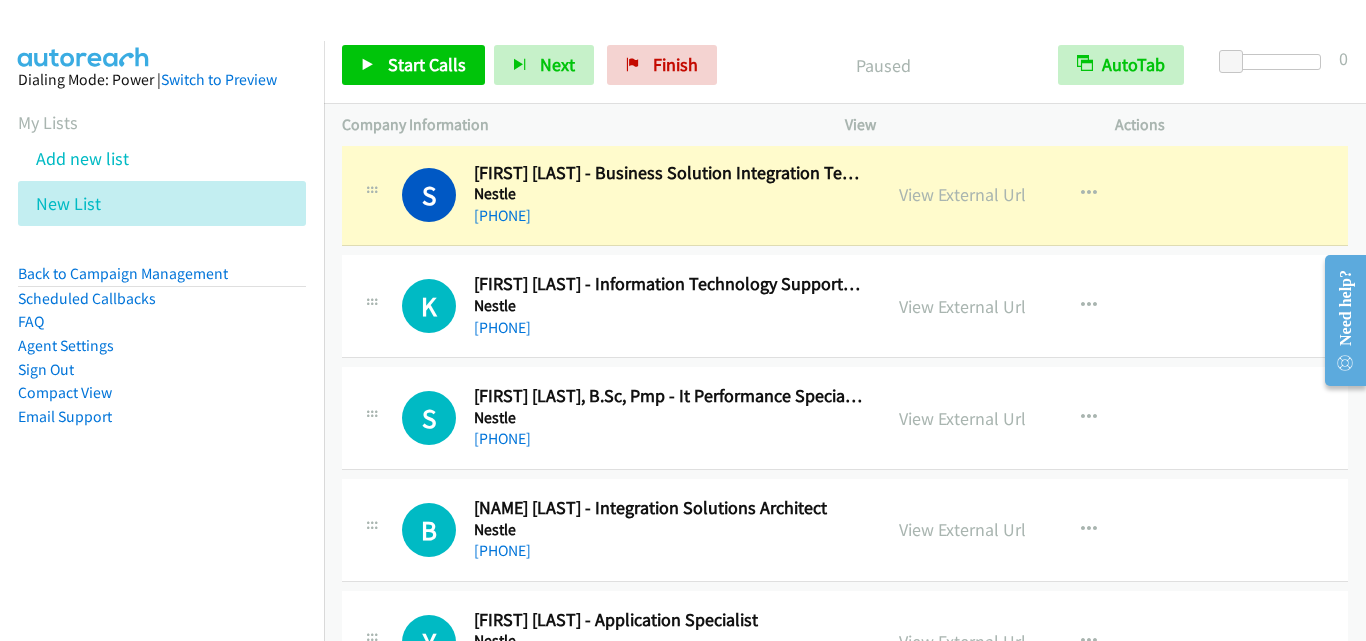 scroll, scrollTop: 3000, scrollLeft: 0, axis: vertical 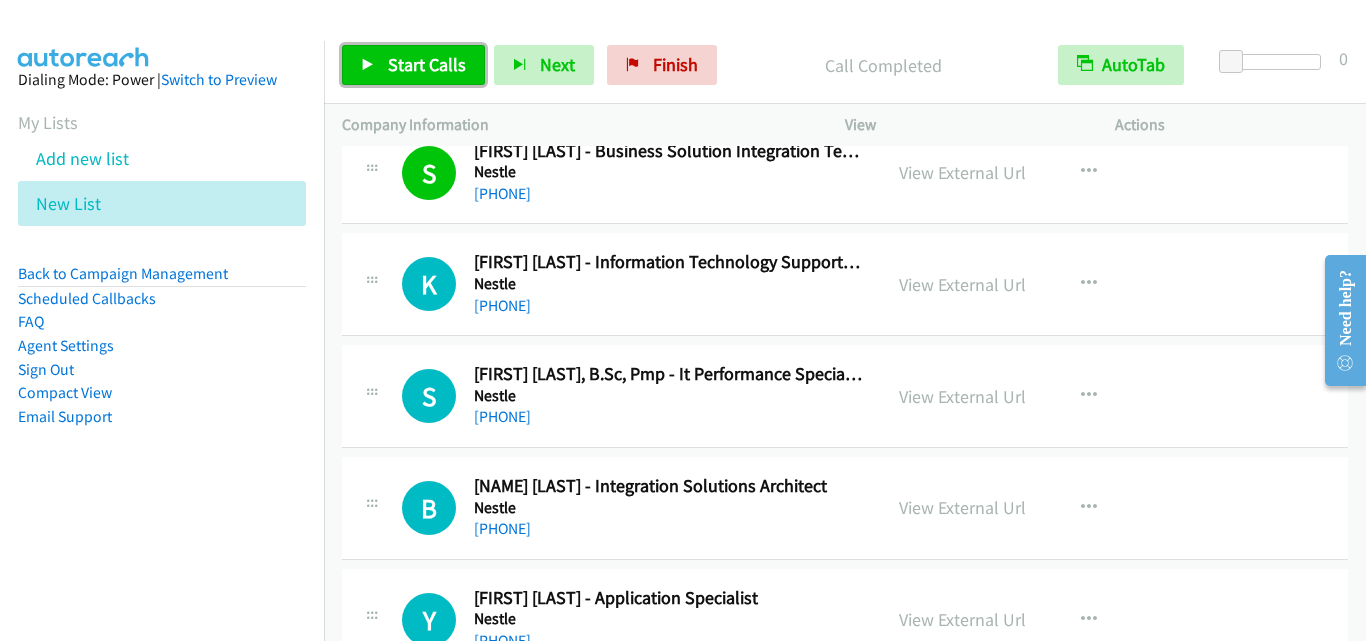 click on "Start Calls" at bounding box center [427, 64] 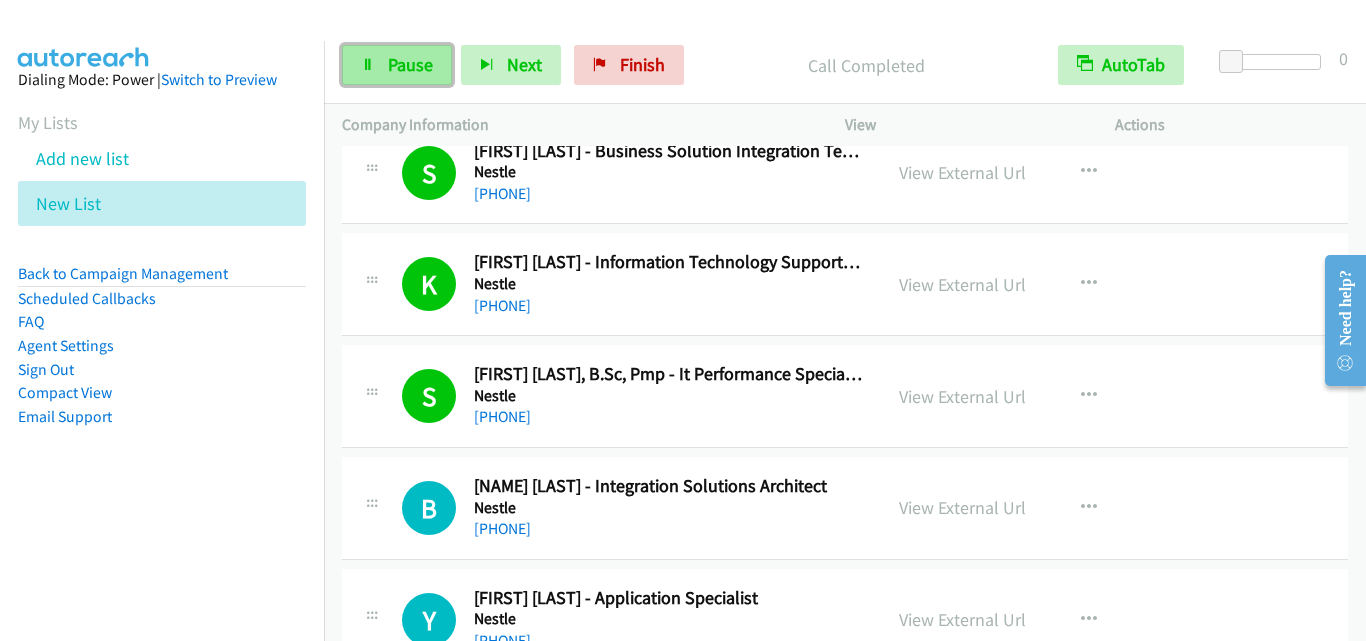click on "Pause" at bounding box center [397, 65] 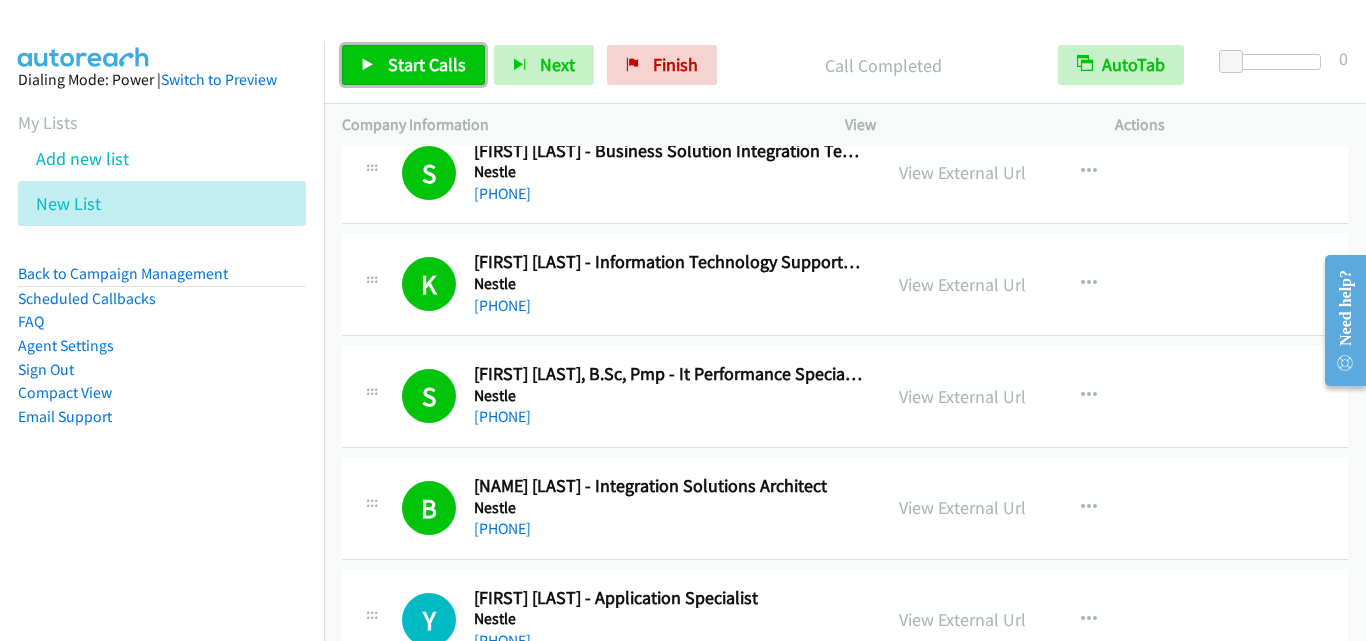 click on "Start Calls" at bounding box center (427, 64) 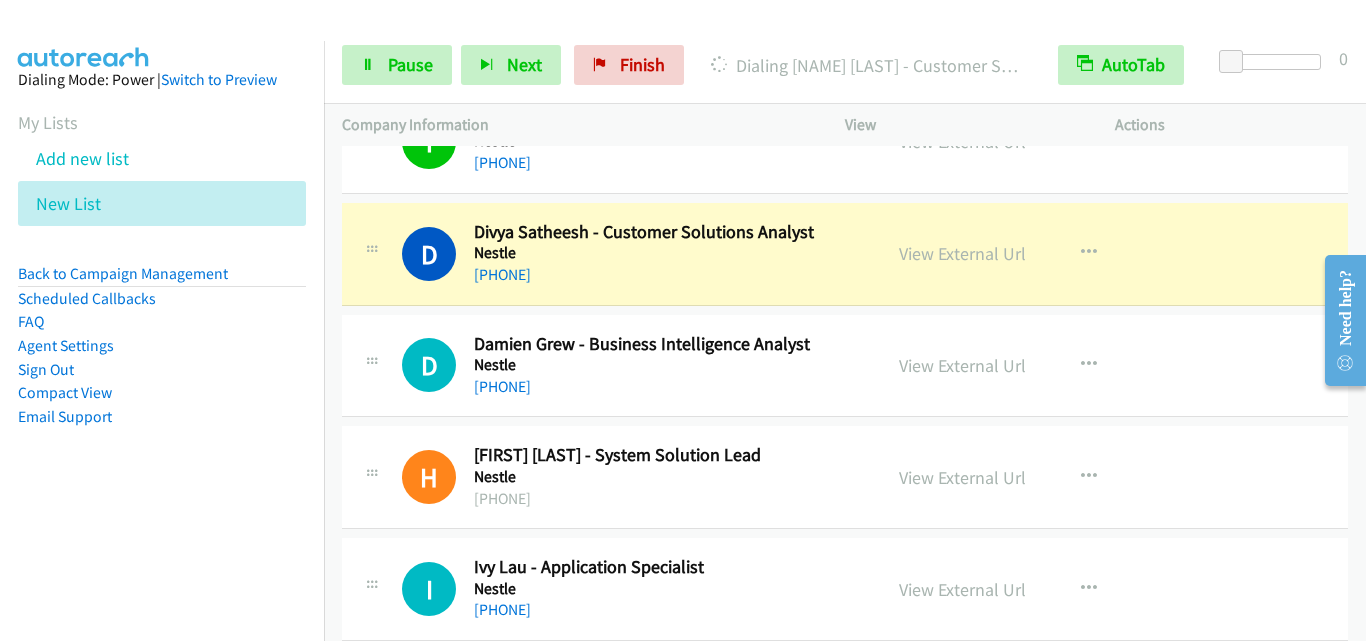 scroll, scrollTop: 3500, scrollLeft: 0, axis: vertical 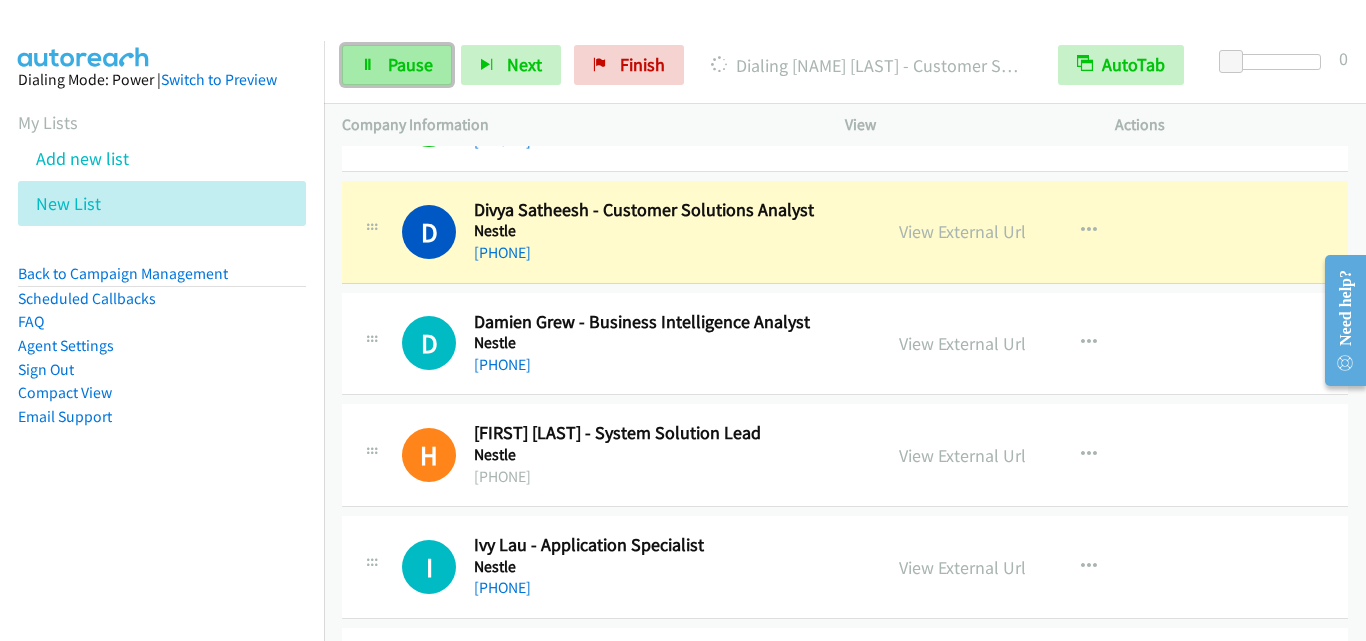 click on "Pause" at bounding box center [410, 64] 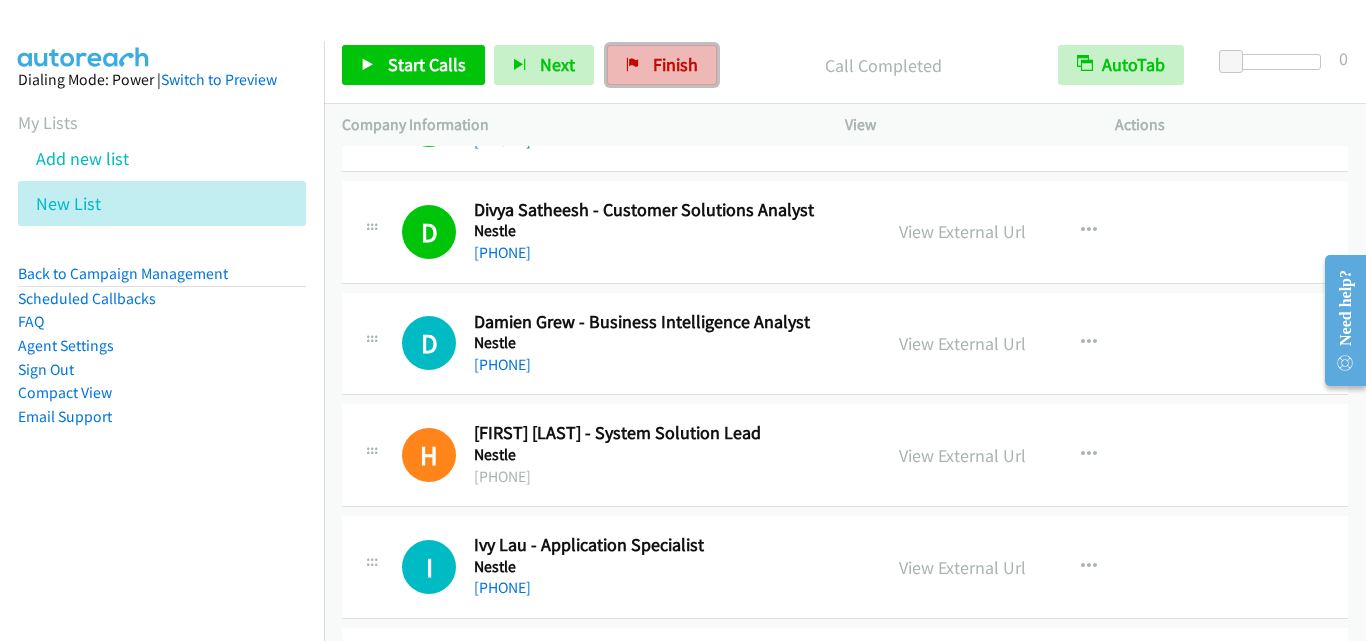 click on "Finish" at bounding box center [675, 64] 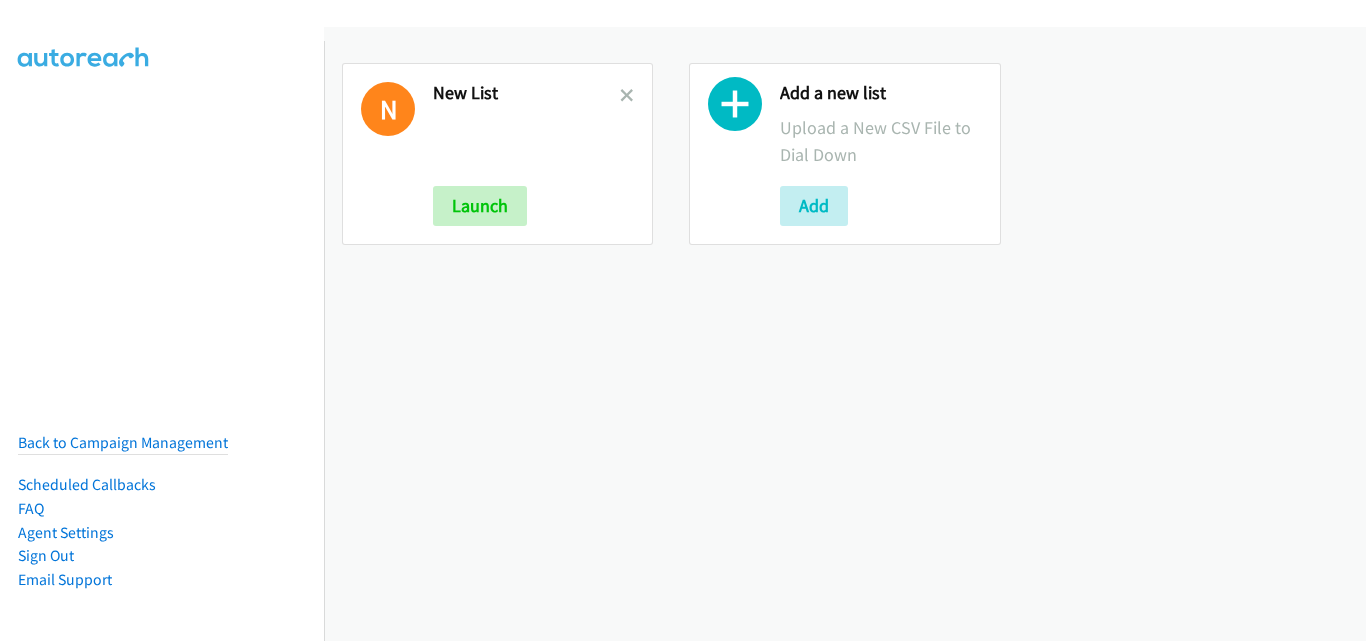 scroll, scrollTop: 0, scrollLeft: 0, axis: both 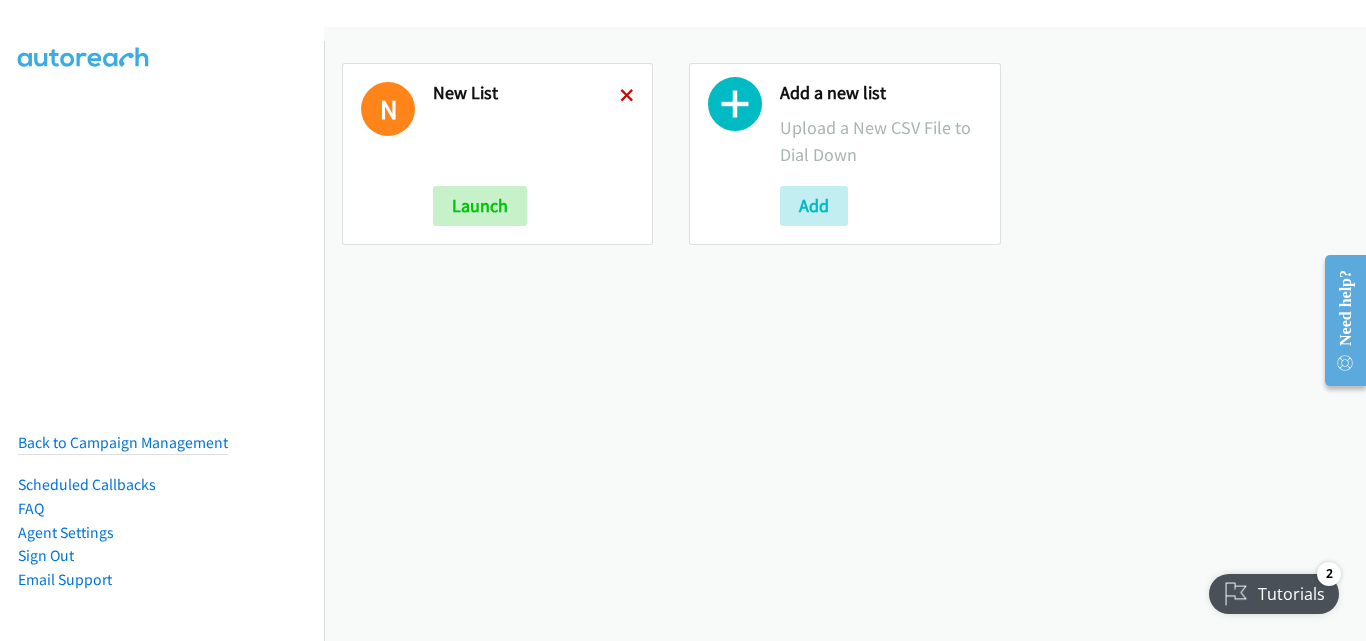 click at bounding box center (627, 97) 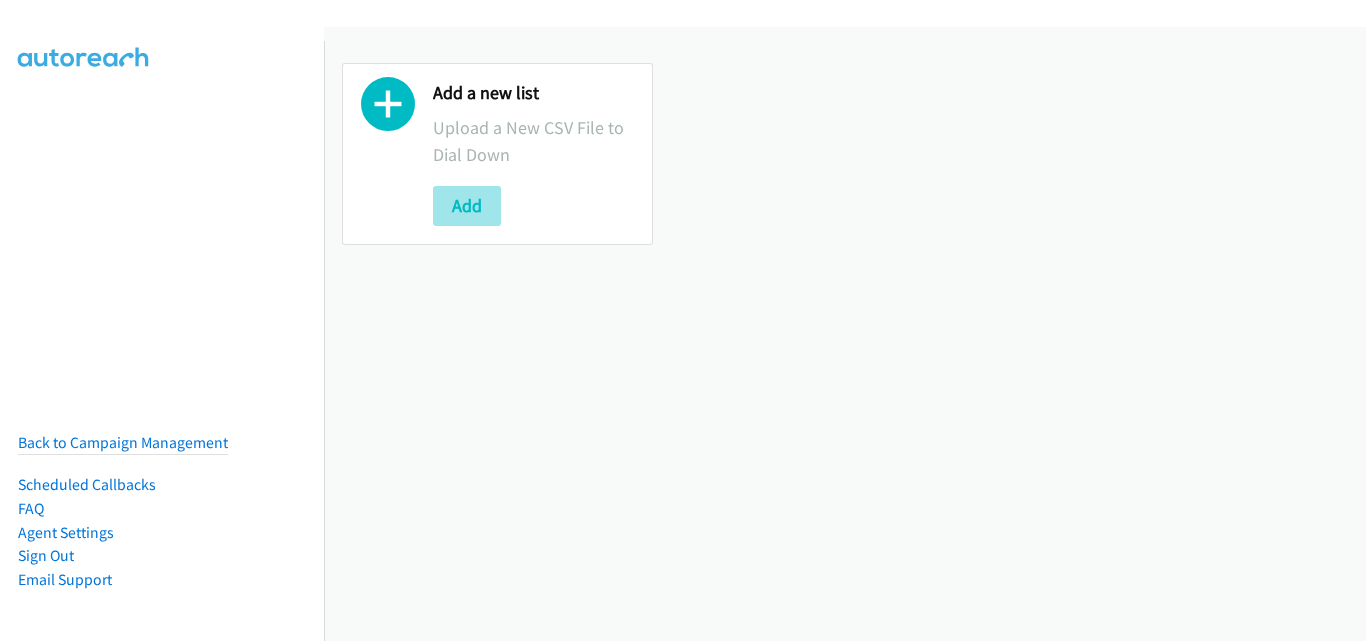scroll, scrollTop: 0, scrollLeft: 0, axis: both 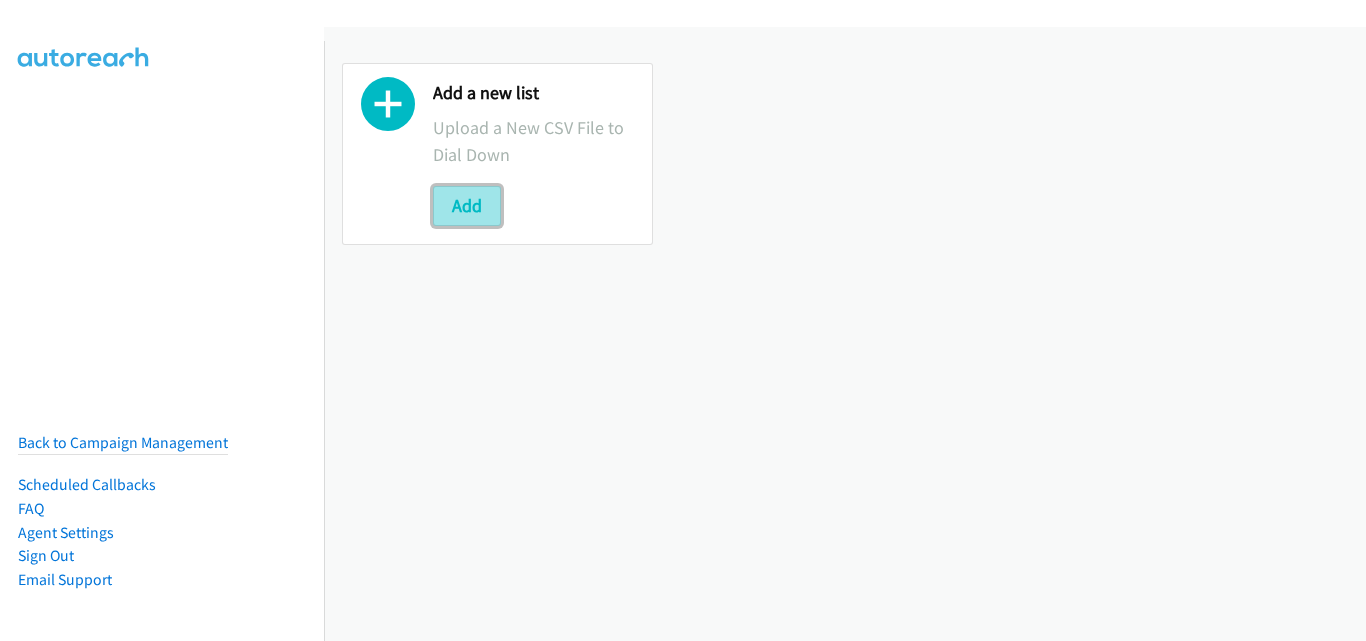 click on "Add" at bounding box center (467, 206) 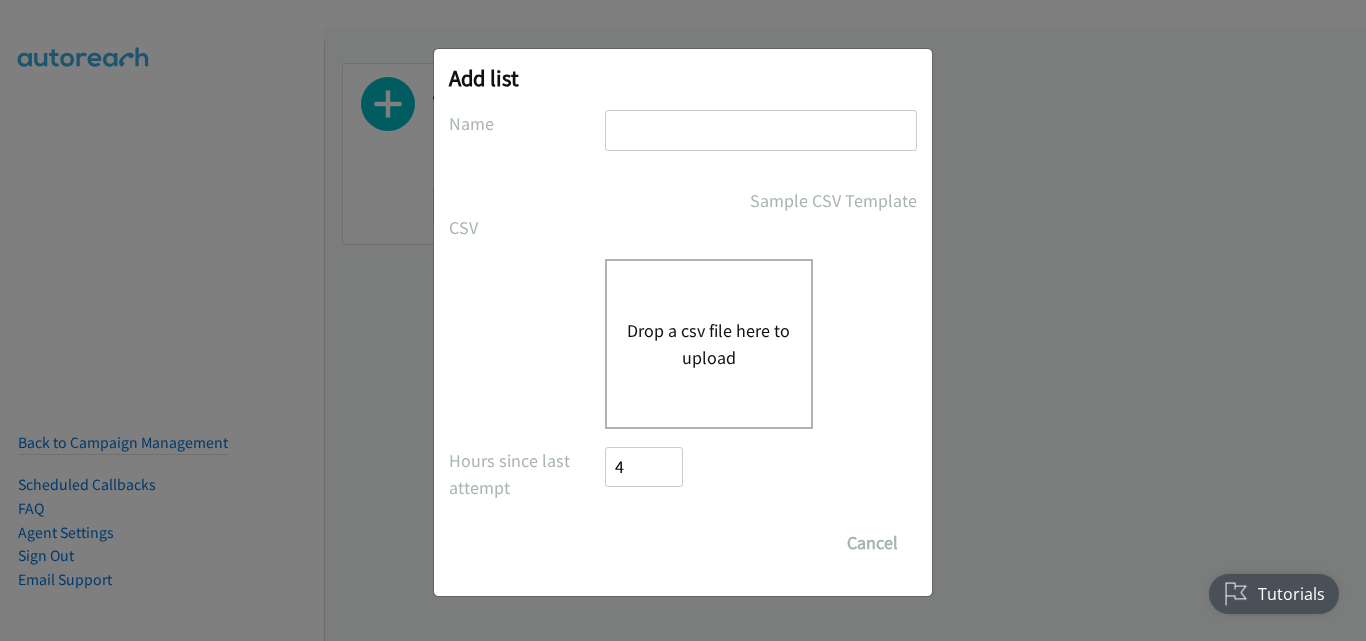 click on "Drop a csv file here to upload" at bounding box center [709, 344] 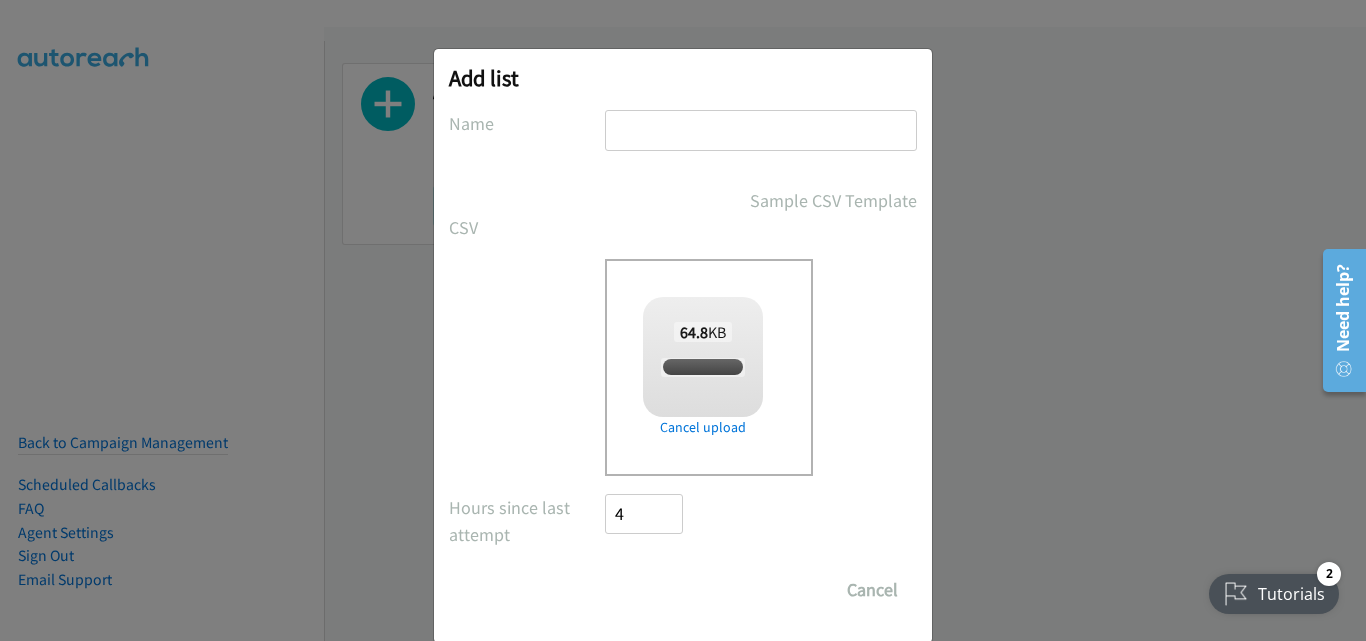 drag, startPoint x: 646, startPoint y: 135, endPoint x: 651, endPoint y: 144, distance: 10.29563 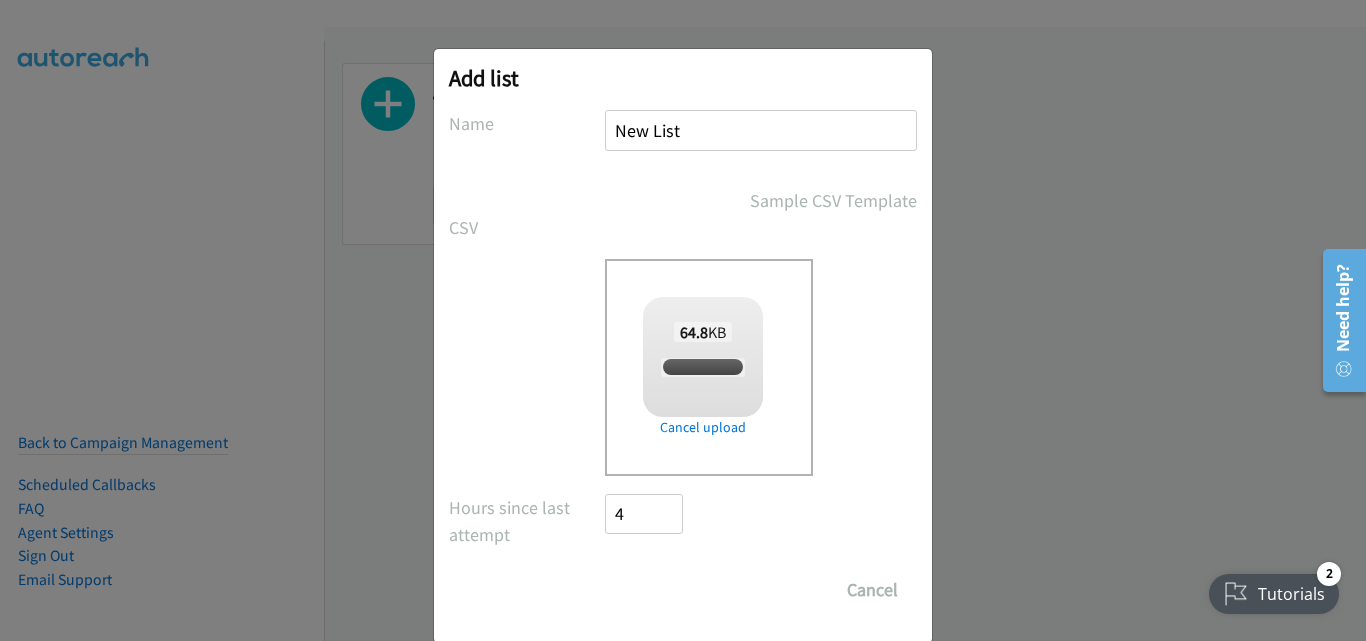 checkbox on "true" 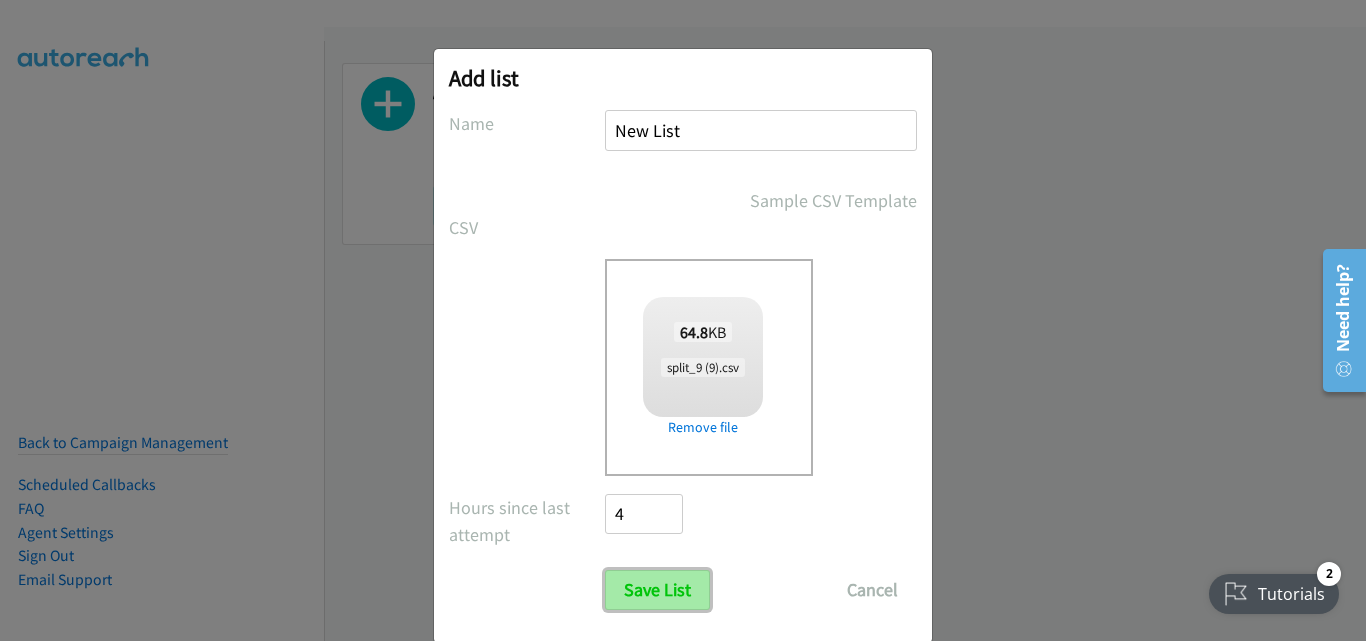 click on "Save List" at bounding box center [657, 590] 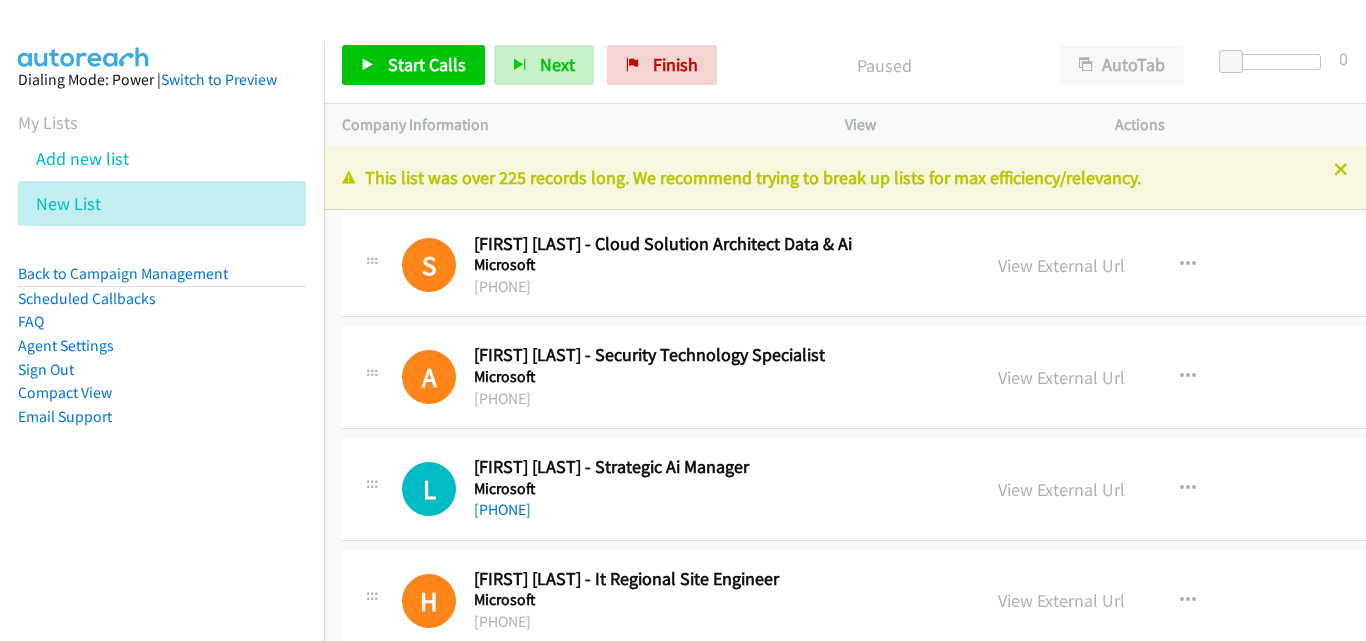 scroll, scrollTop: 0, scrollLeft: 0, axis: both 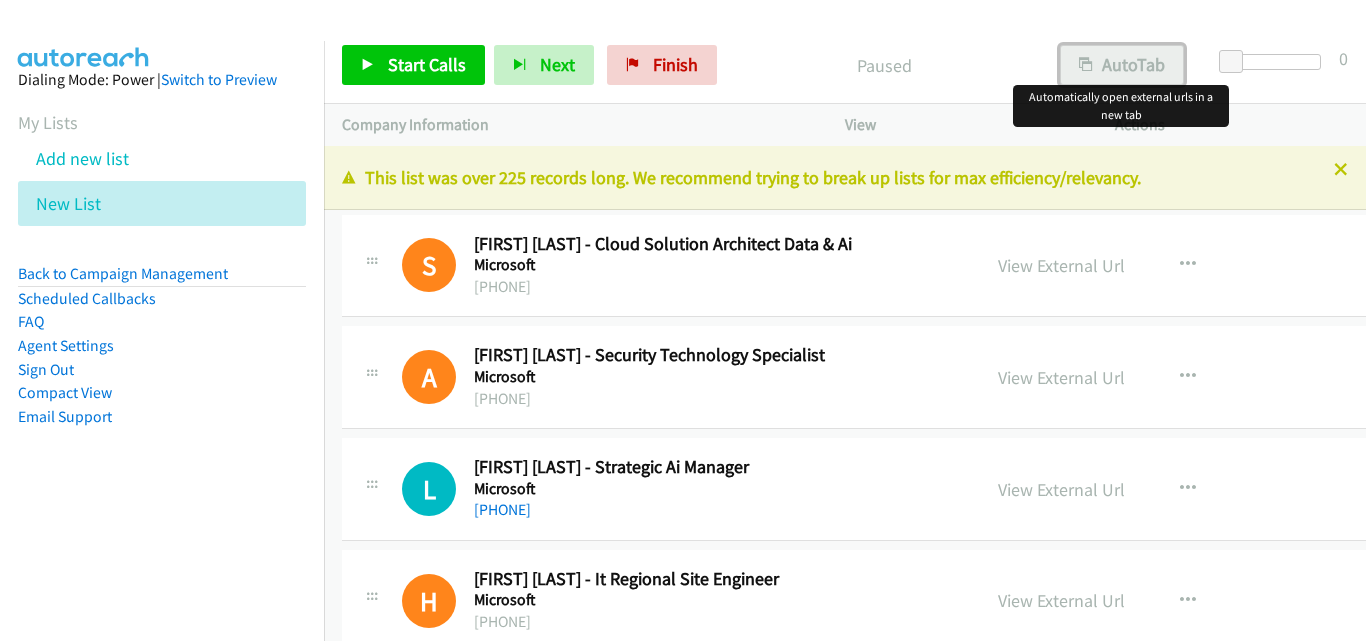 click on "AutoTab" at bounding box center (1122, 65) 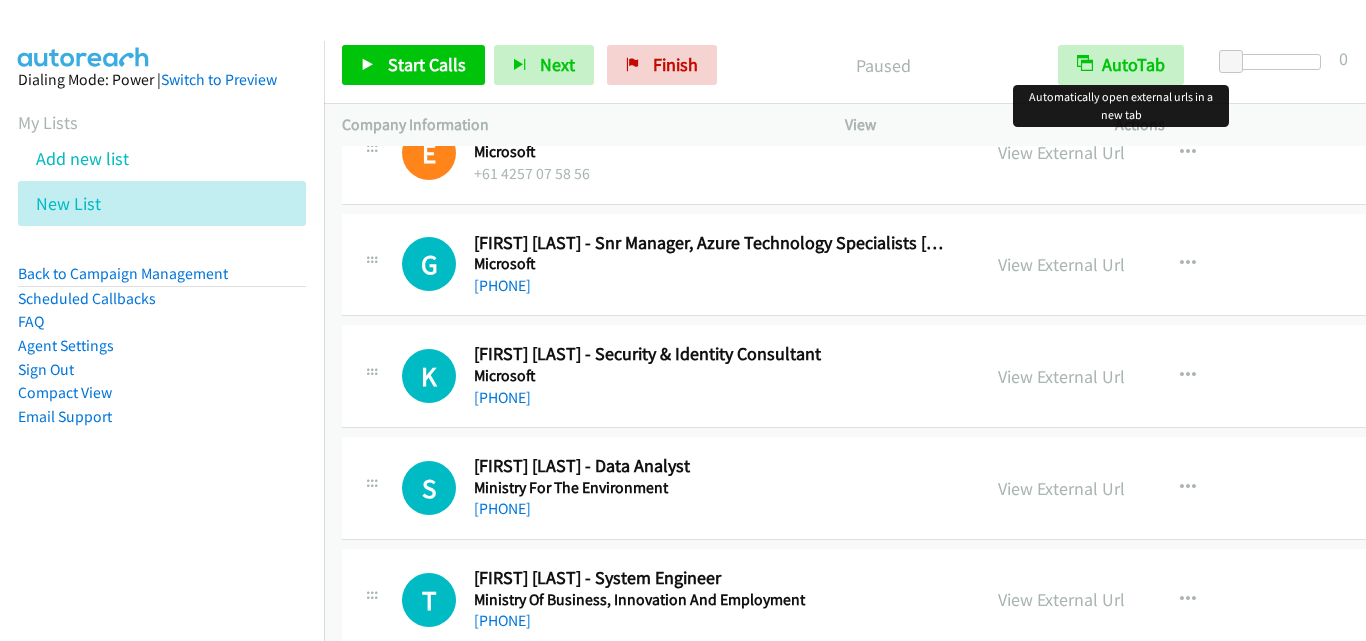 scroll, scrollTop: 735, scrollLeft: 0, axis: vertical 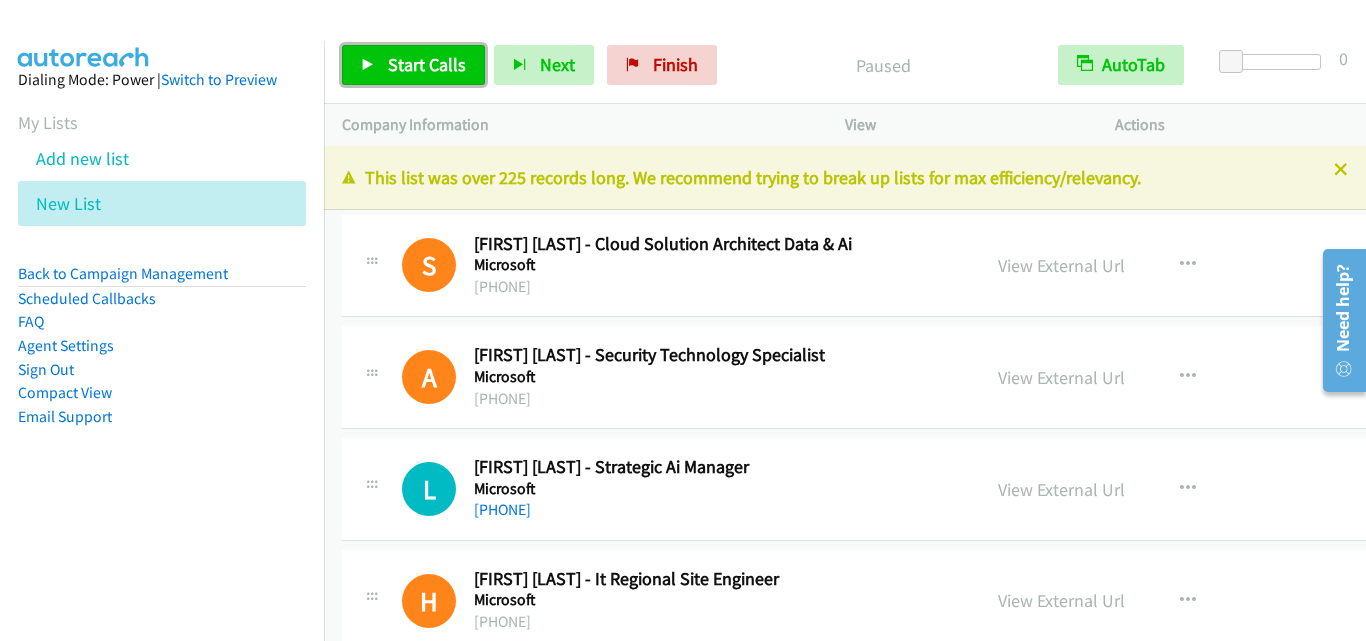 click on "Start Calls" at bounding box center (427, 64) 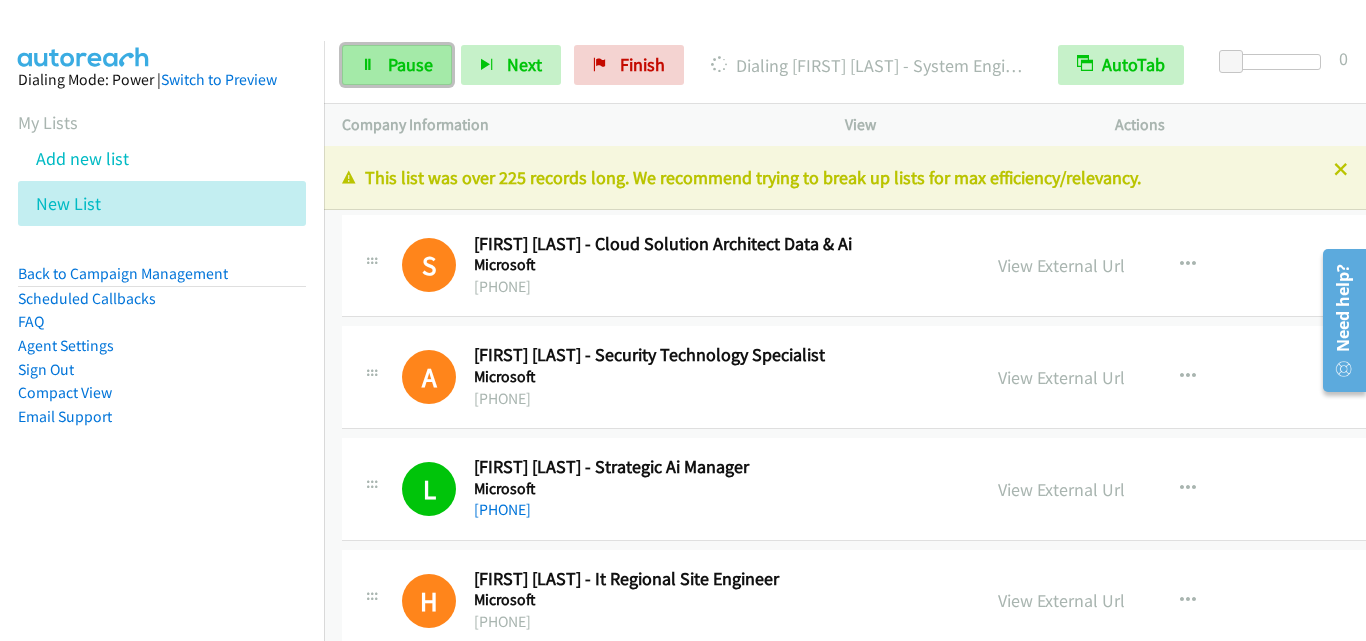 click on "Pause" at bounding box center [397, 65] 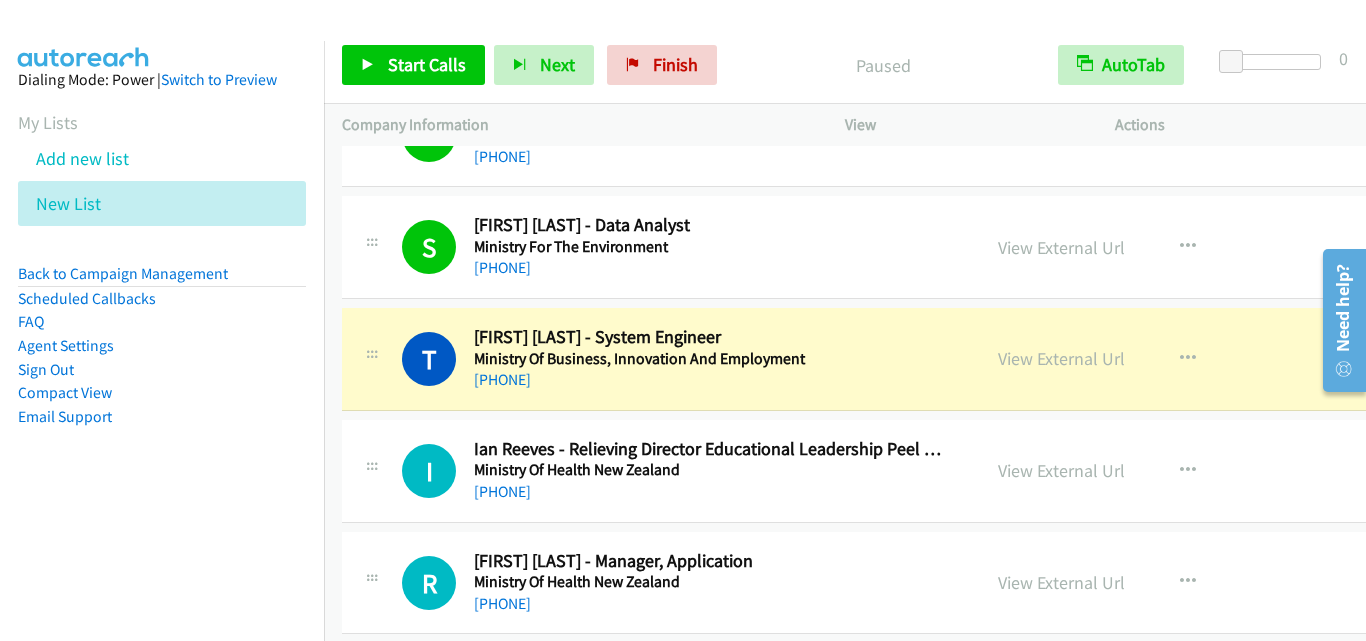 scroll, scrollTop: 800, scrollLeft: 0, axis: vertical 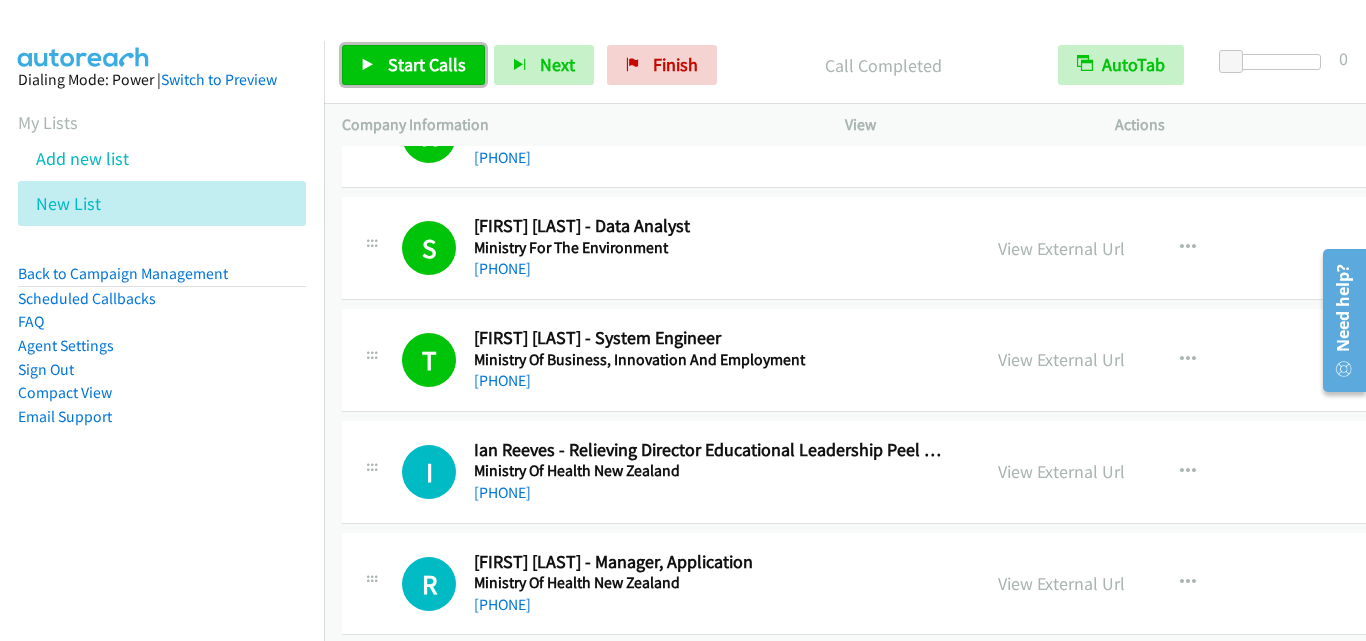 click on "Start Calls" at bounding box center (427, 64) 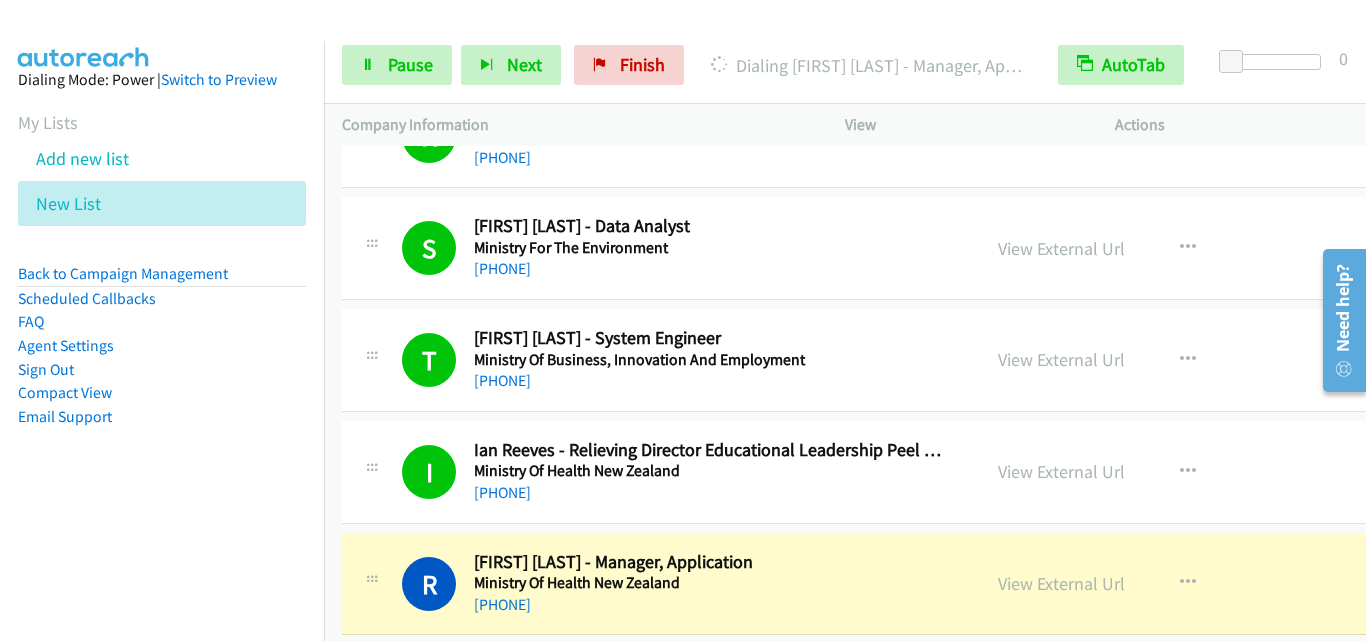 scroll, scrollTop: 1000, scrollLeft: 0, axis: vertical 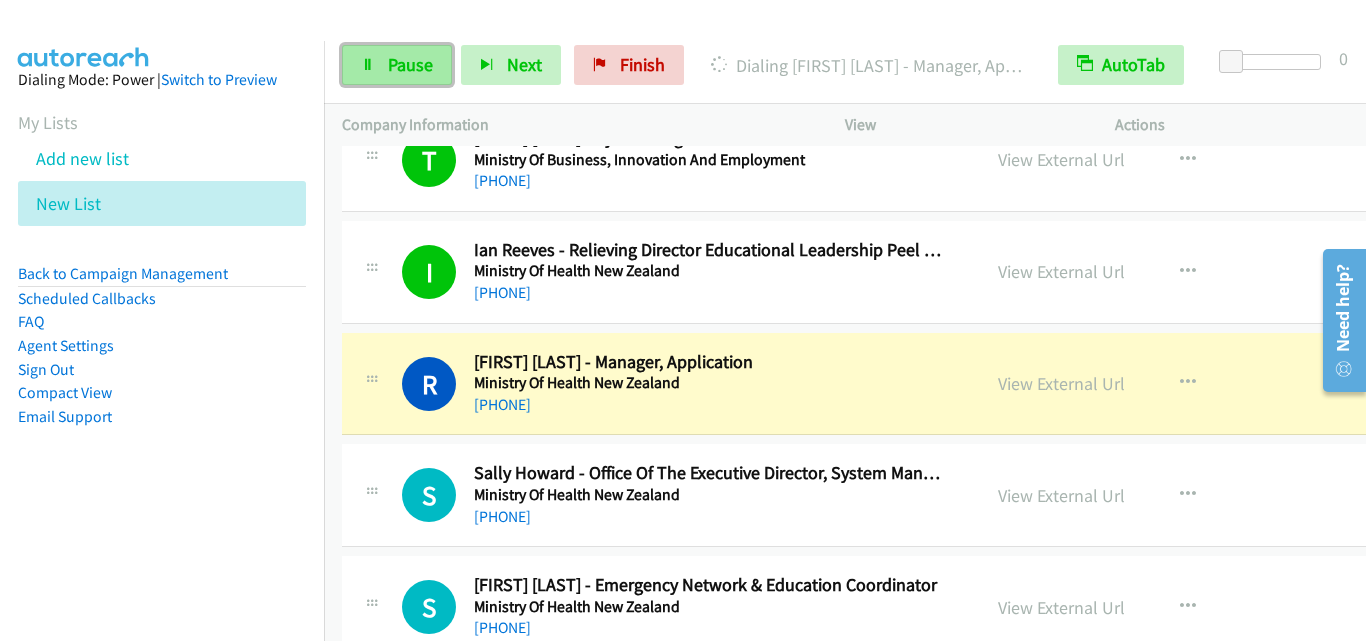 click on "Pause" at bounding box center (410, 64) 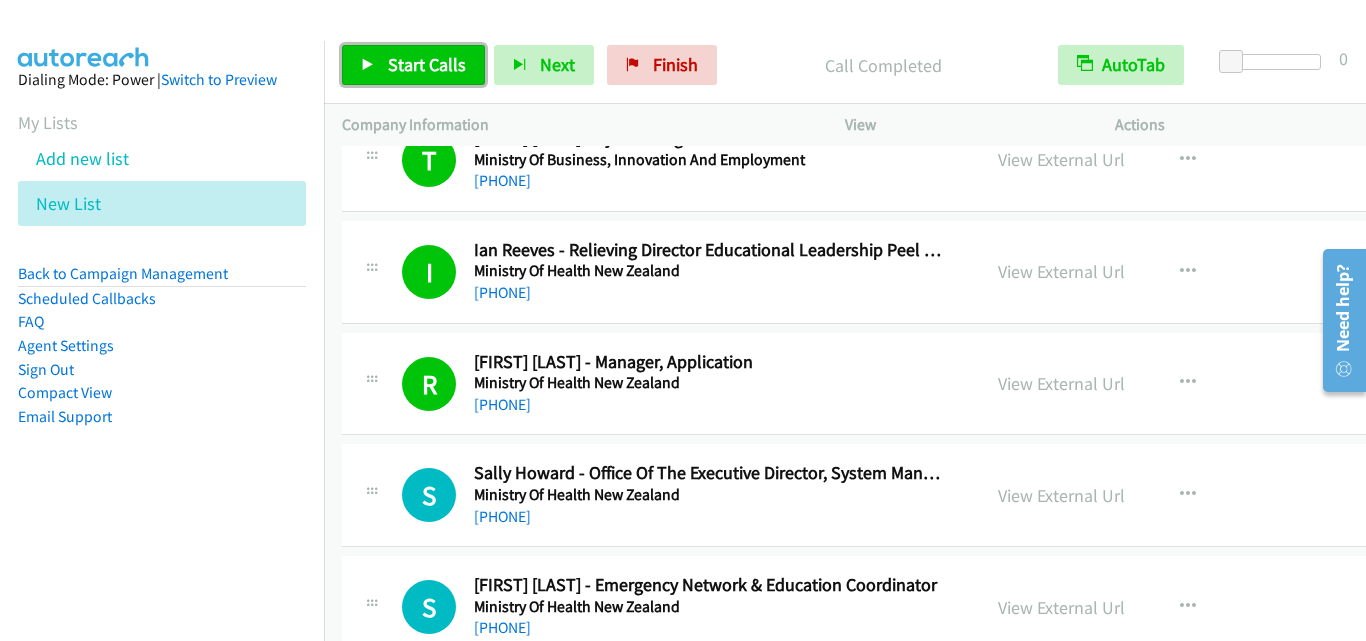 click on "Start Calls" at bounding box center (427, 64) 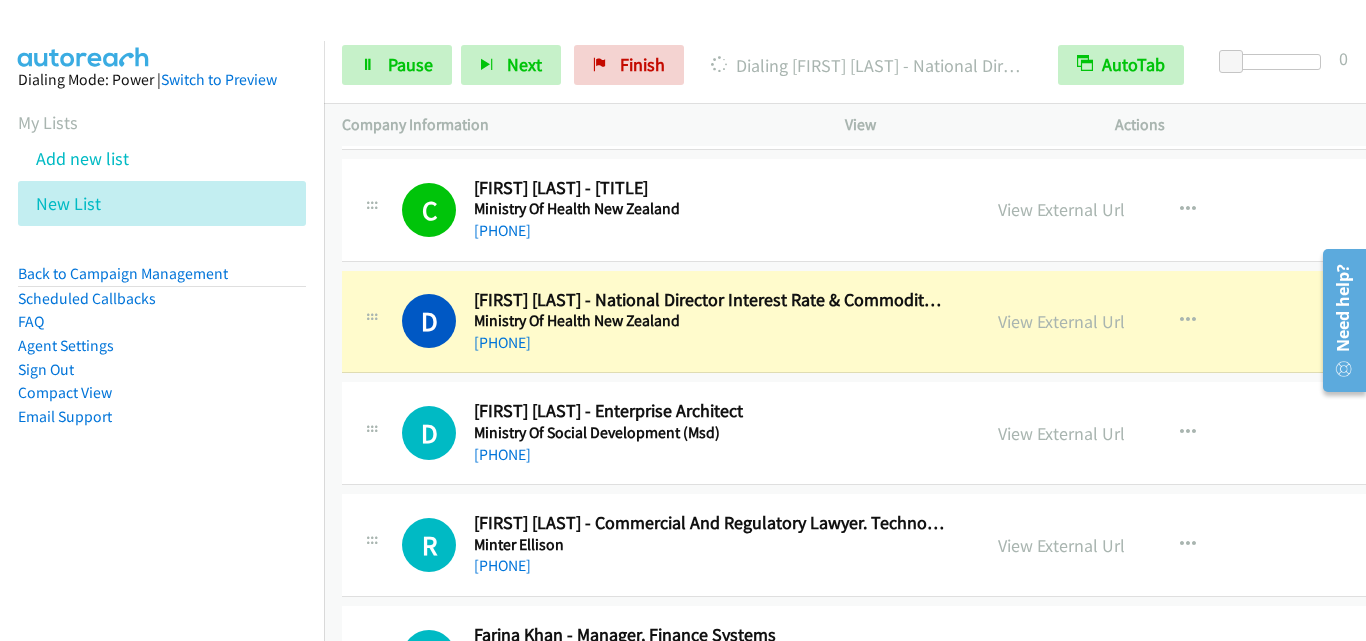 scroll, scrollTop: 2300, scrollLeft: 0, axis: vertical 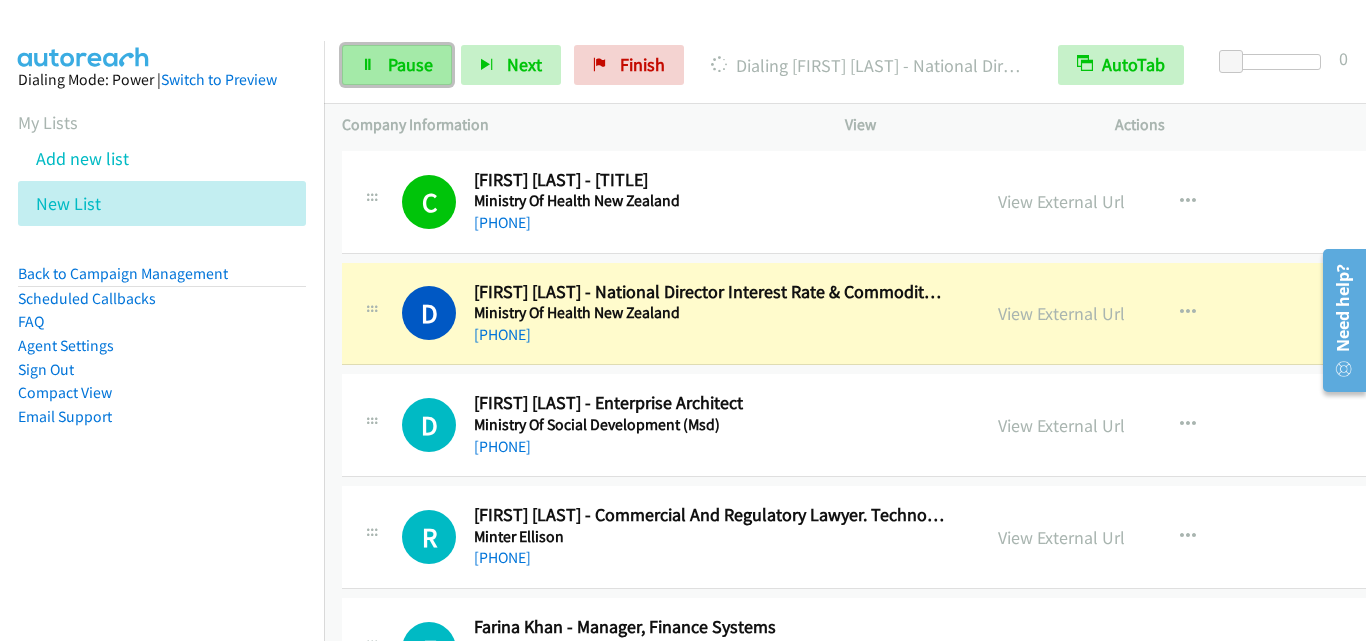 click on "Pause" at bounding box center (410, 64) 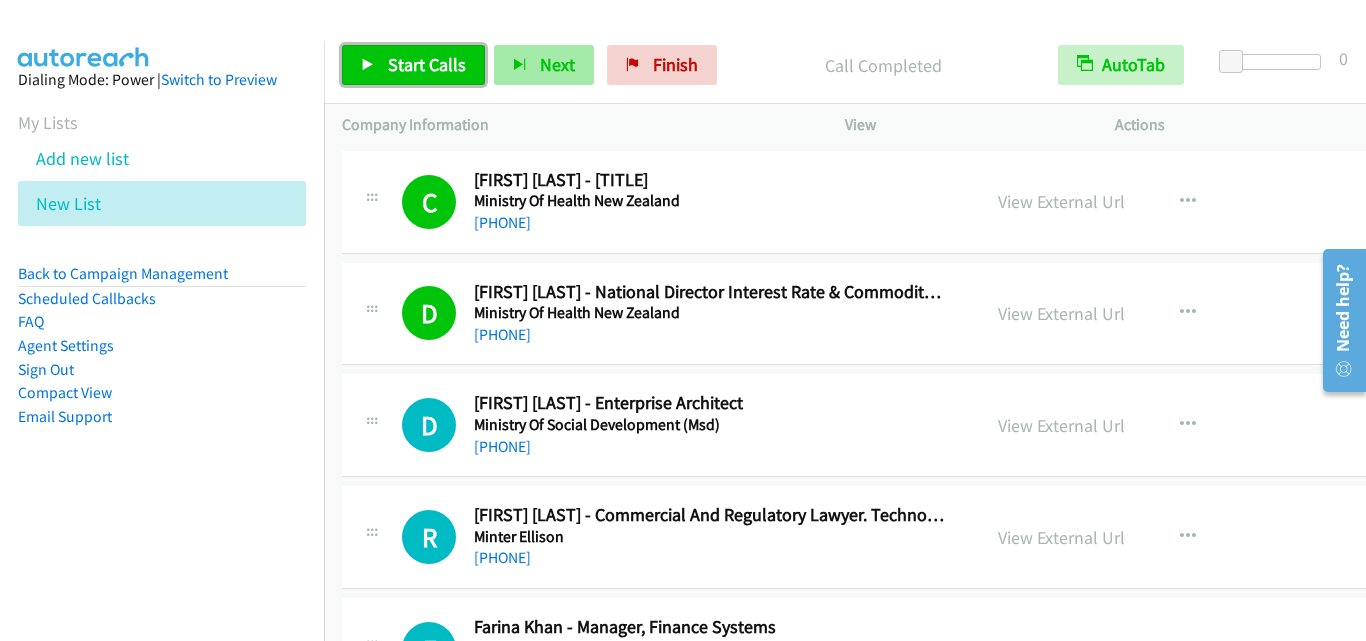 drag, startPoint x: 423, startPoint y: 68, endPoint x: 493, endPoint y: 76, distance: 70.45566 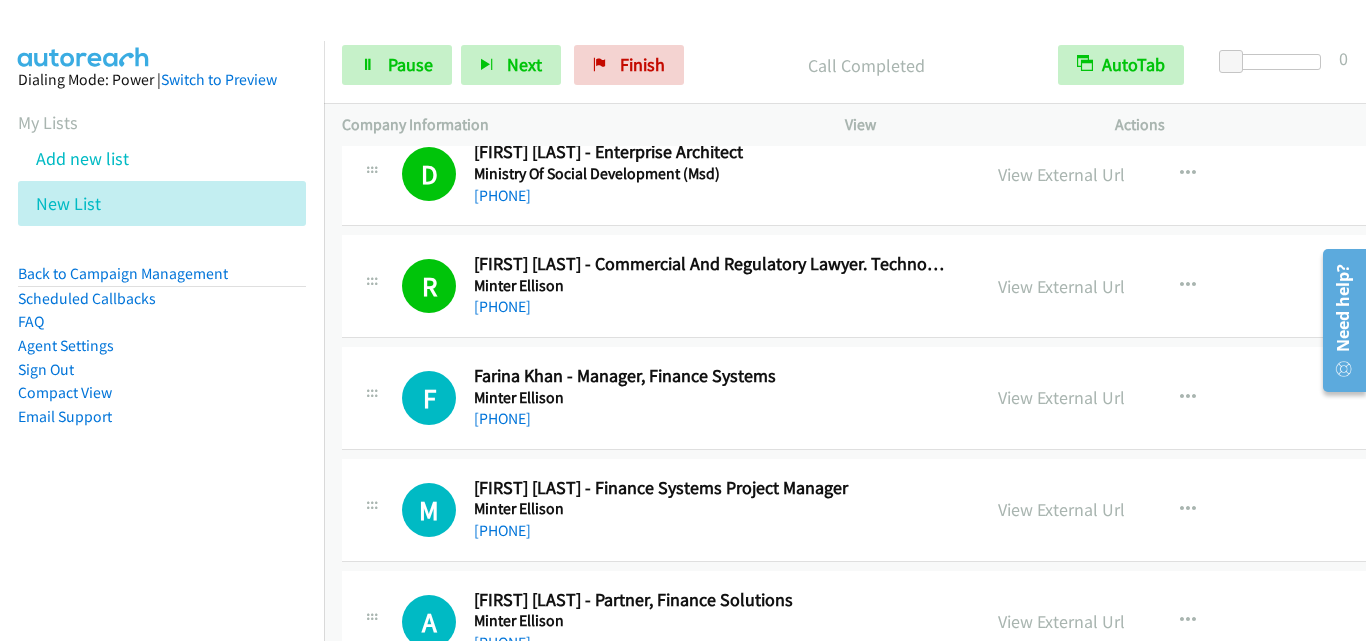 scroll, scrollTop: 2600, scrollLeft: 0, axis: vertical 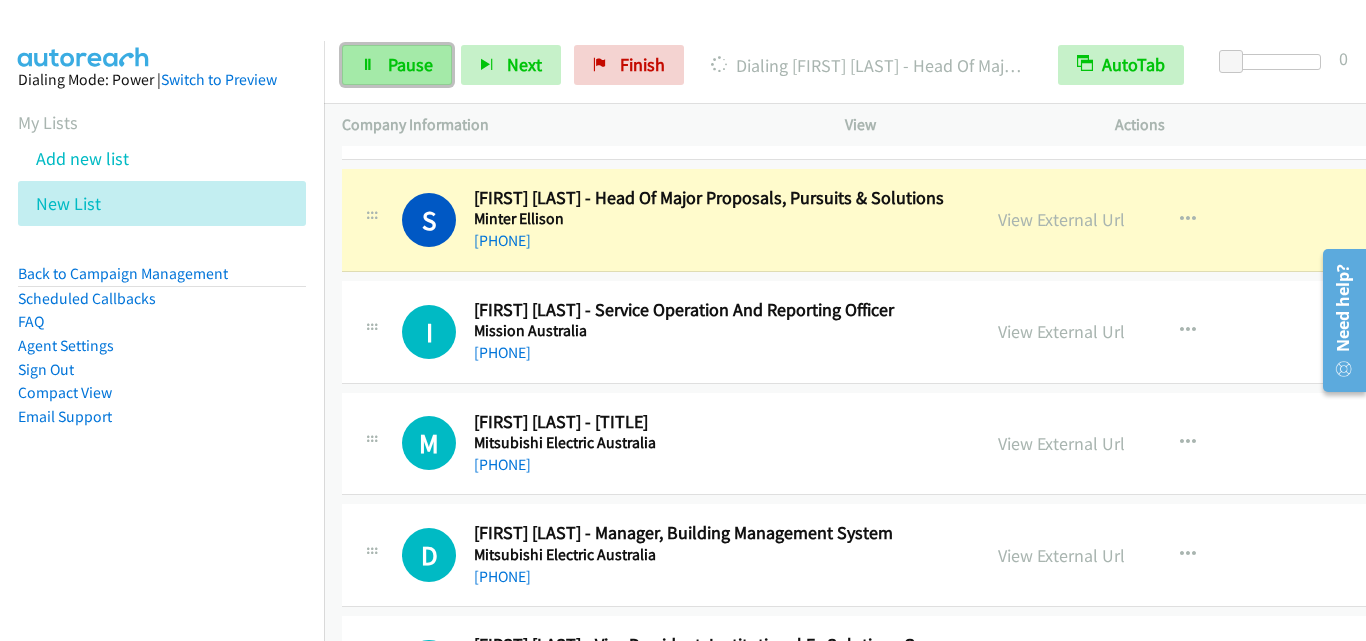 click on "Pause" at bounding box center [410, 64] 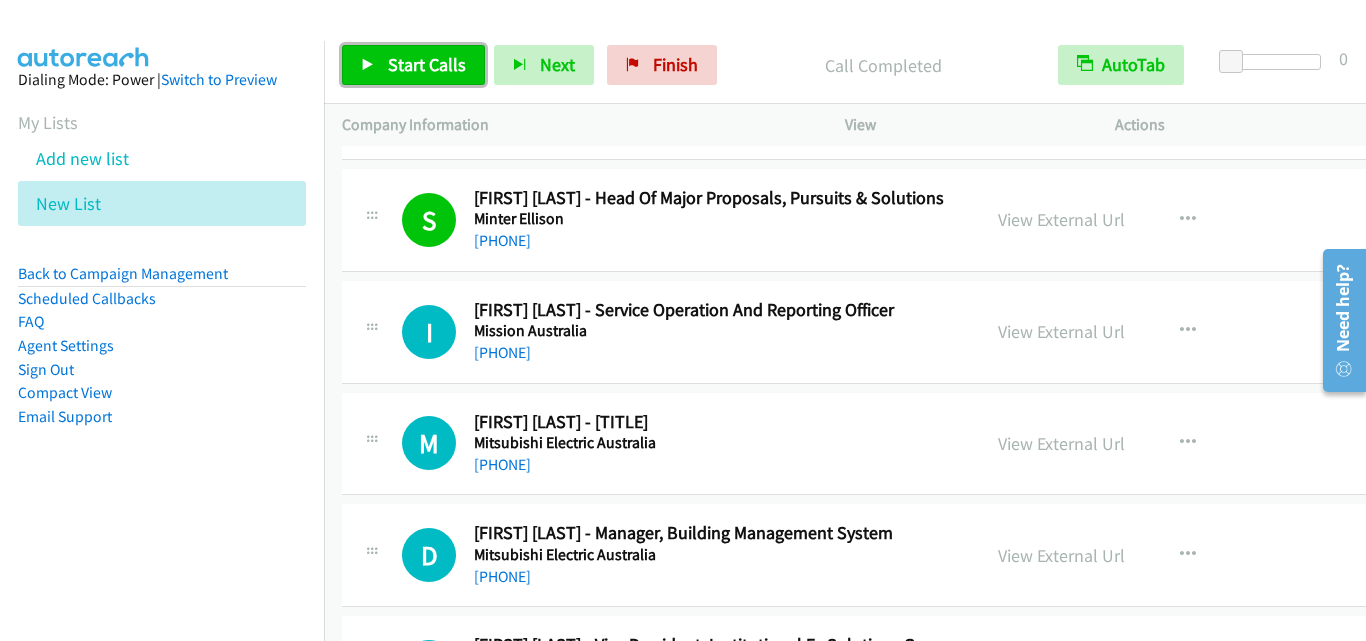 drag, startPoint x: 426, startPoint y: 54, endPoint x: 483, endPoint y: 116, distance: 84.21995 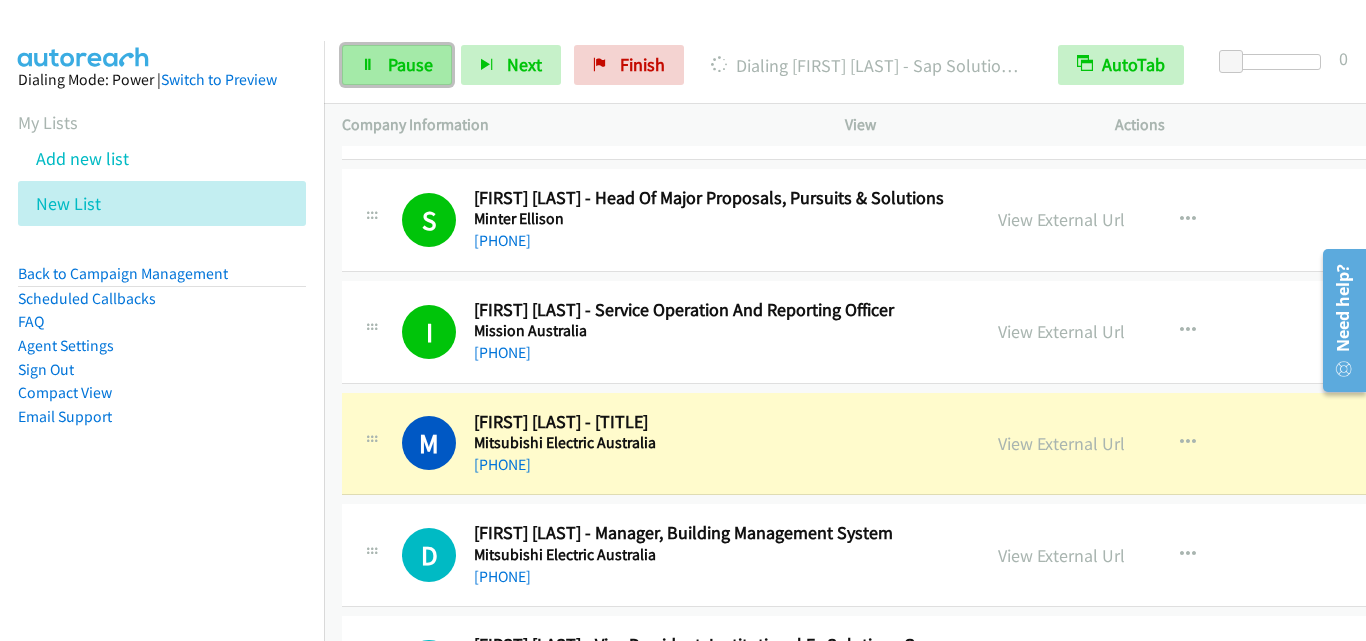 click on "Pause" at bounding box center [410, 64] 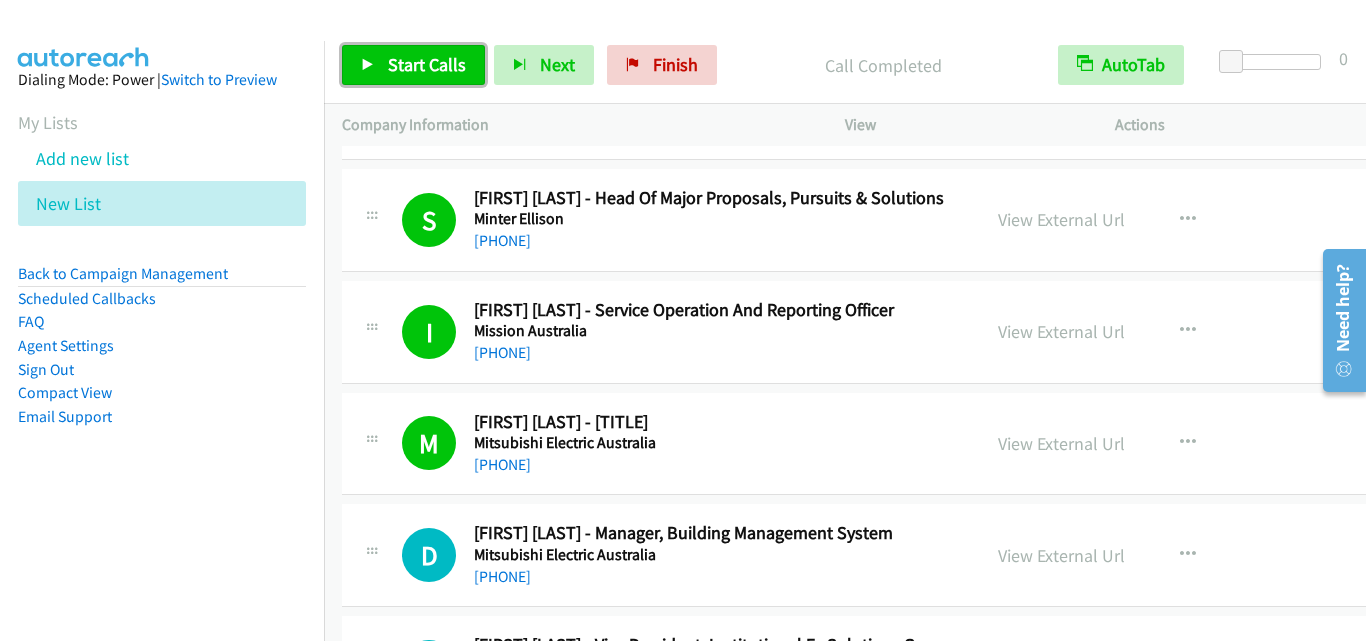 click on "Start Calls" at bounding box center [427, 64] 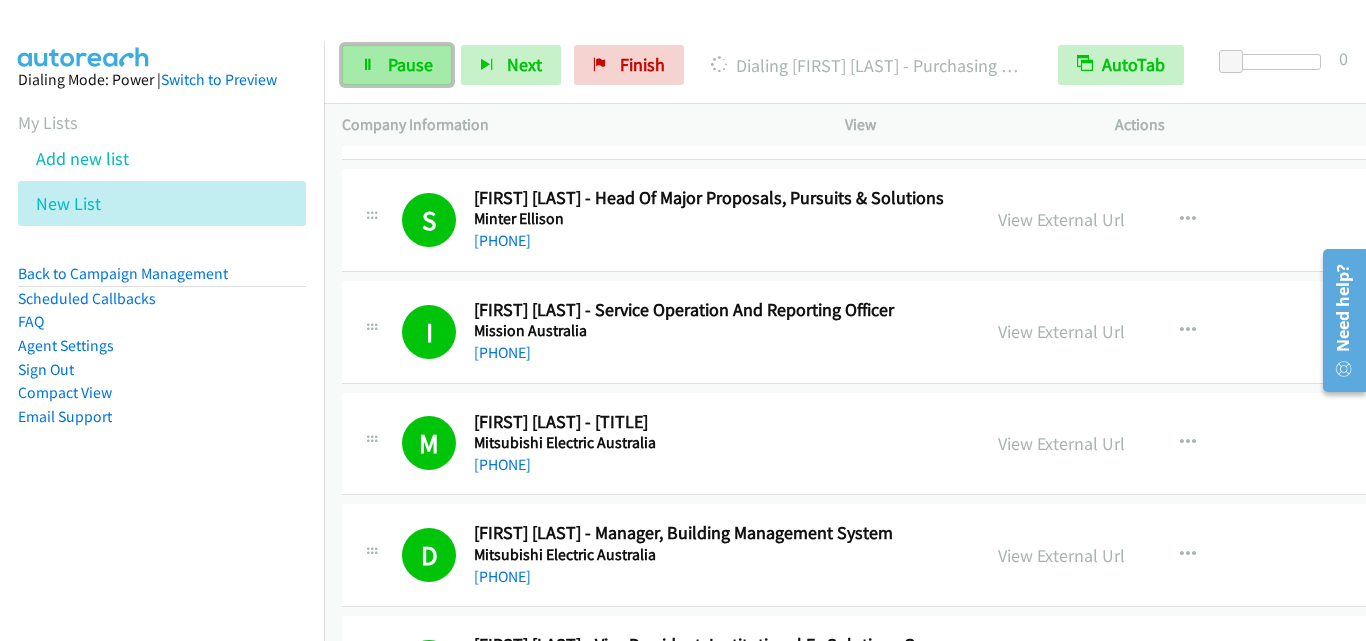 click on "Pause" at bounding box center (397, 65) 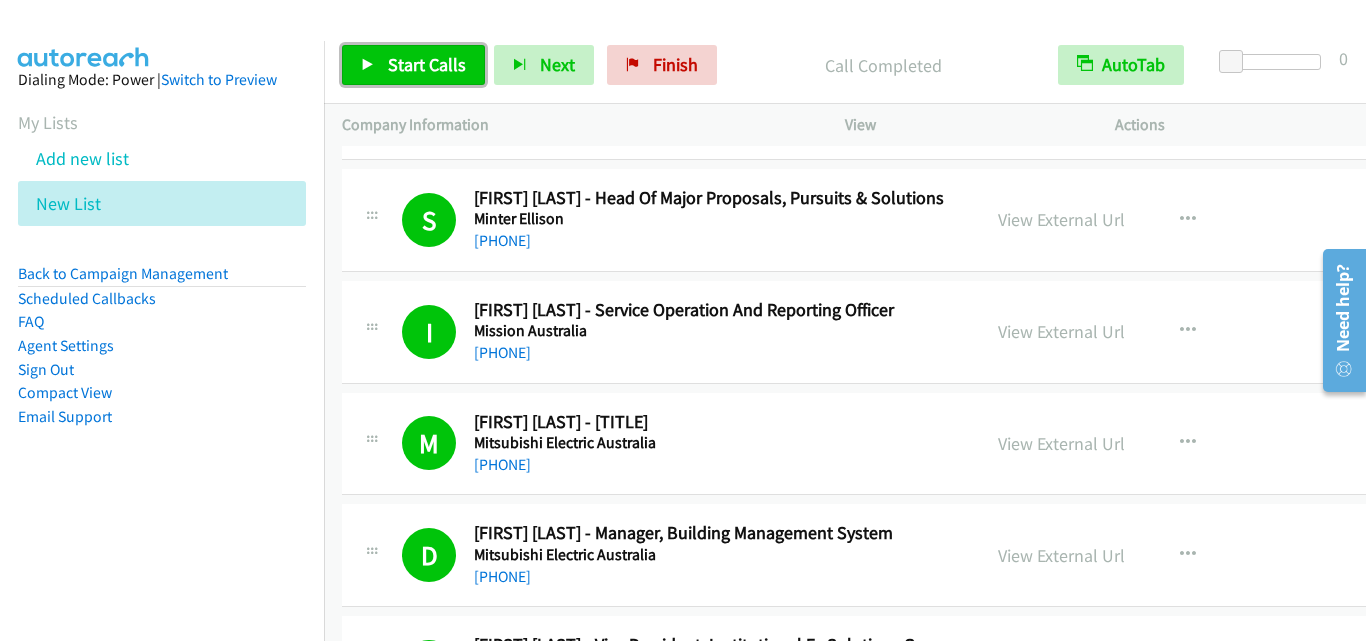 click on "Start Calls" at bounding box center [427, 64] 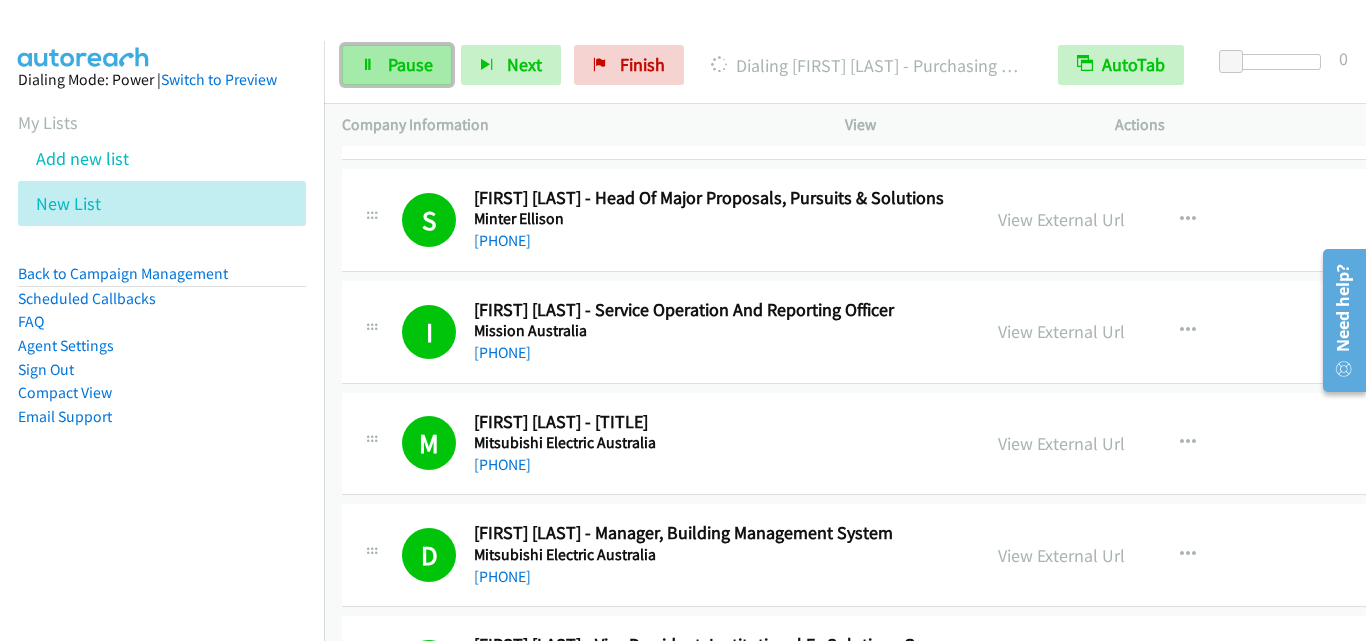 click on "Pause" at bounding box center (410, 64) 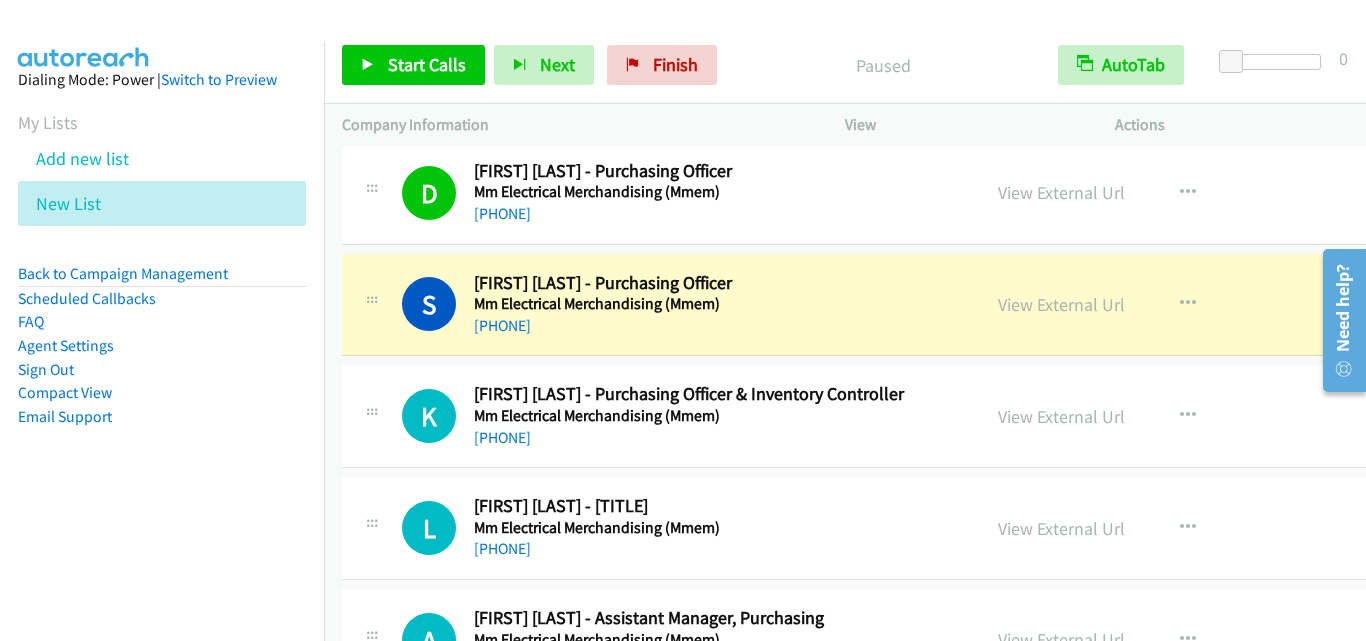 scroll, scrollTop: 4100, scrollLeft: 0, axis: vertical 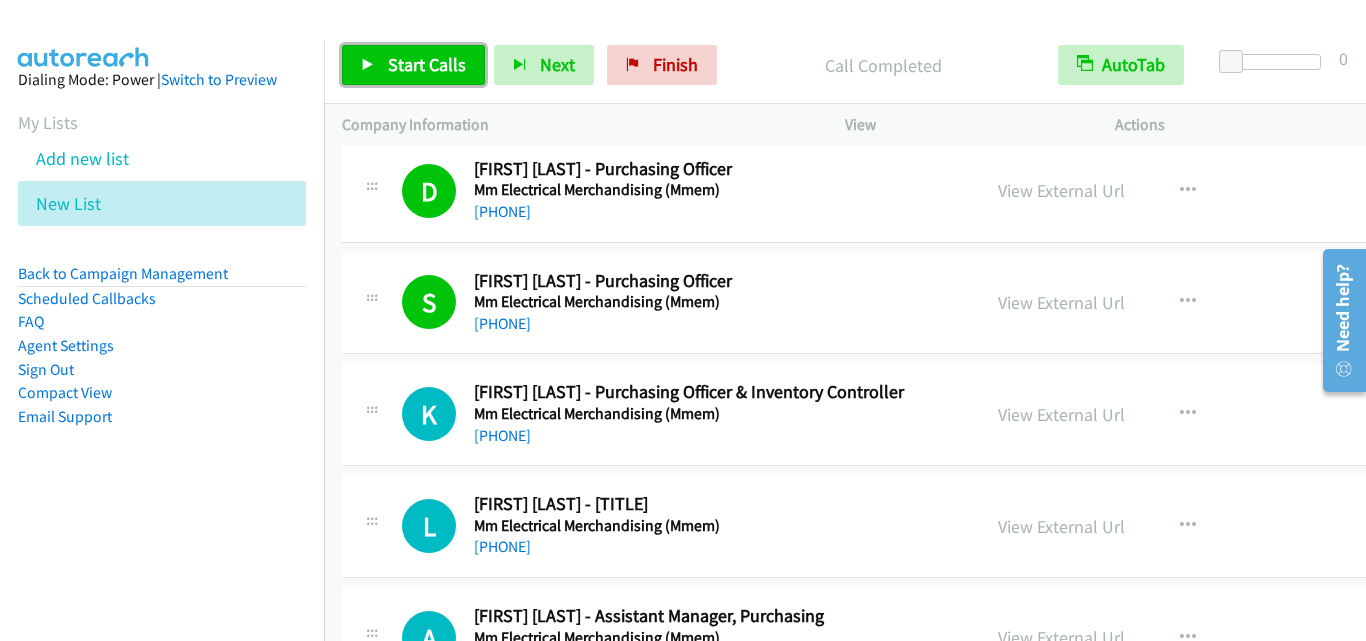 click on "Start Calls" at bounding box center [427, 64] 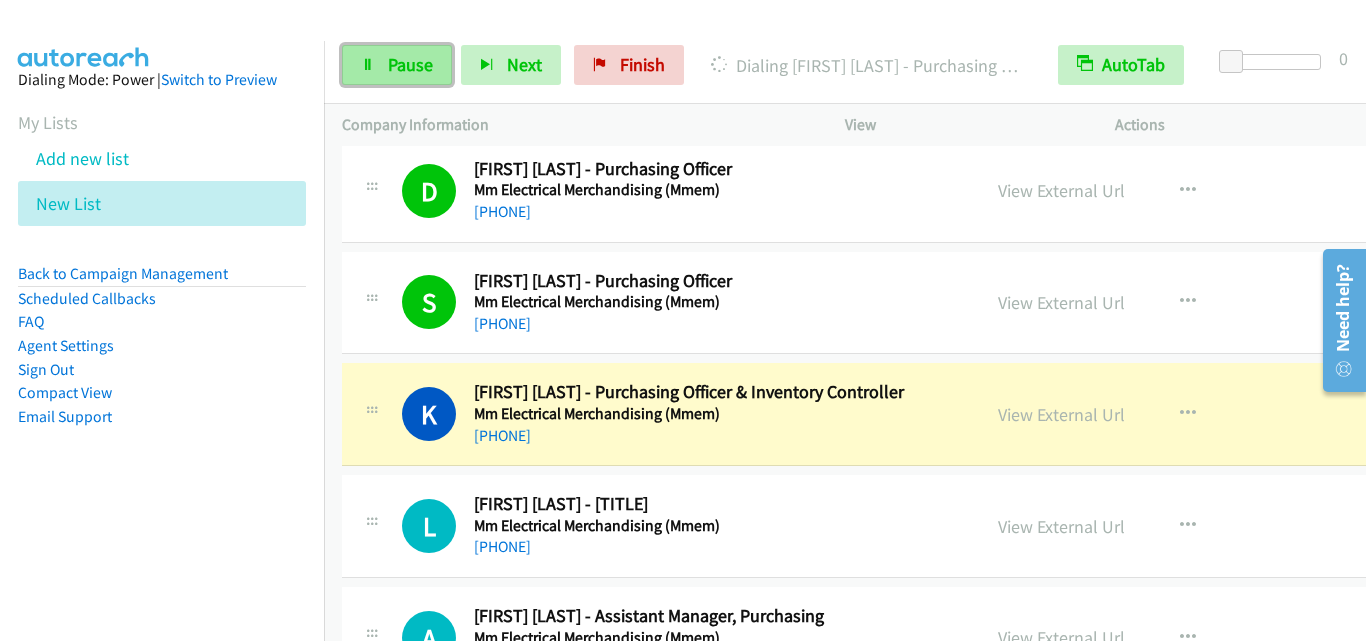 click on "Pause" at bounding box center (397, 65) 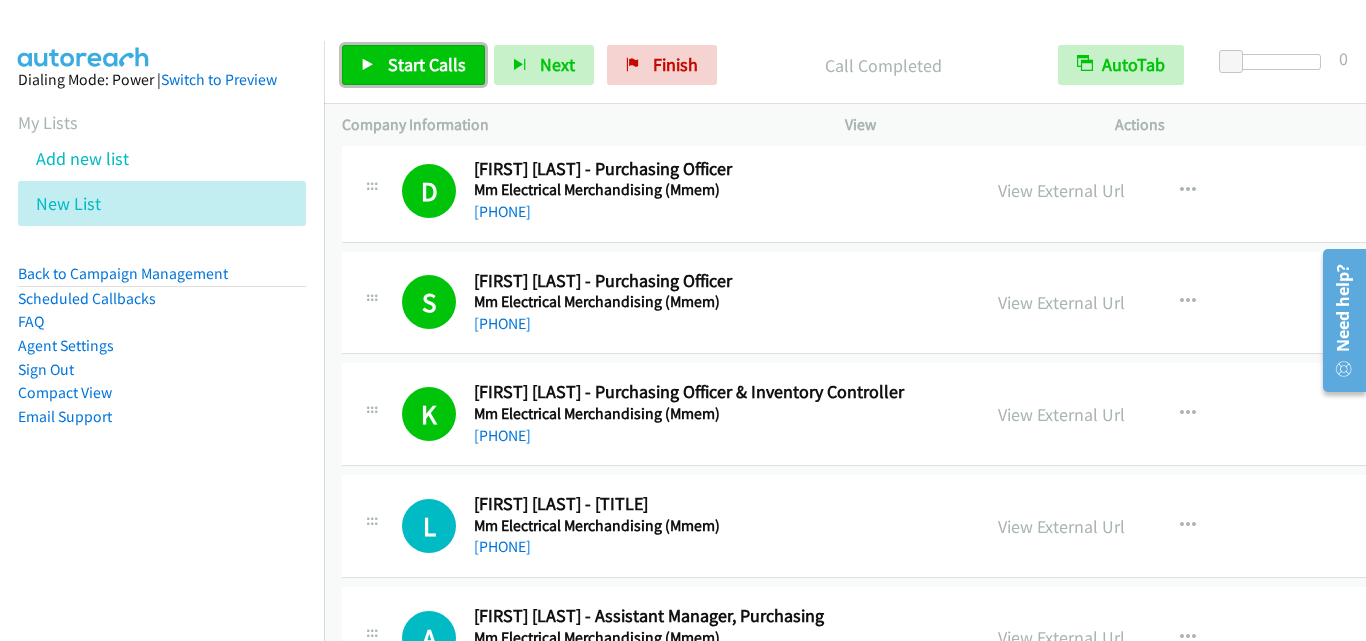 click on "Start Calls" at bounding box center [427, 64] 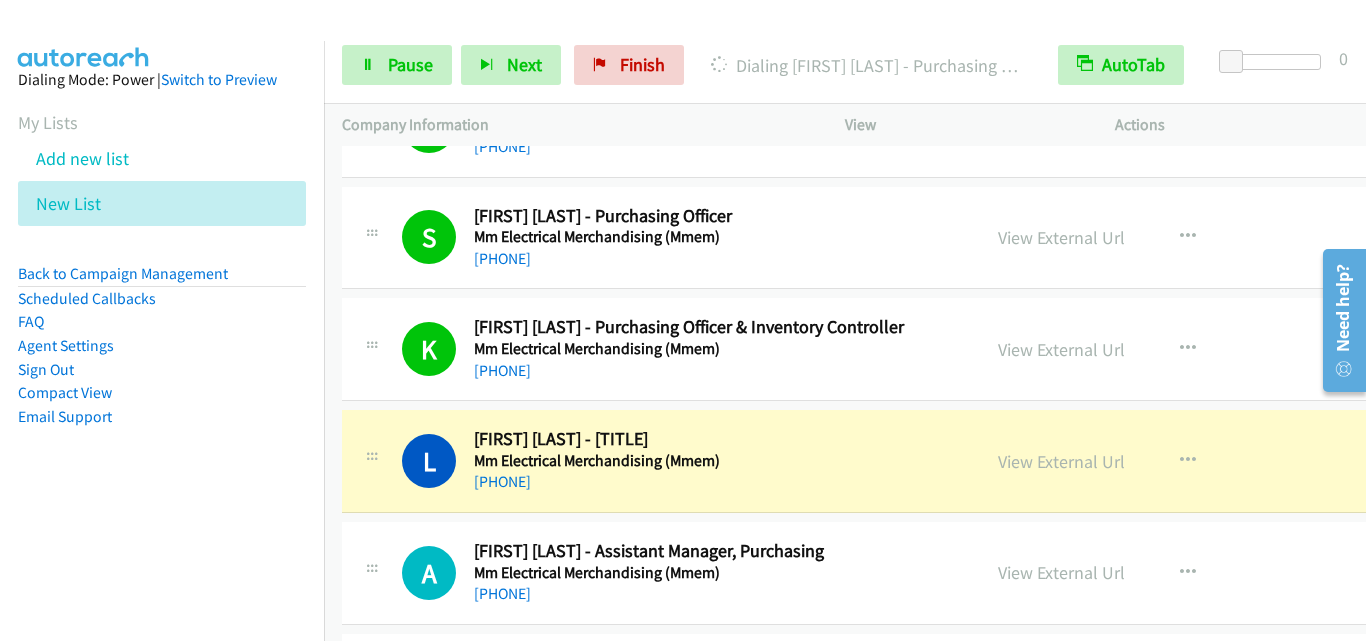 scroll, scrollTop: 4300, scrollLeft: 0, axis: vertical 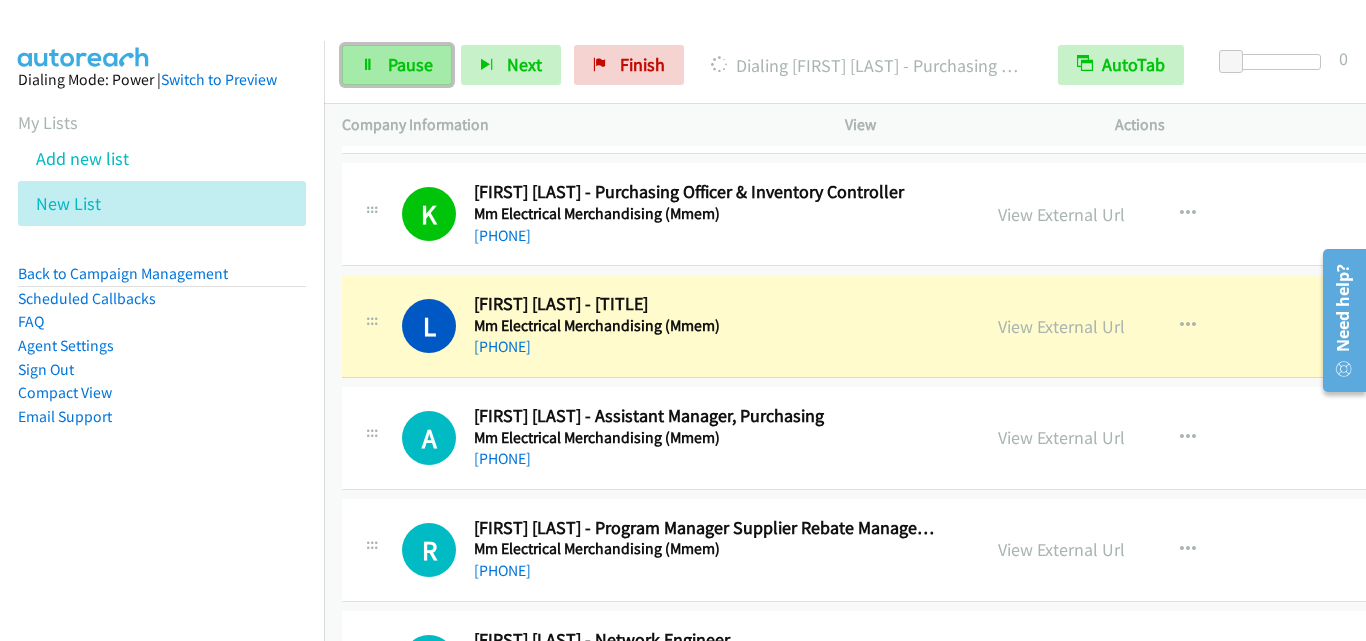 click on "Pause" at bounding box center (410, 64) 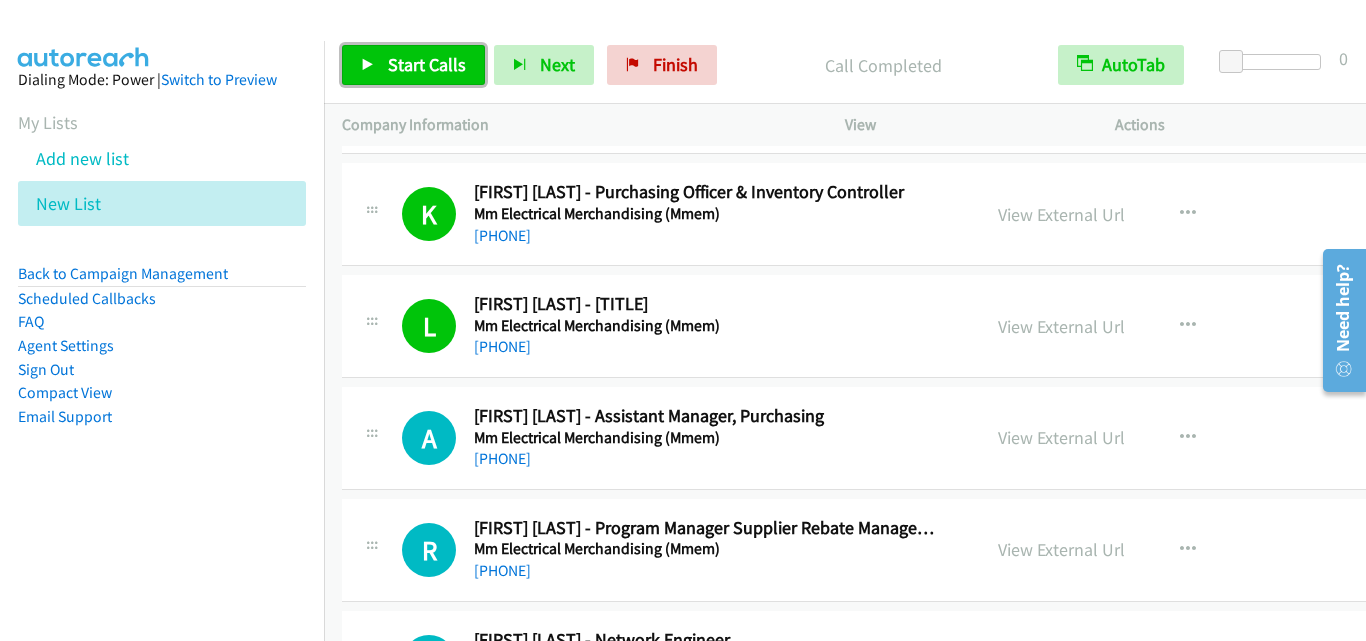 click on "Start Calls" at bounding box center (413, 65) 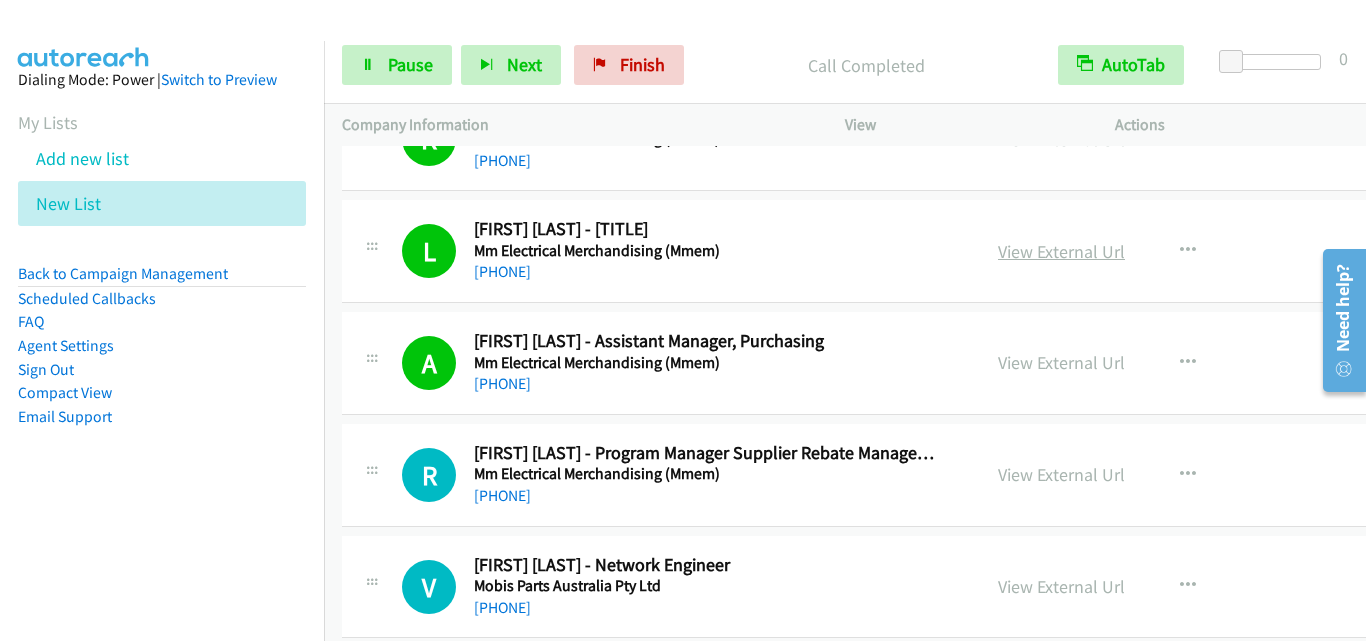 scroll, scrollTop: 4500, scrollLeft: 0, axis: vertical 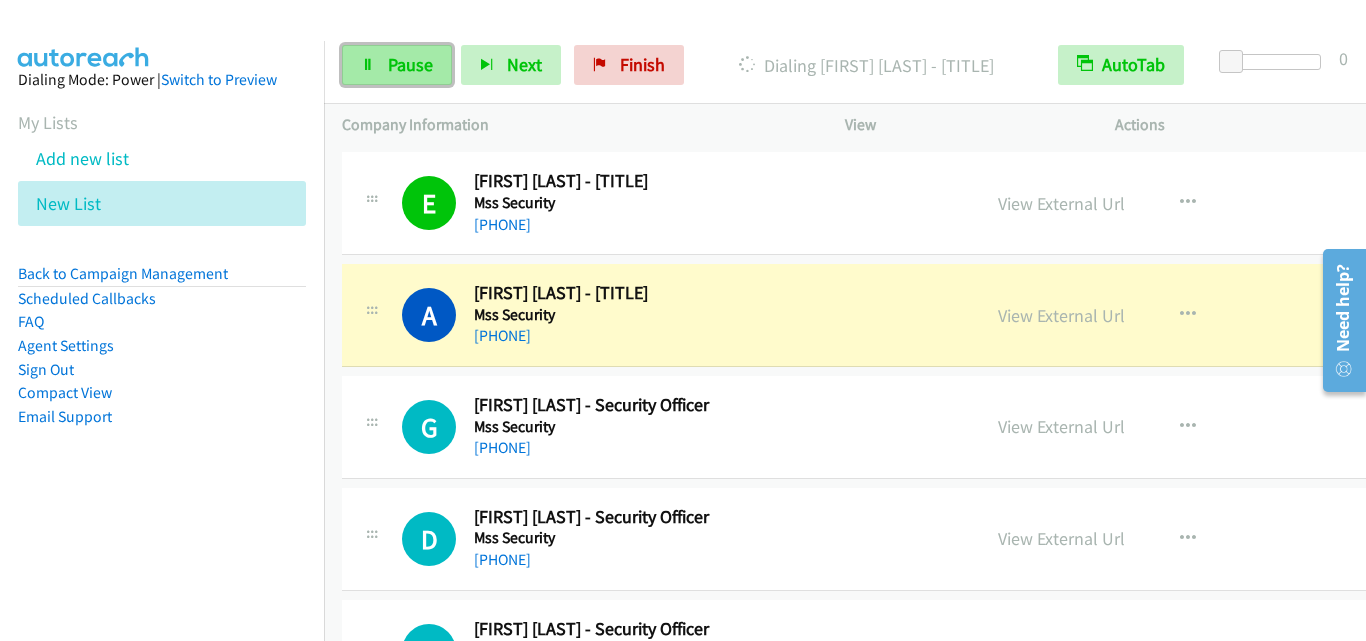 click on "Pause" at bounding box center [410, 64] 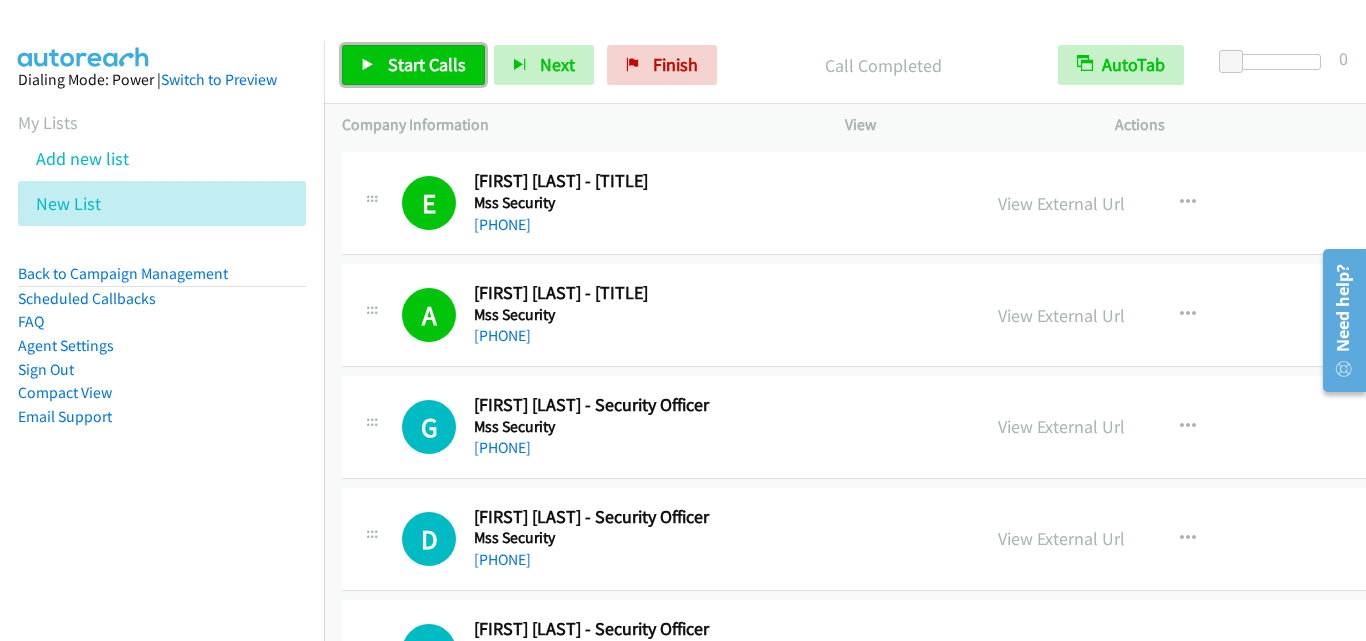click on "Start Calls" at bounding box center [427, 64] 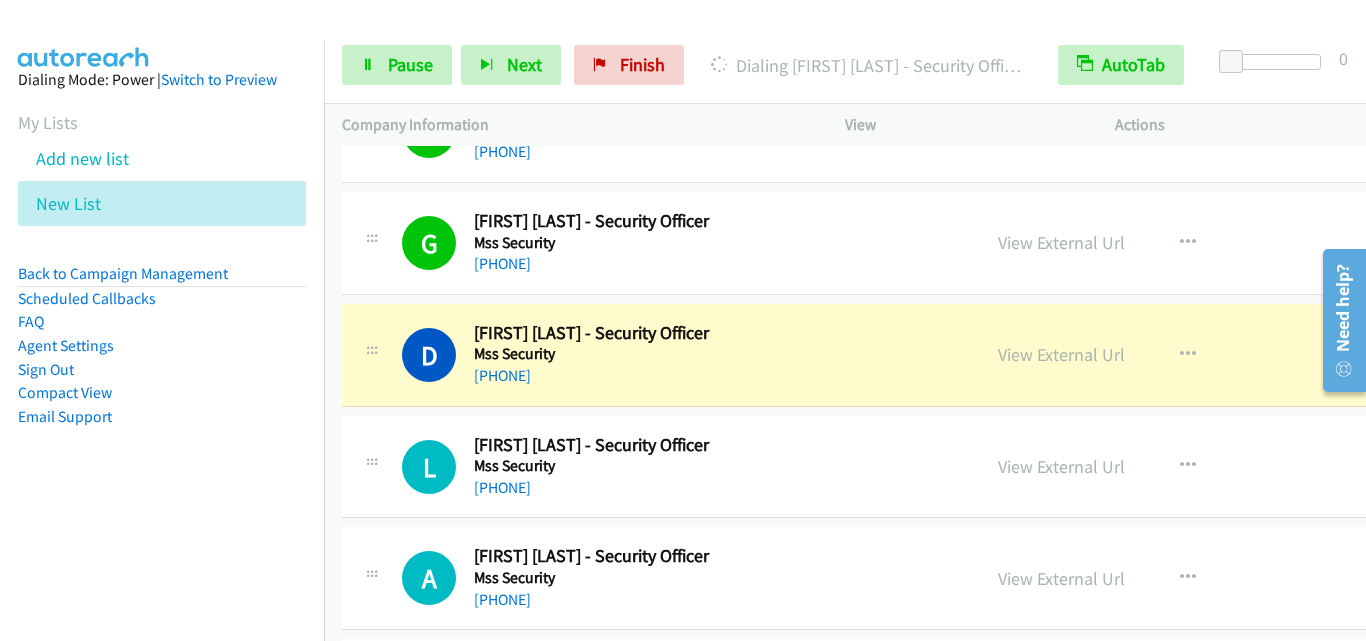 scroll, scrollTop: 6300, scrollLeft: 0, axis: vertical 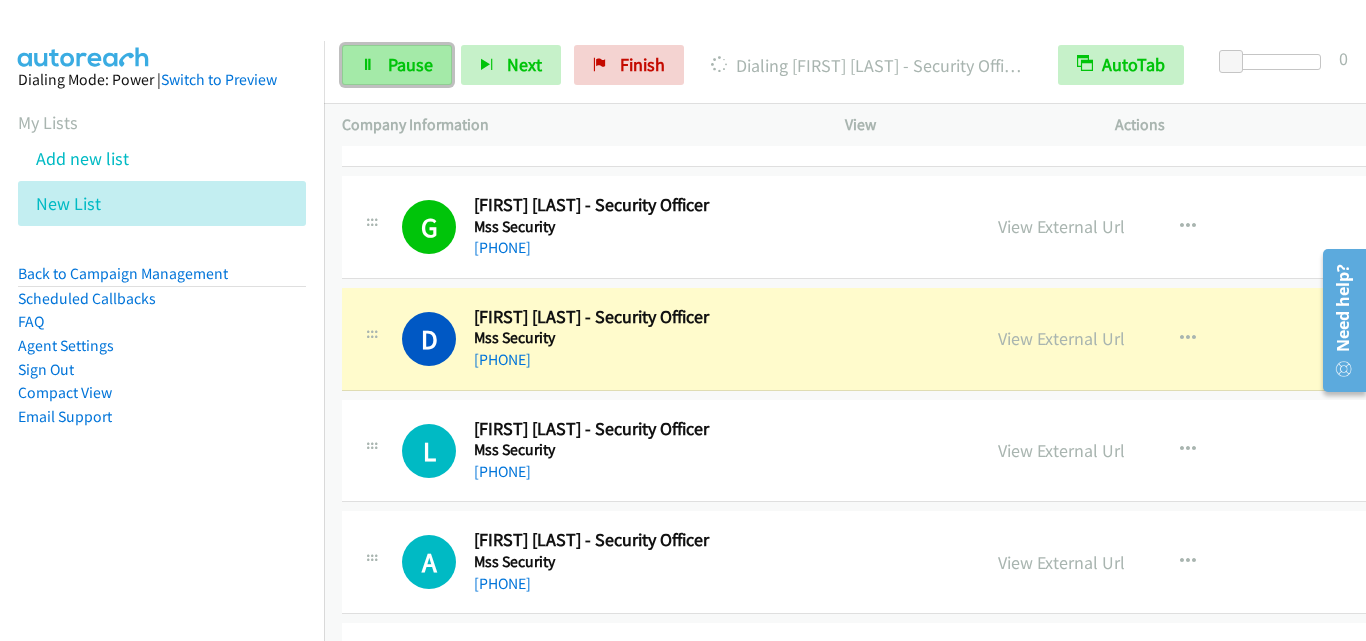 click on "Pause" at bounding box center (397, 65) 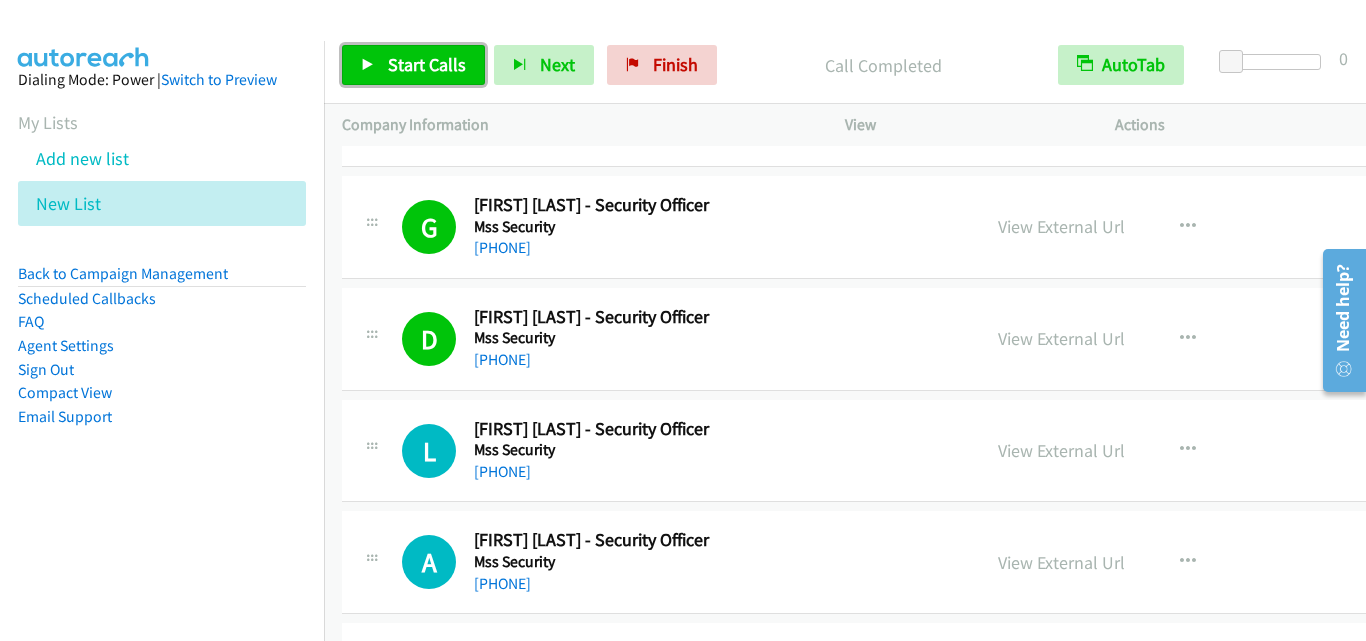 click on "Start Calls" at bounding box center [427, 64] 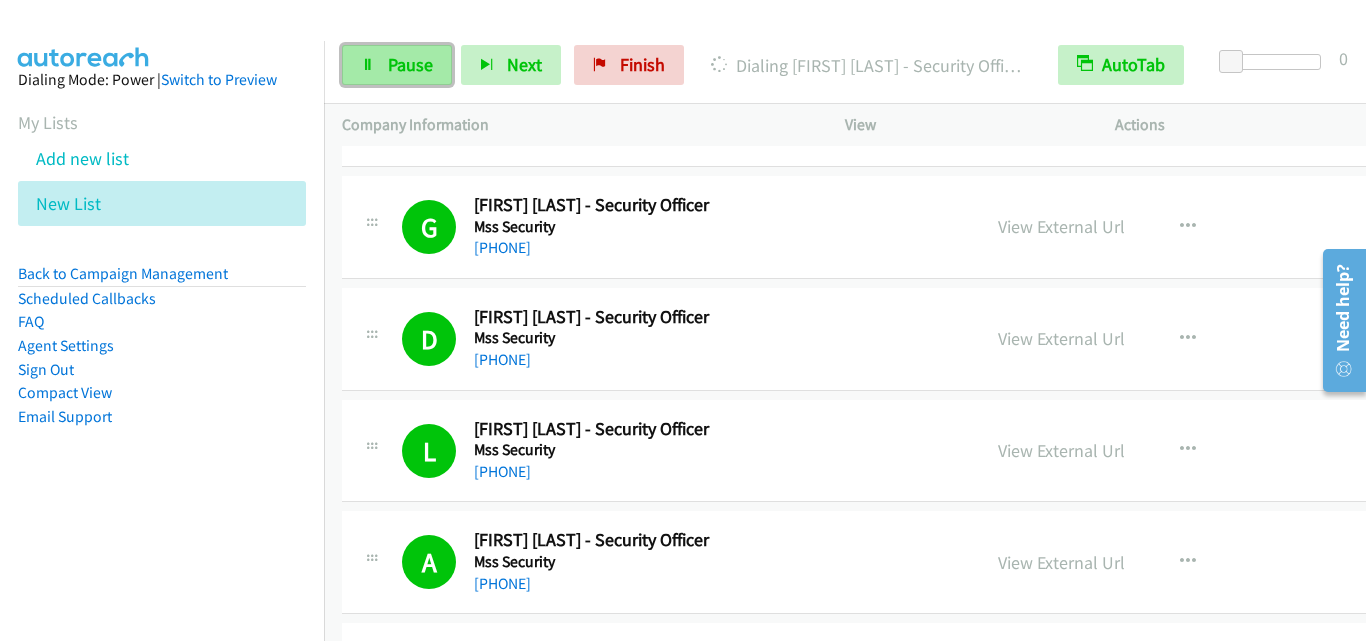 click on "Pause" at bounding box center (397, 65) 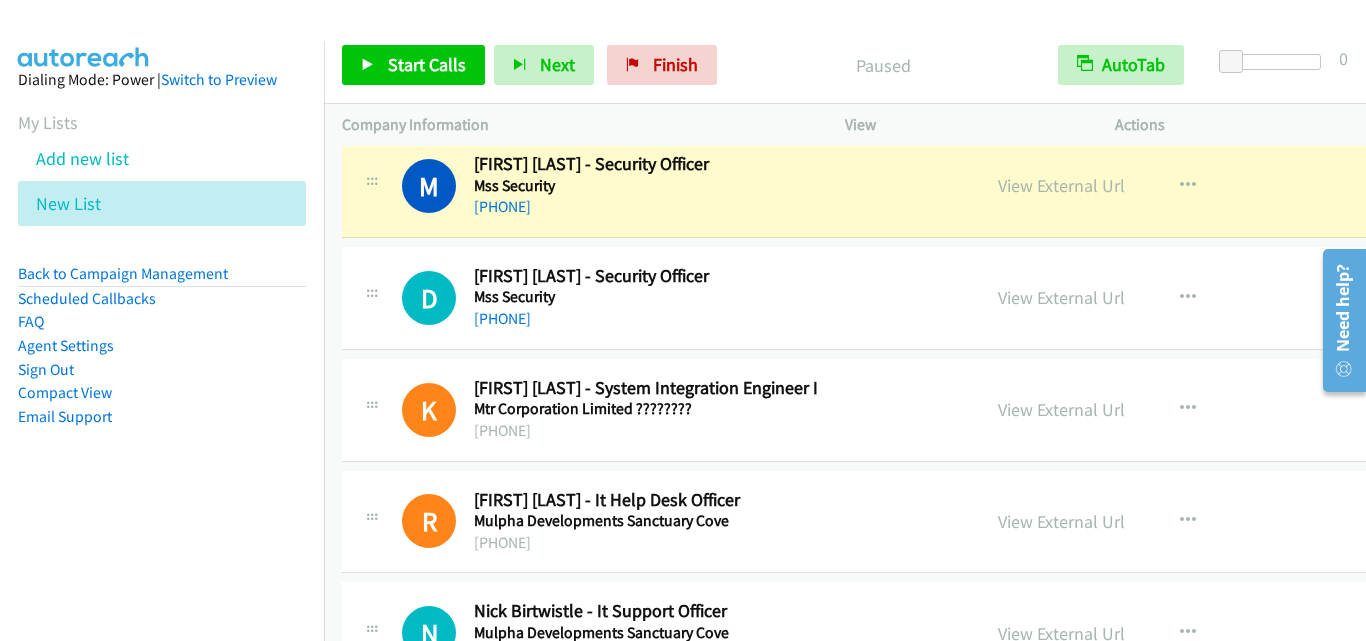 scroll, scrollTop: 6800, scrollLeft: 0, axis: vertical 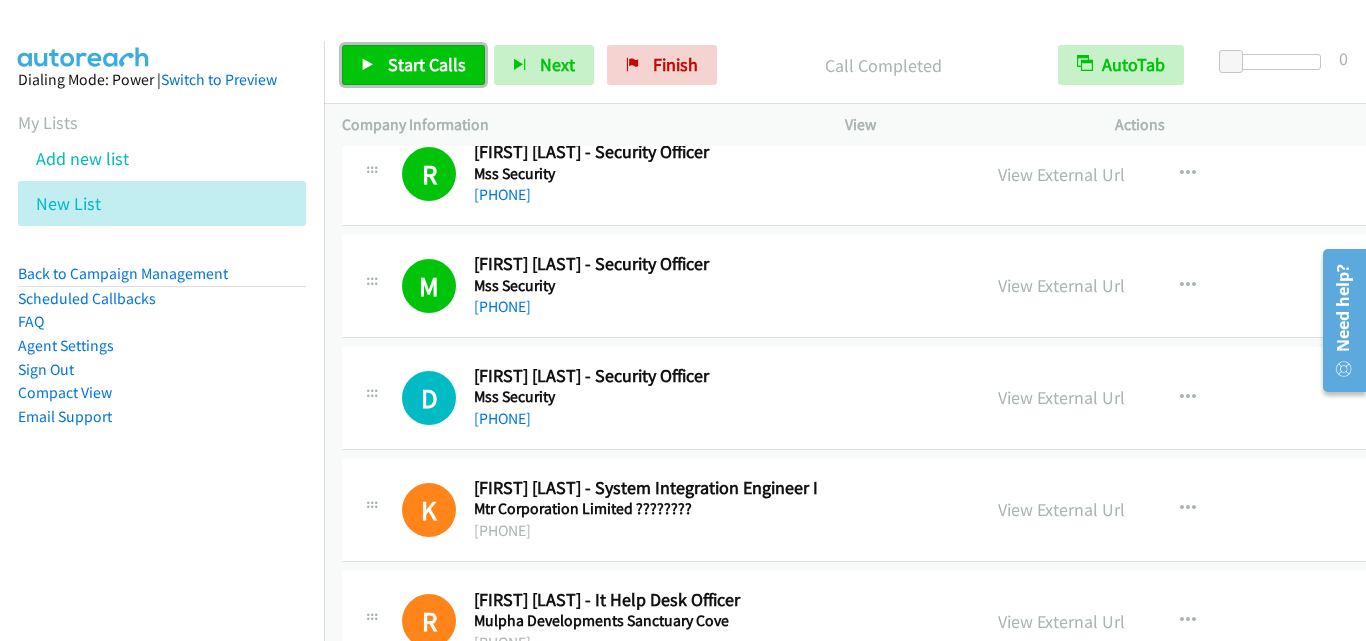 click on "Start Calls" at bounding box center [413, 65] 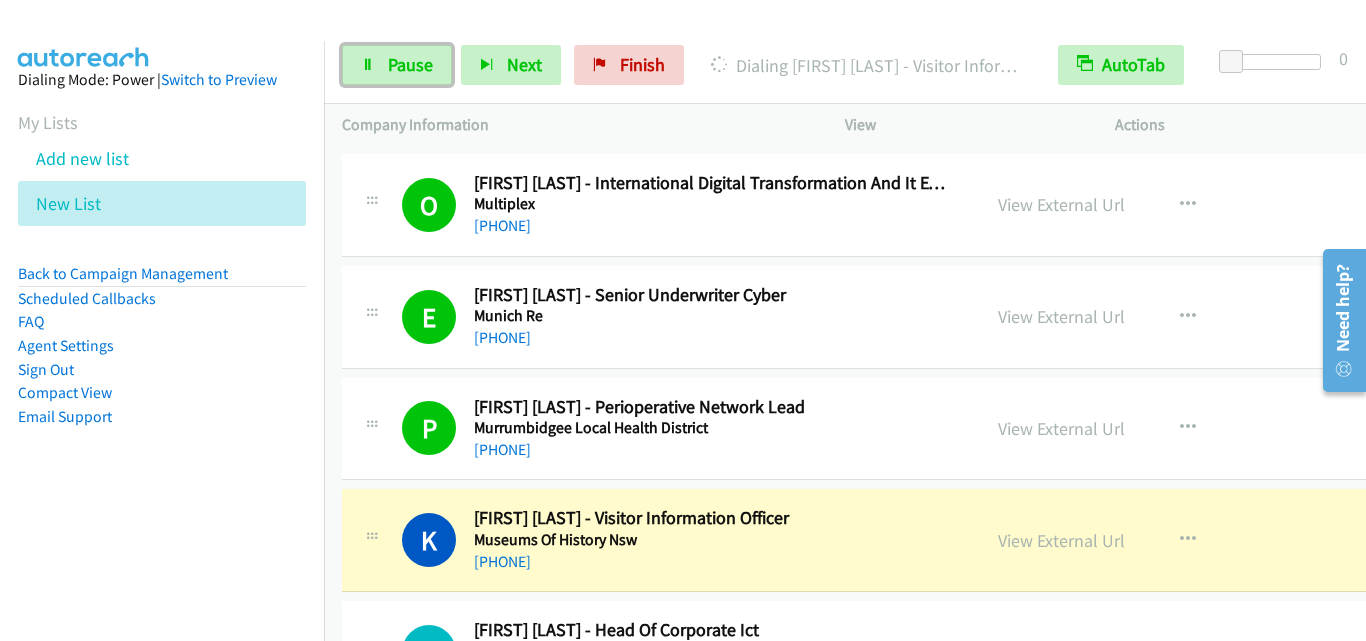scroll, scrollTop: 7600, scrollLeft: 0, axis: vertical 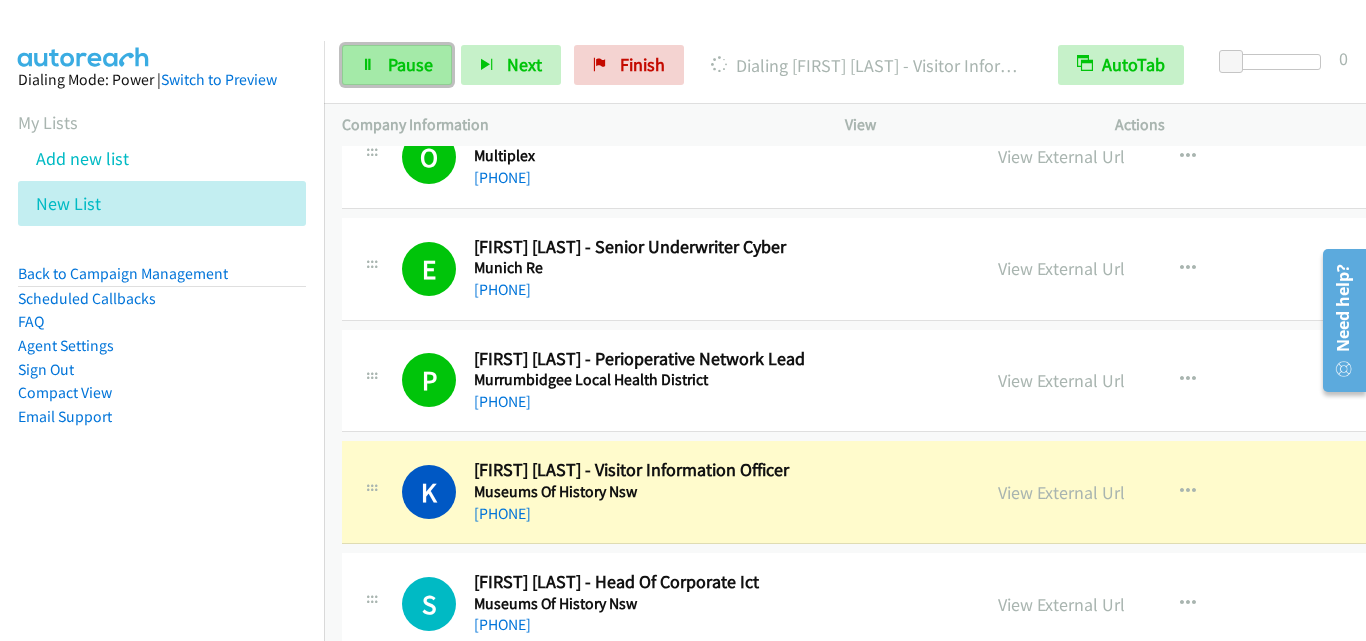 click on "Pause" at bounding box center (397, 65) 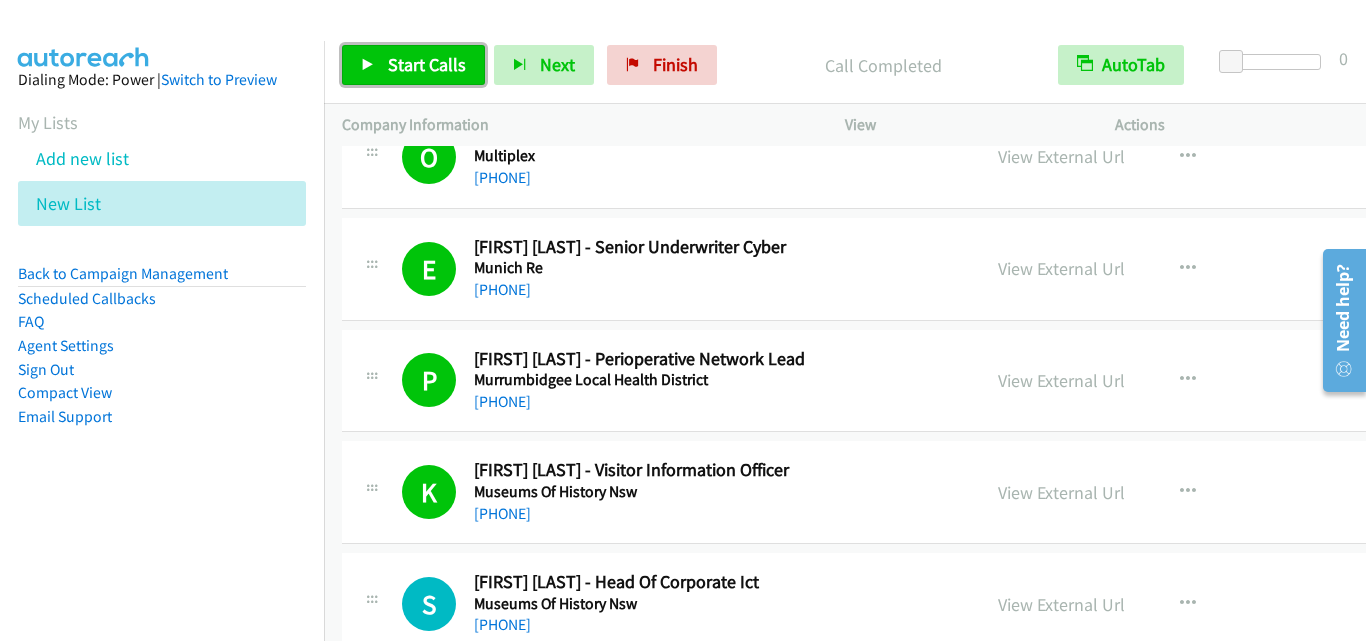 click on "Start Calls" at bounding box center [427, 64] 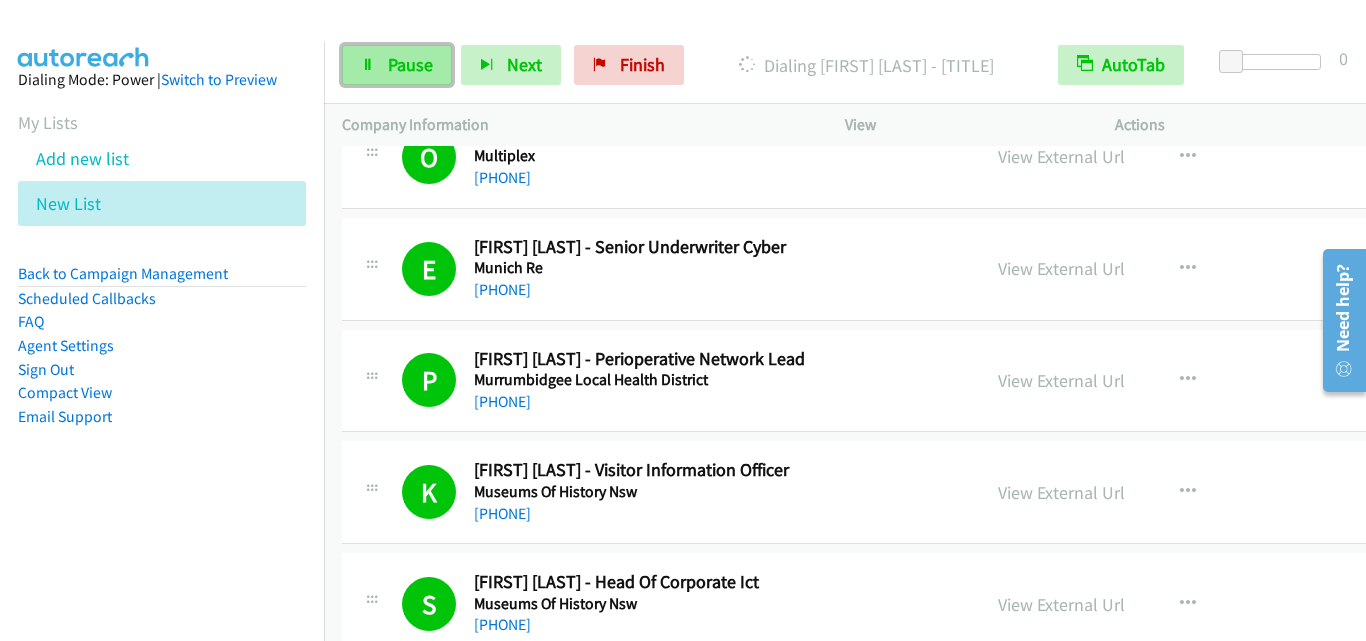 click on "Pause" at bounding box center [410, 64] 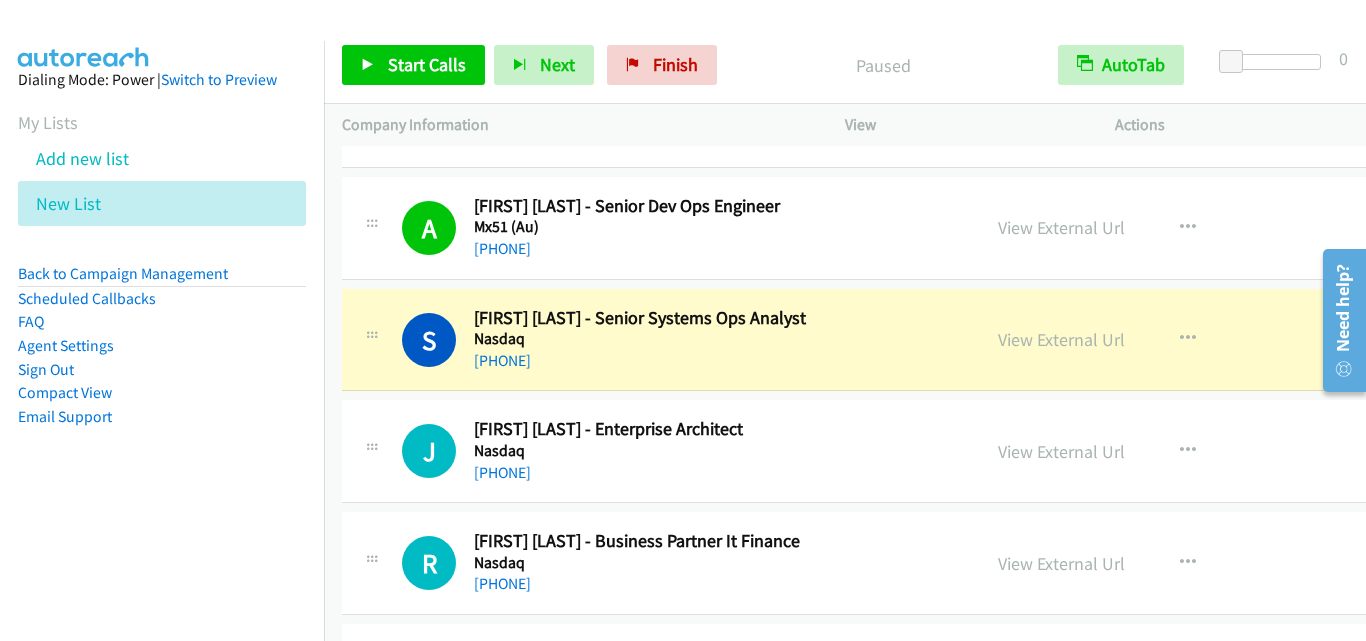 scroll, scrollTop: 8300, scrollLeft: 0, axis: vertical 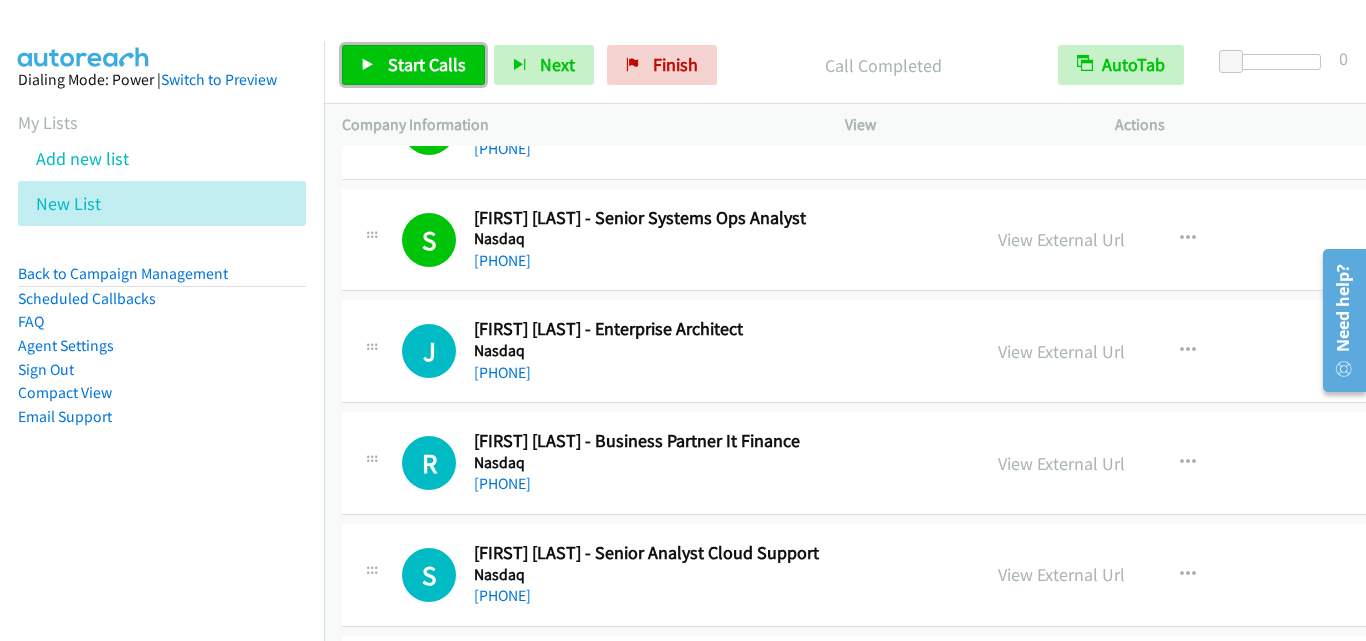click on "Start Calls" at bounding box center (427, 64) 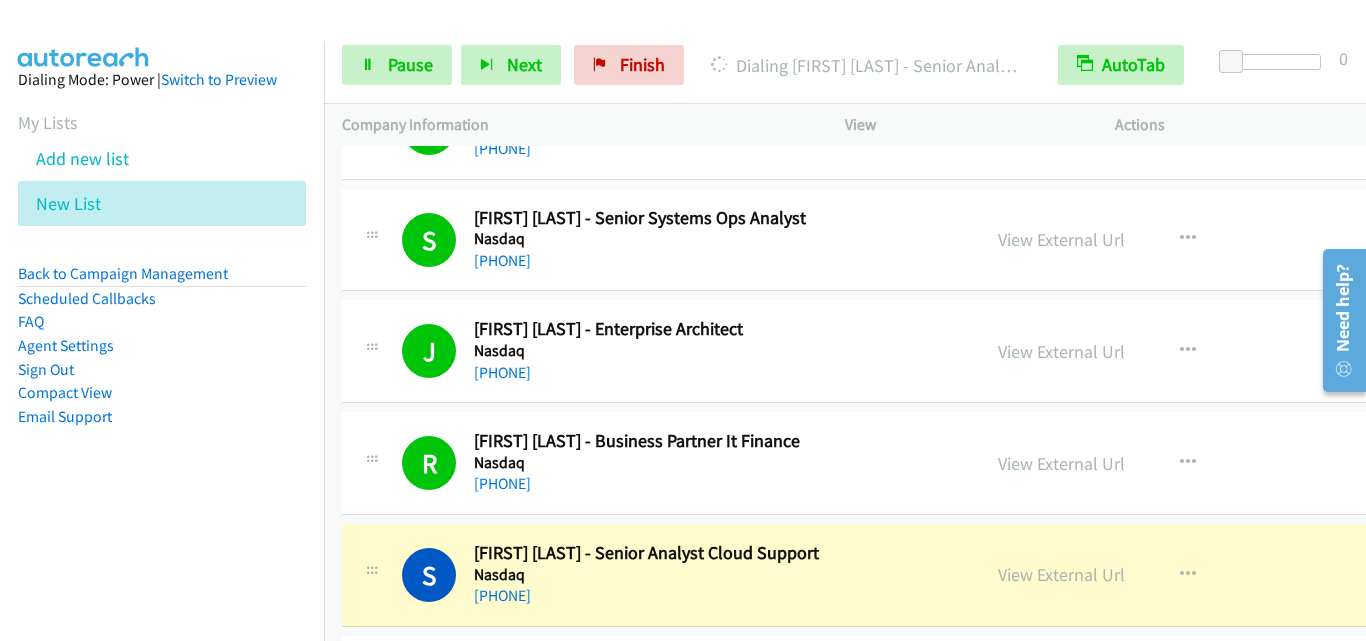 scroll, scrollTop: 8400, scrollLeft: 0, axis: vertical 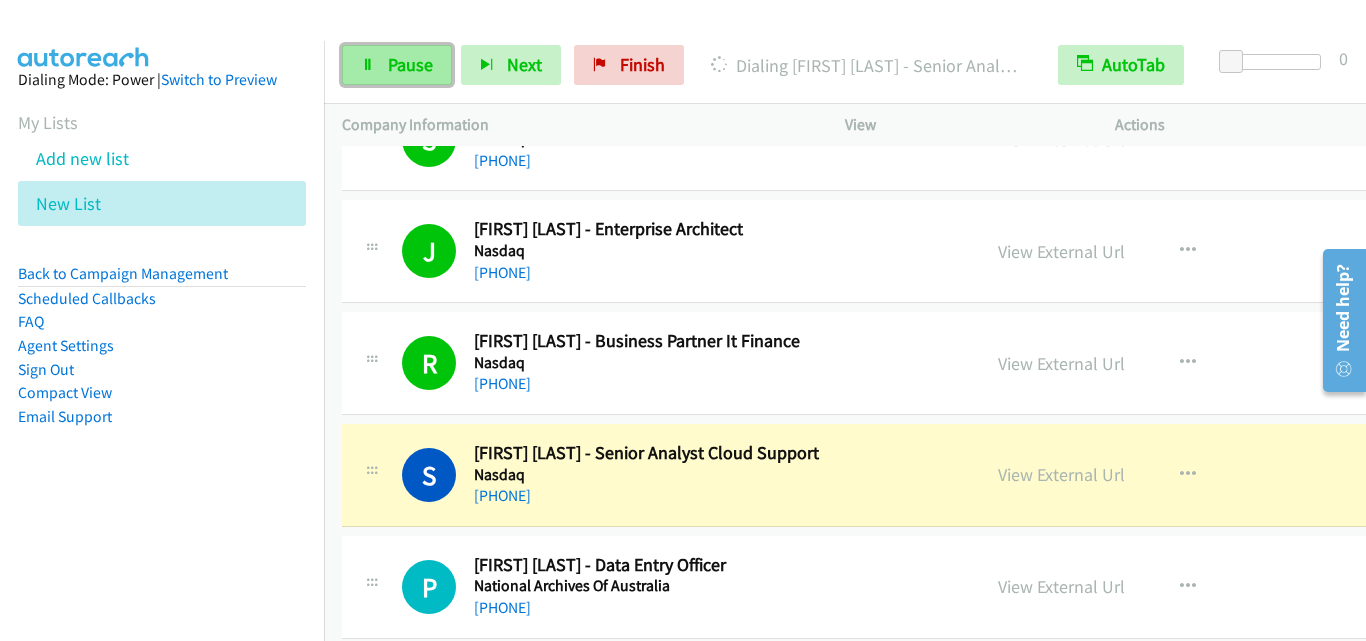 click on "Pause" at bounding box center (397, 65) 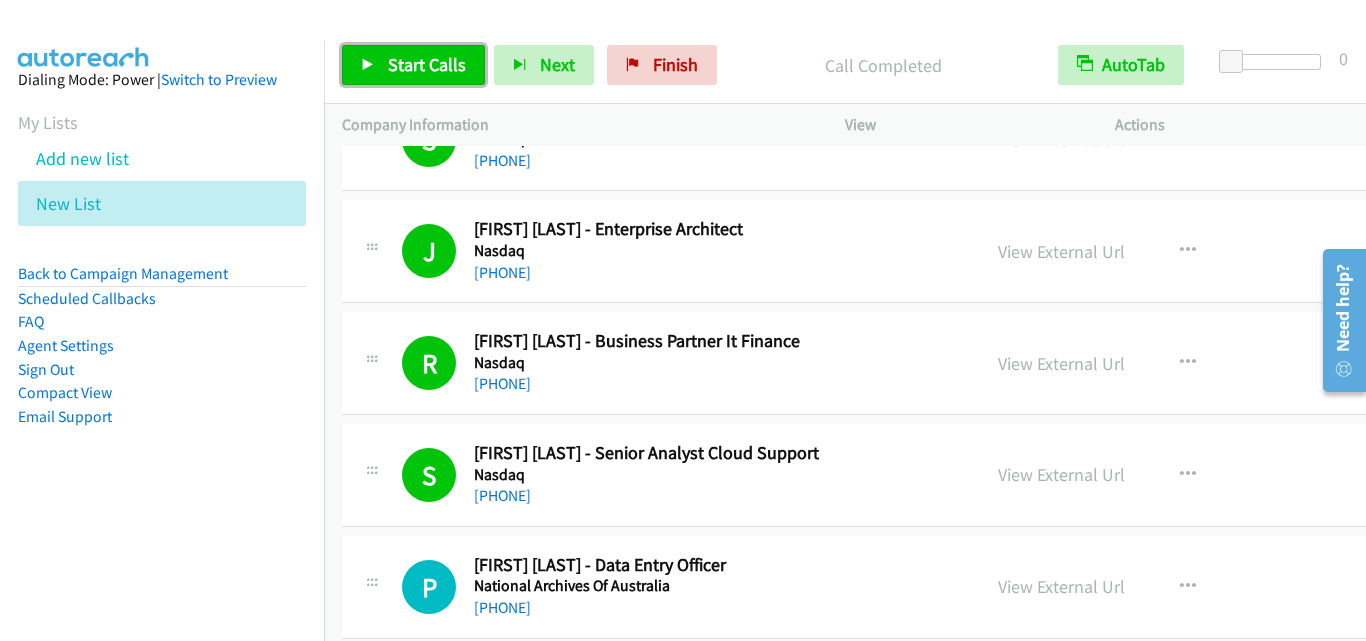click on "Start Calls" at bounding box center (413, 65) 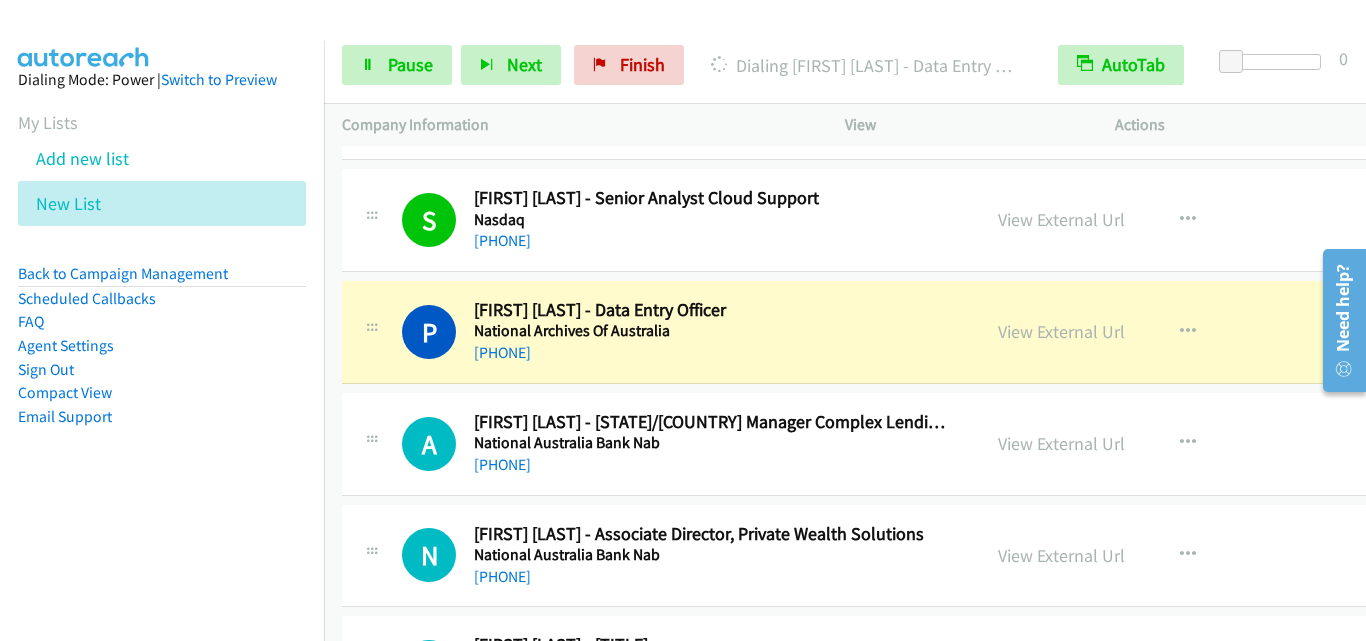 scroll, scrollTop: 8700, scrollLeft: 0, axis: vertical 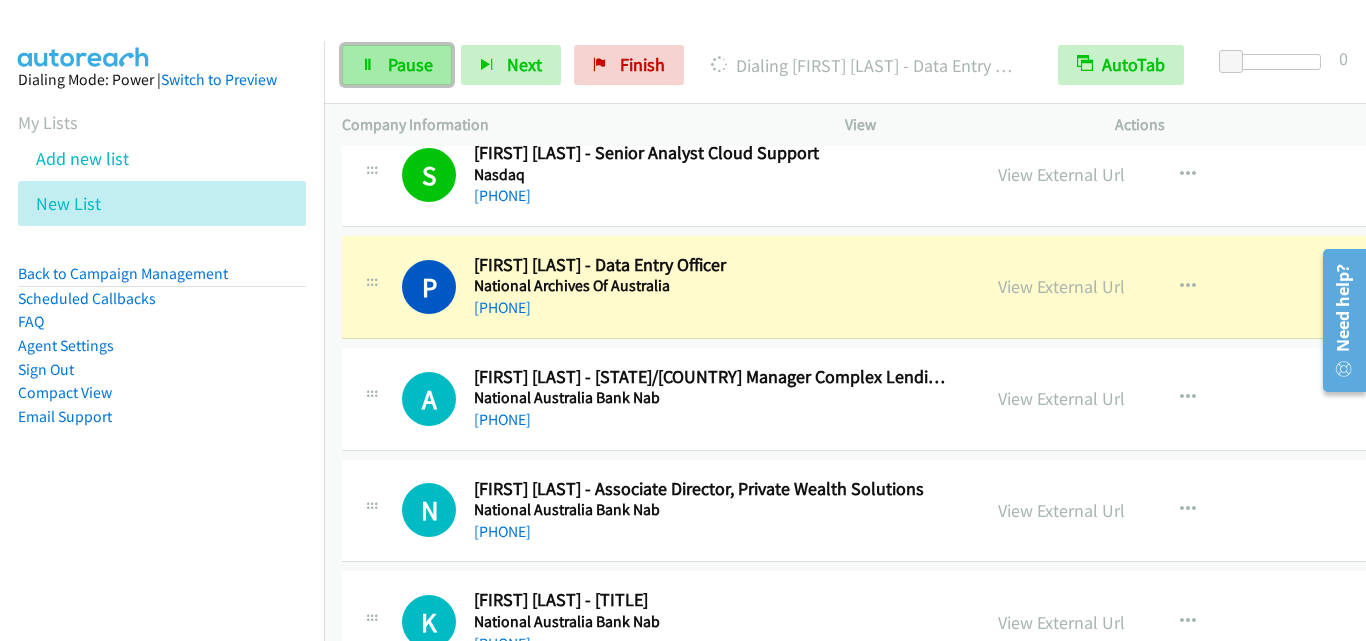 click on "Pause" at bounding box center [410, 64] 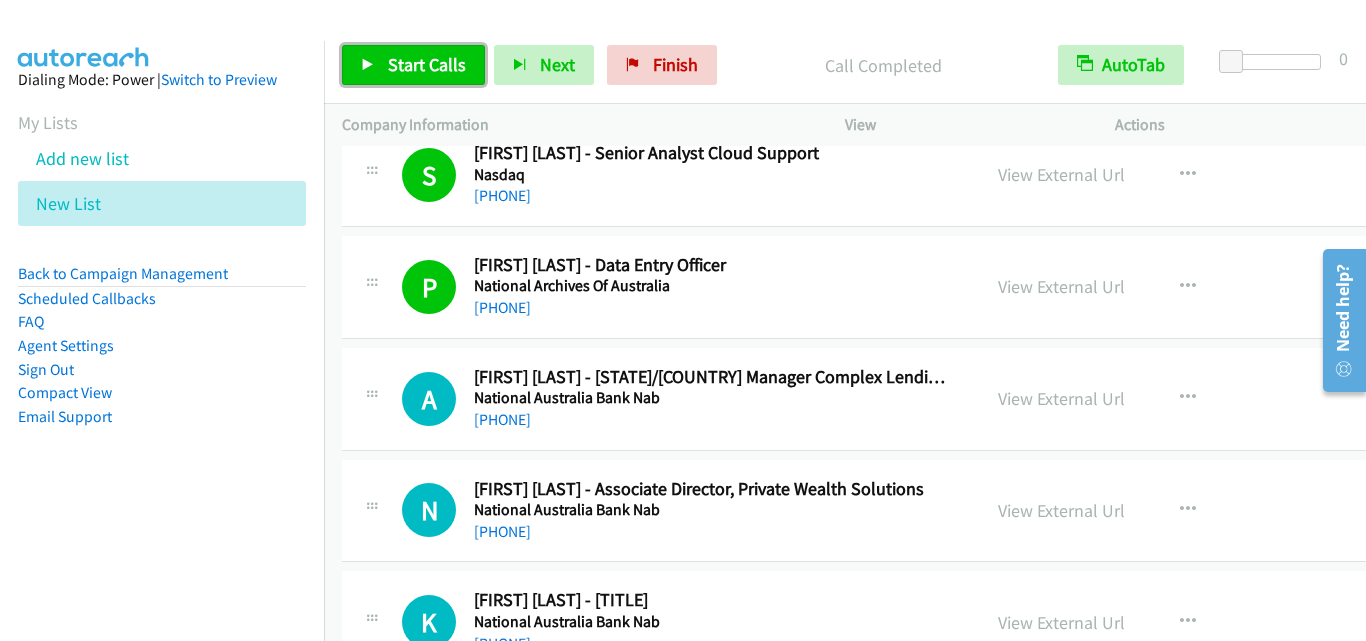 click on "Start Calls" at bounding box center [427, 64] 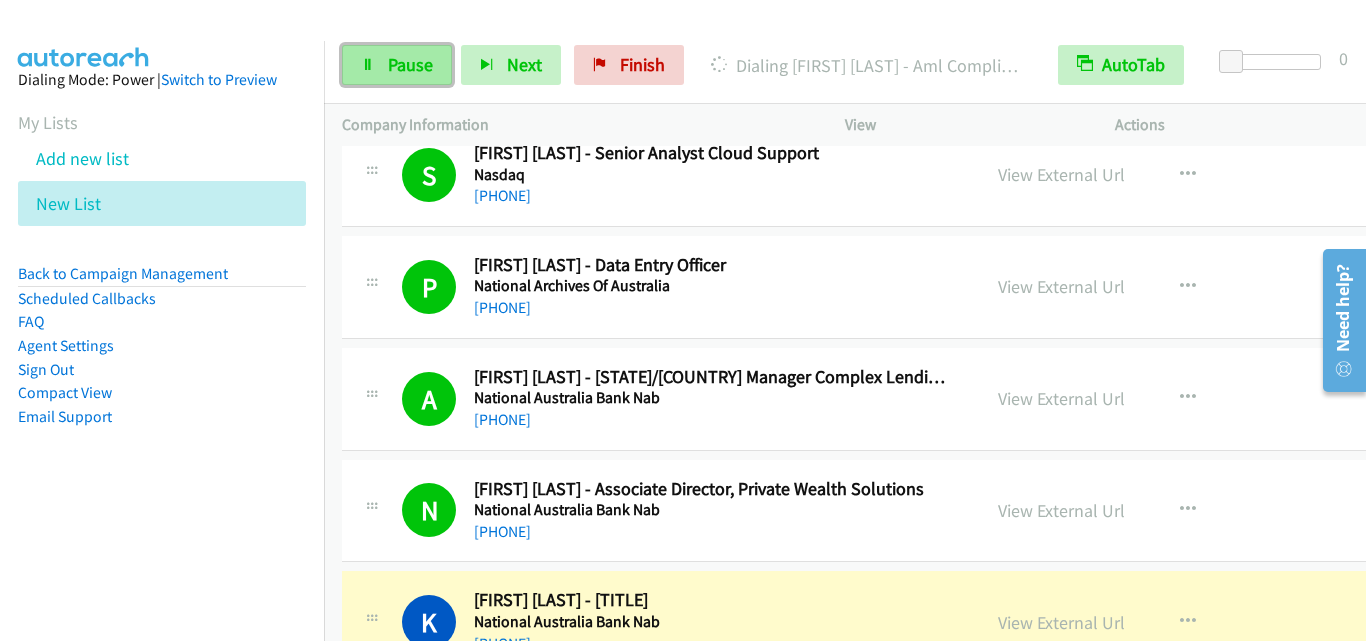 click on "Pause" at bounding box center [410, 64] 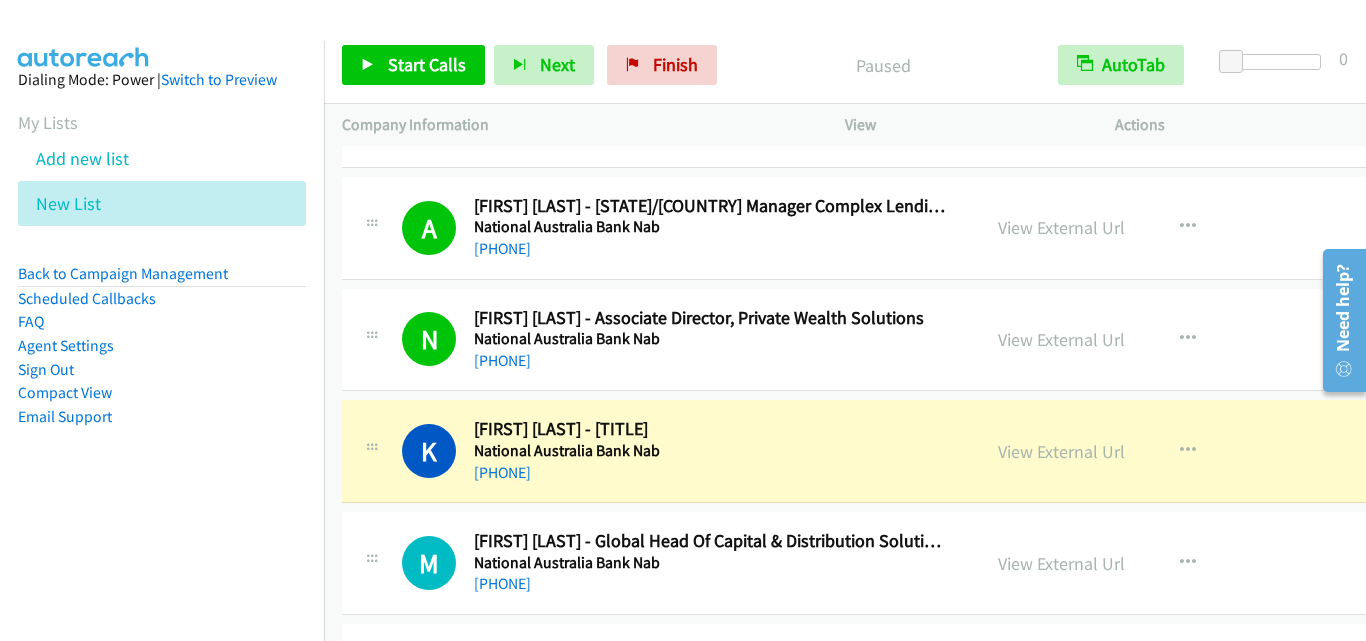 scroll, scrollTop: 8900, scrollLeft: 0, axis: vertical 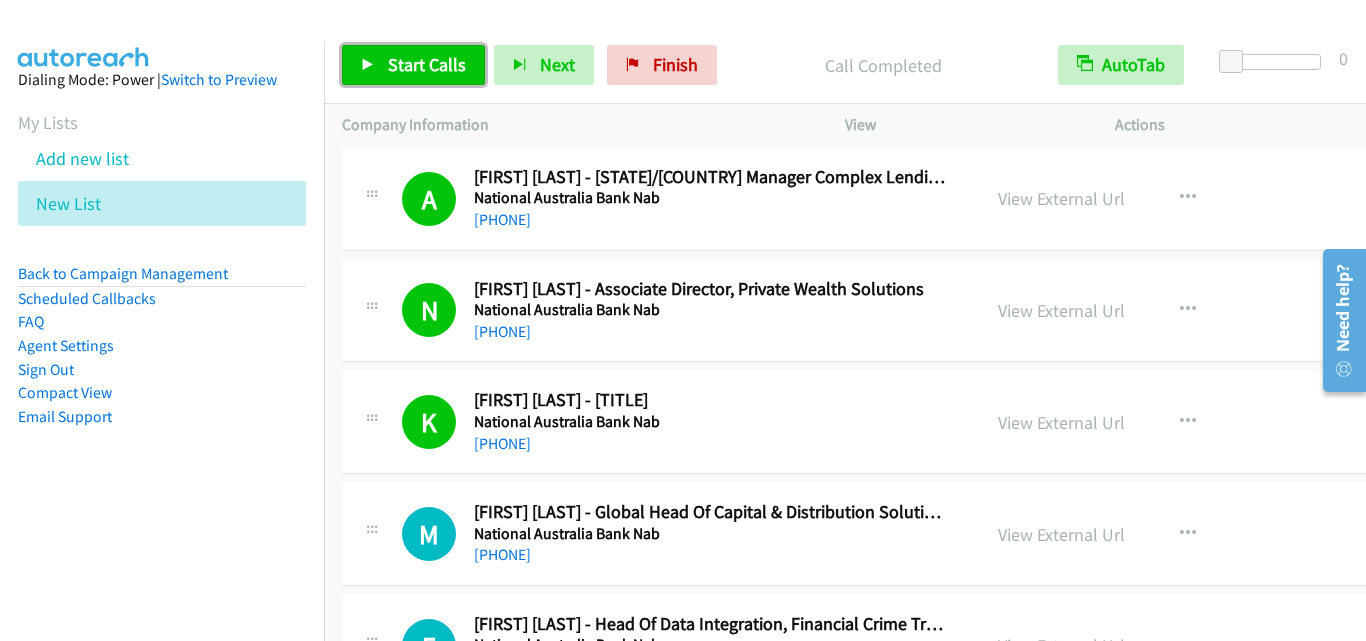 click on "Start Calls" at bounding box center (413, 65) 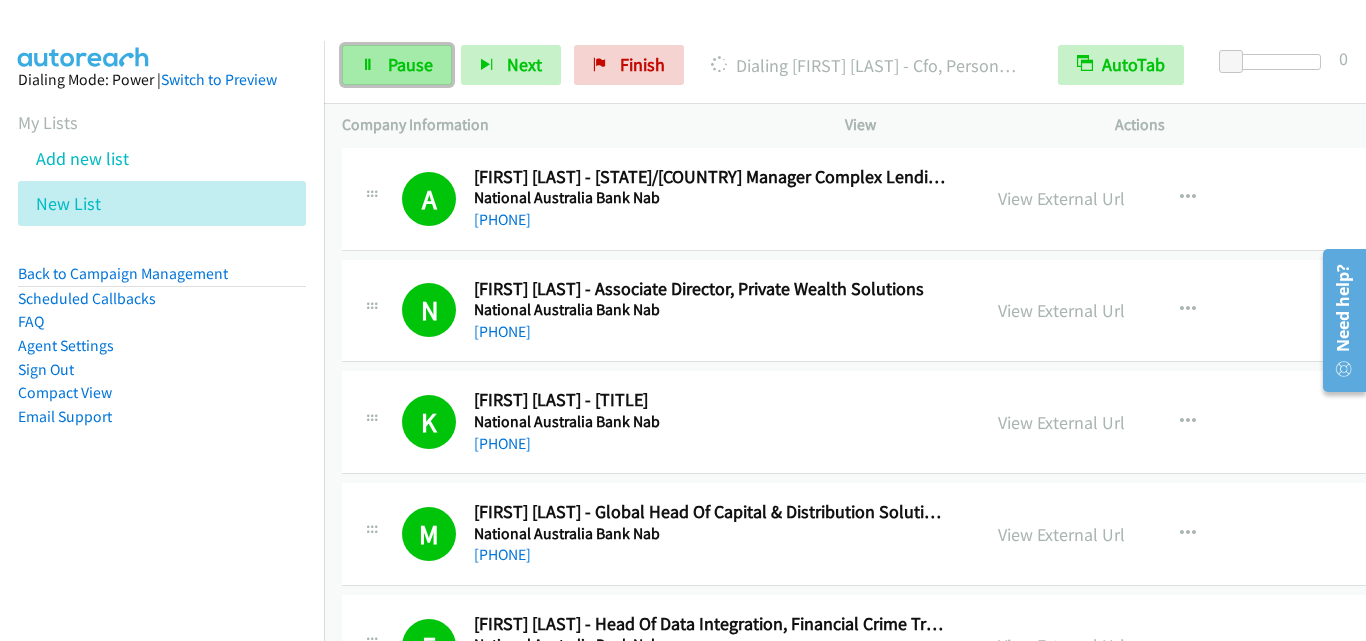 click on "Pause" at bounding box center [410, 64] 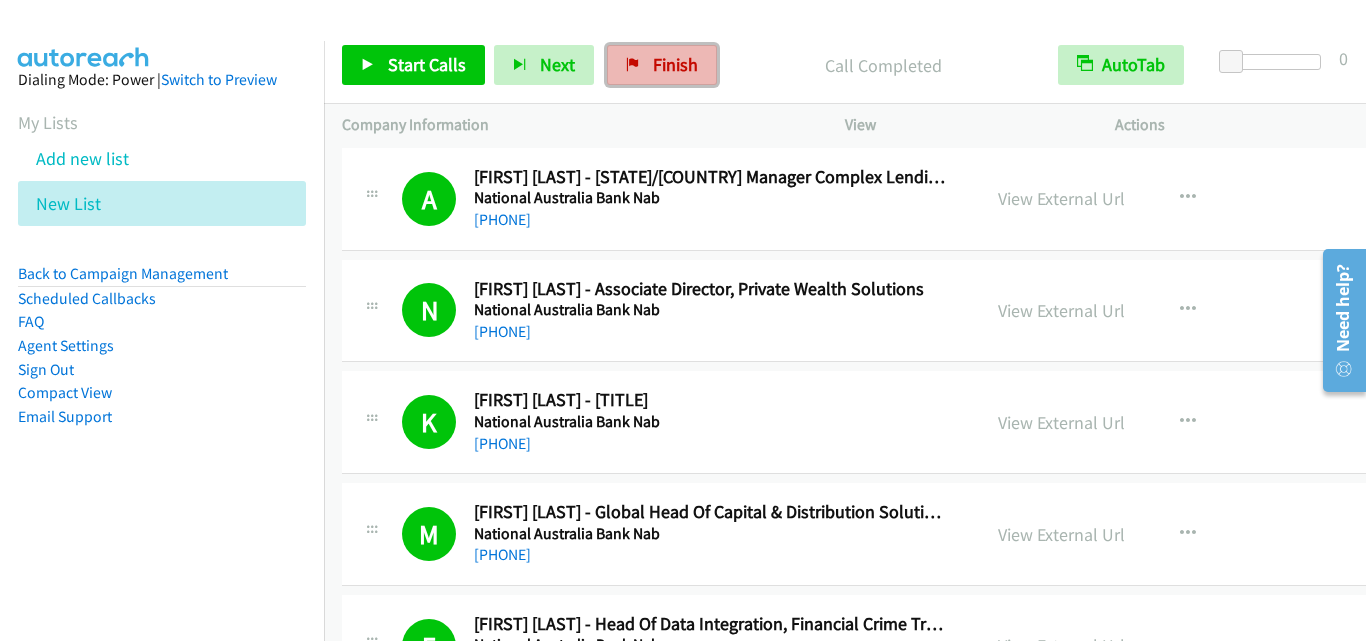 click on "Finish" at bounding box center (675, 64) 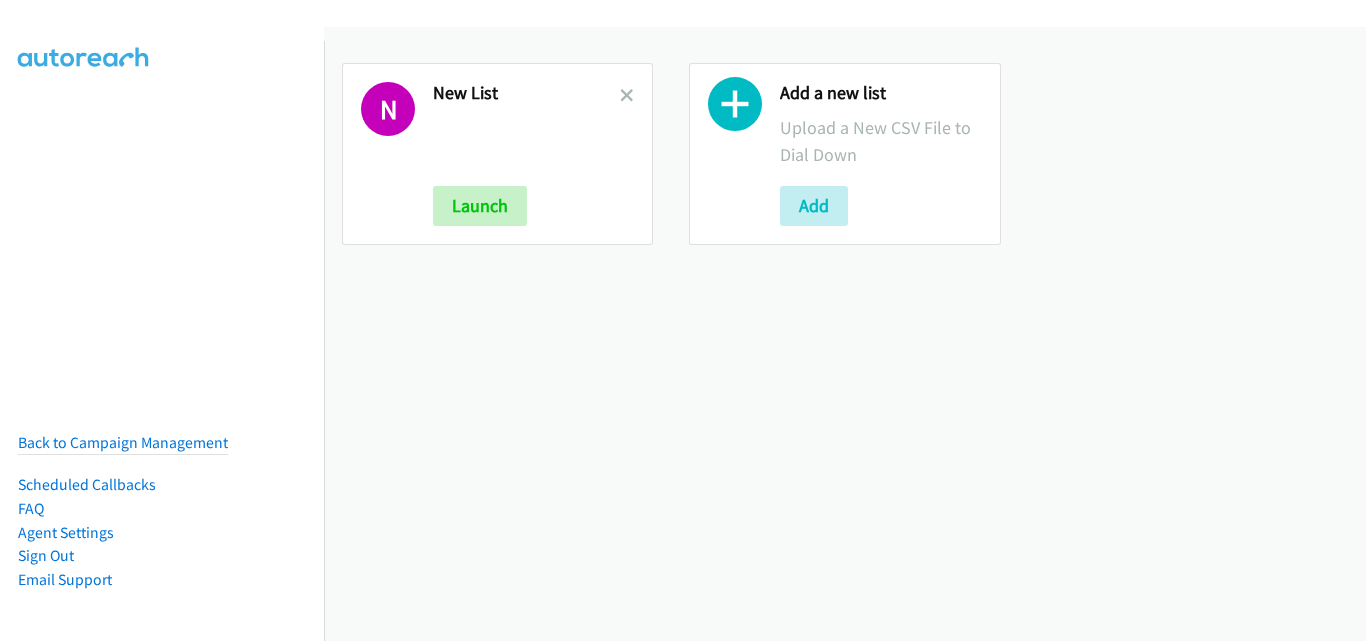 scroll, scrollTop: 0, scrollLeft: 0, axis: both 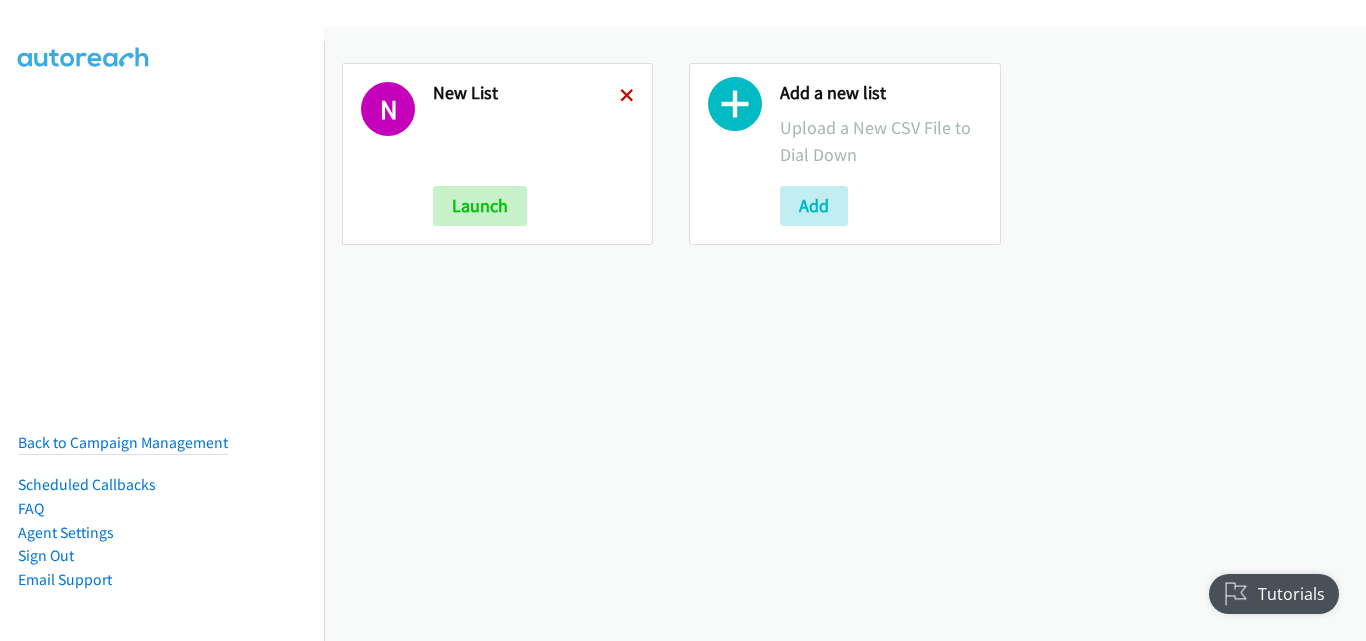 click at bounding box center (627, 97) 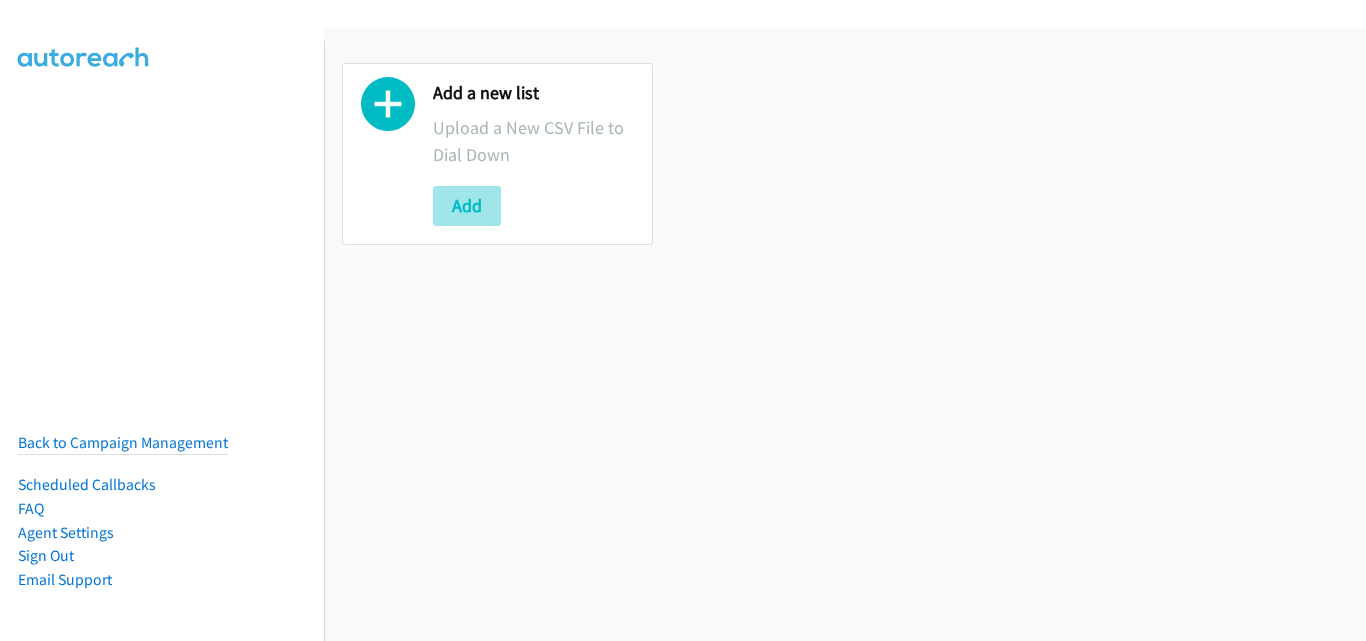 scroll, scrollTop: 0, scrollLeft: 0, axis: both 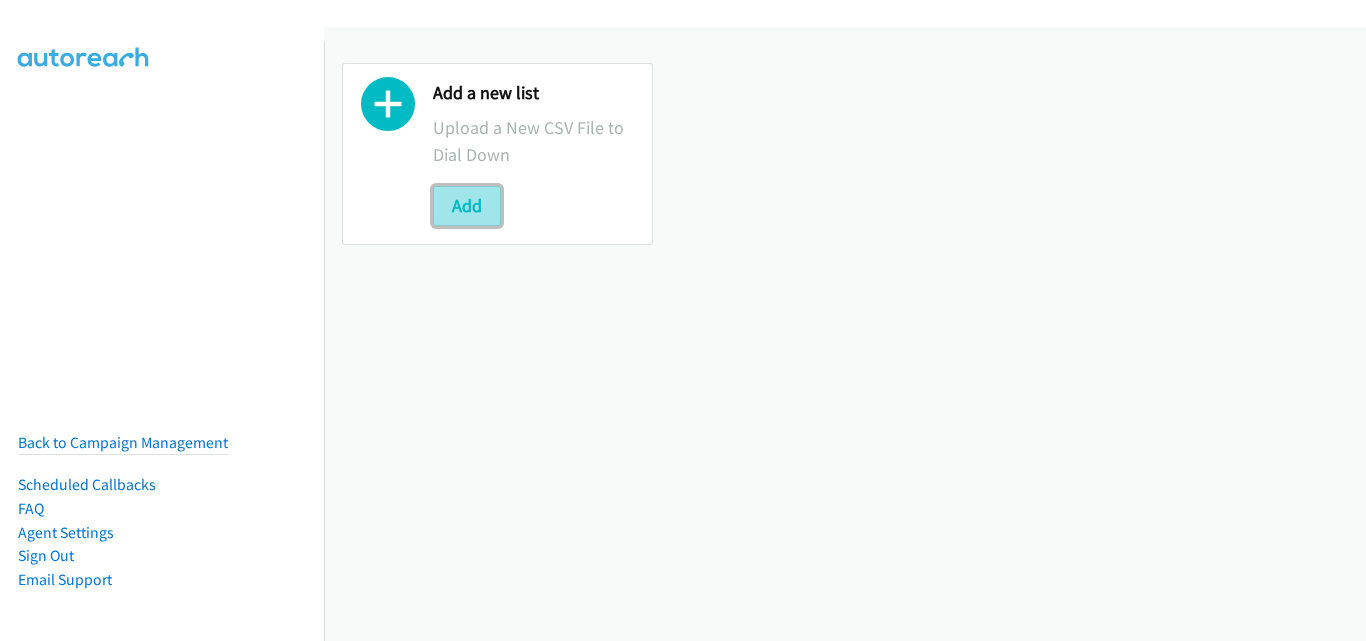 click on "Add" at bounding box center [467, 206] 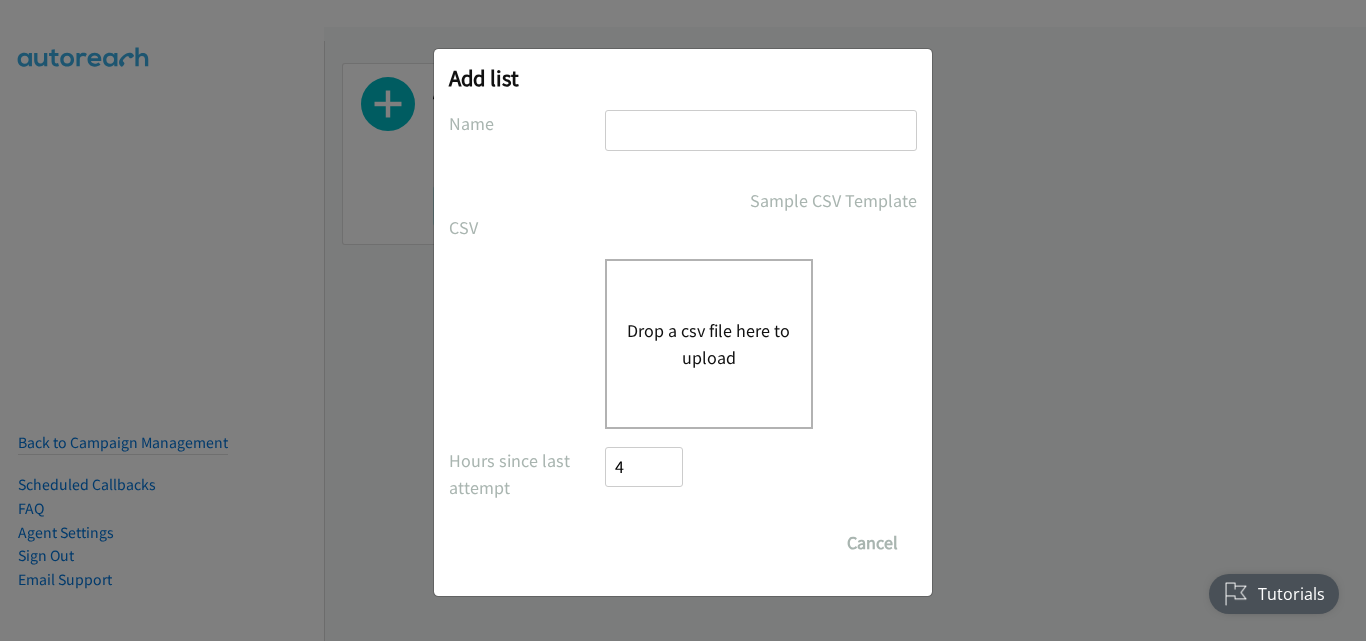 scroll, scrollTop: 0, scrollLeft: 0, axis: both 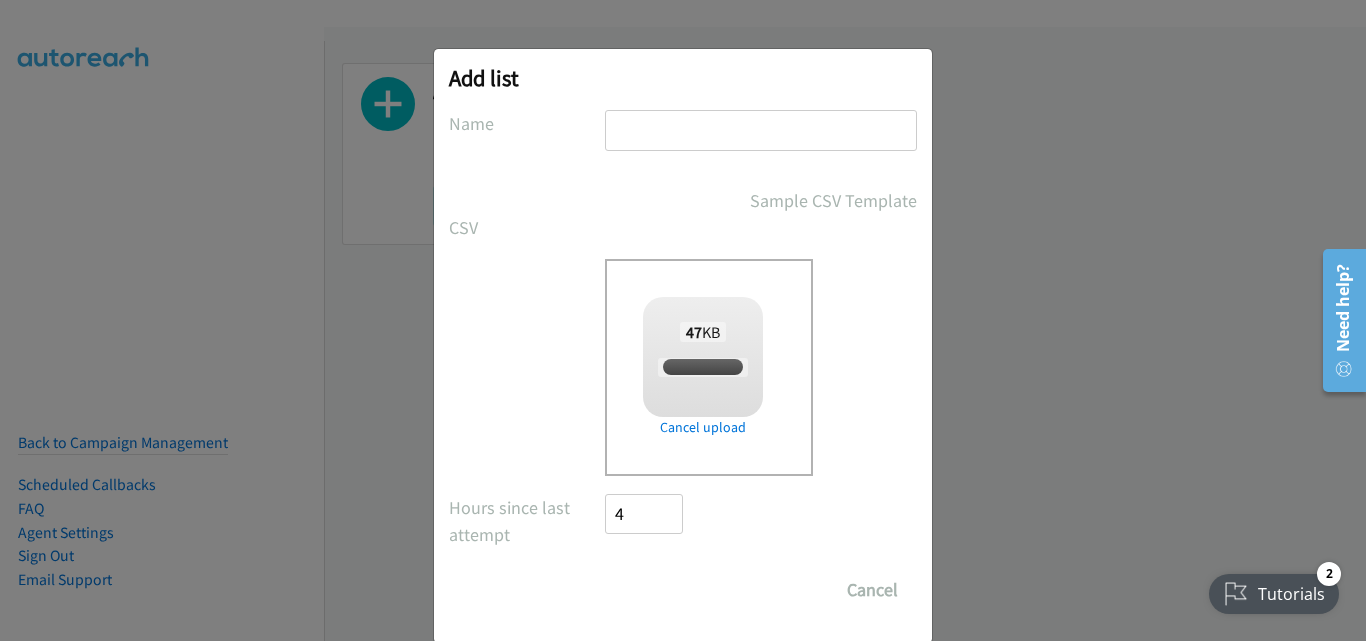 click at bounding box center [761, 130] 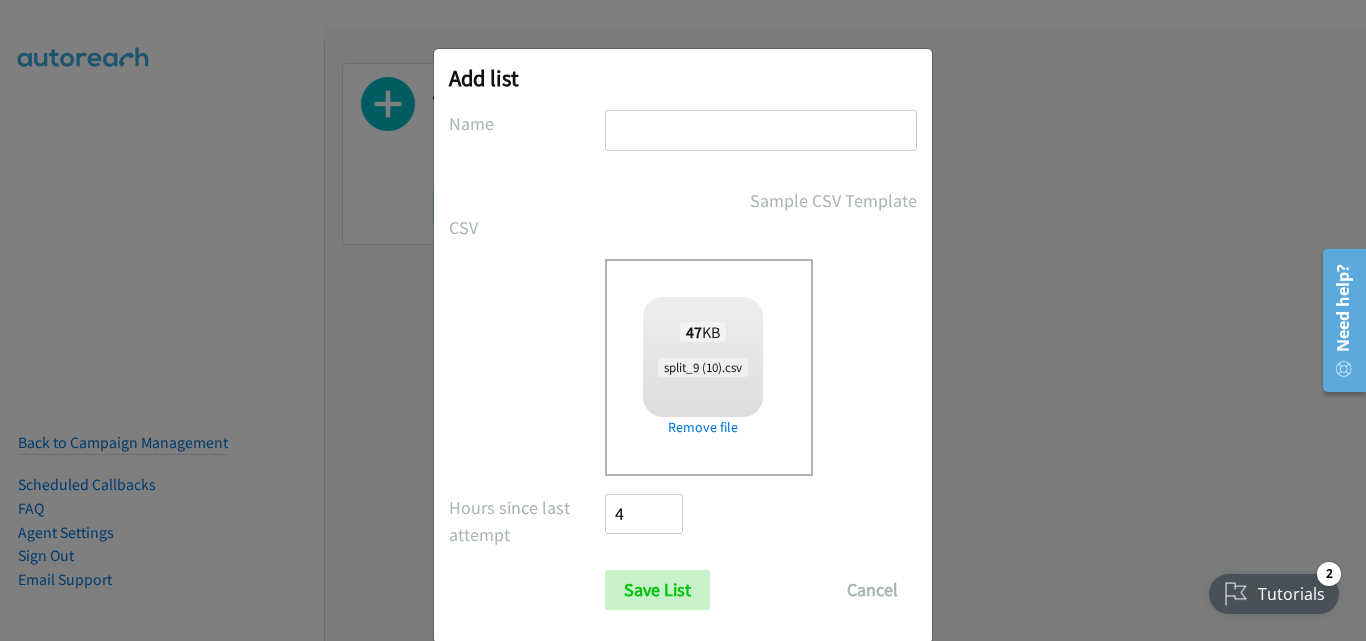 type on "New List" 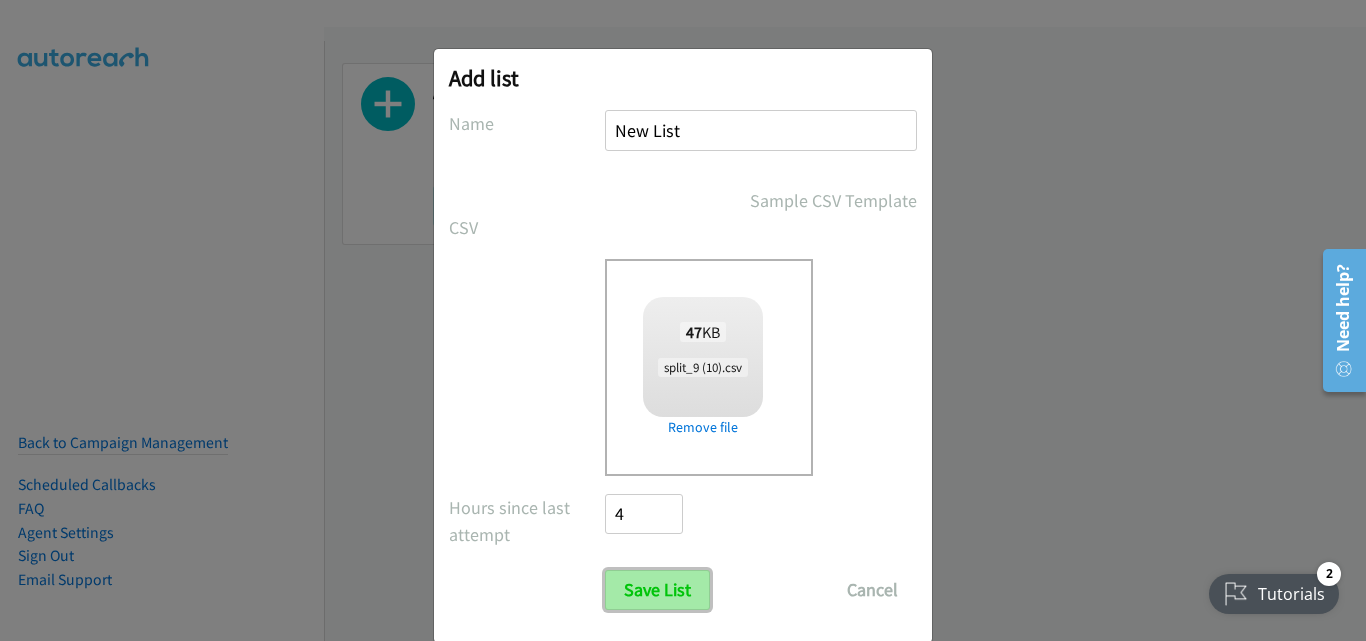 click on "Save List" at bounding box center (657, 590) 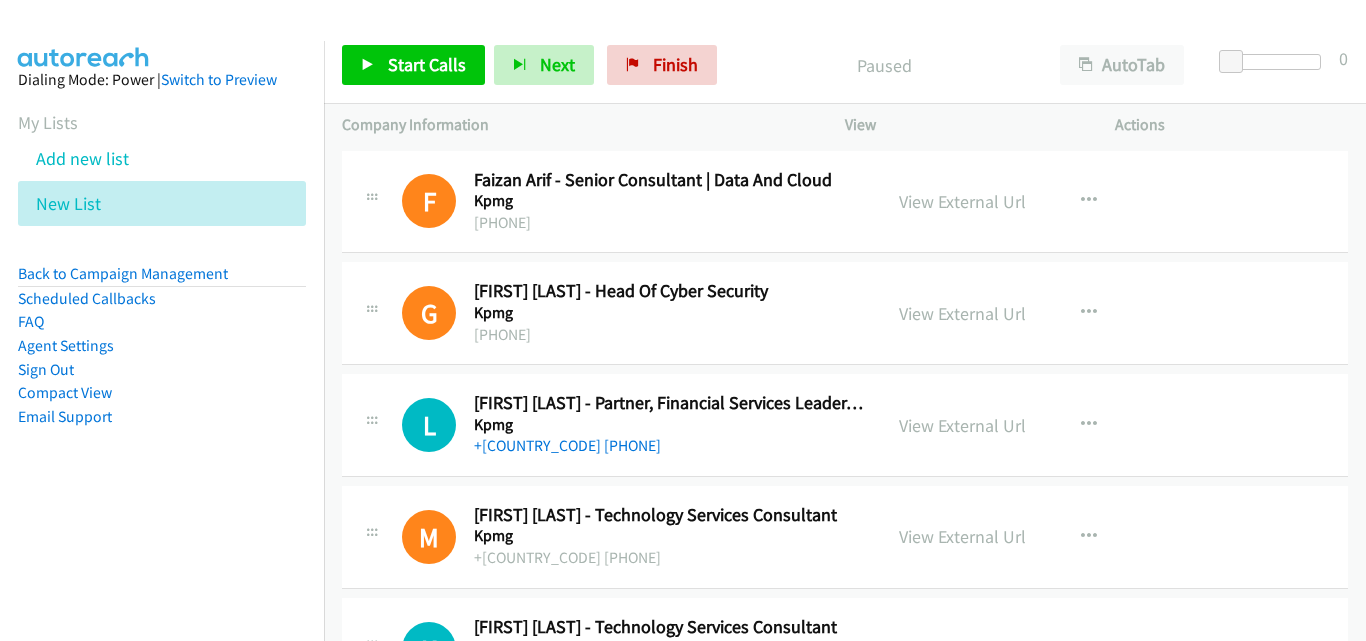 scroll, scrollTop: 0, scrollLeft: 0, axis: both 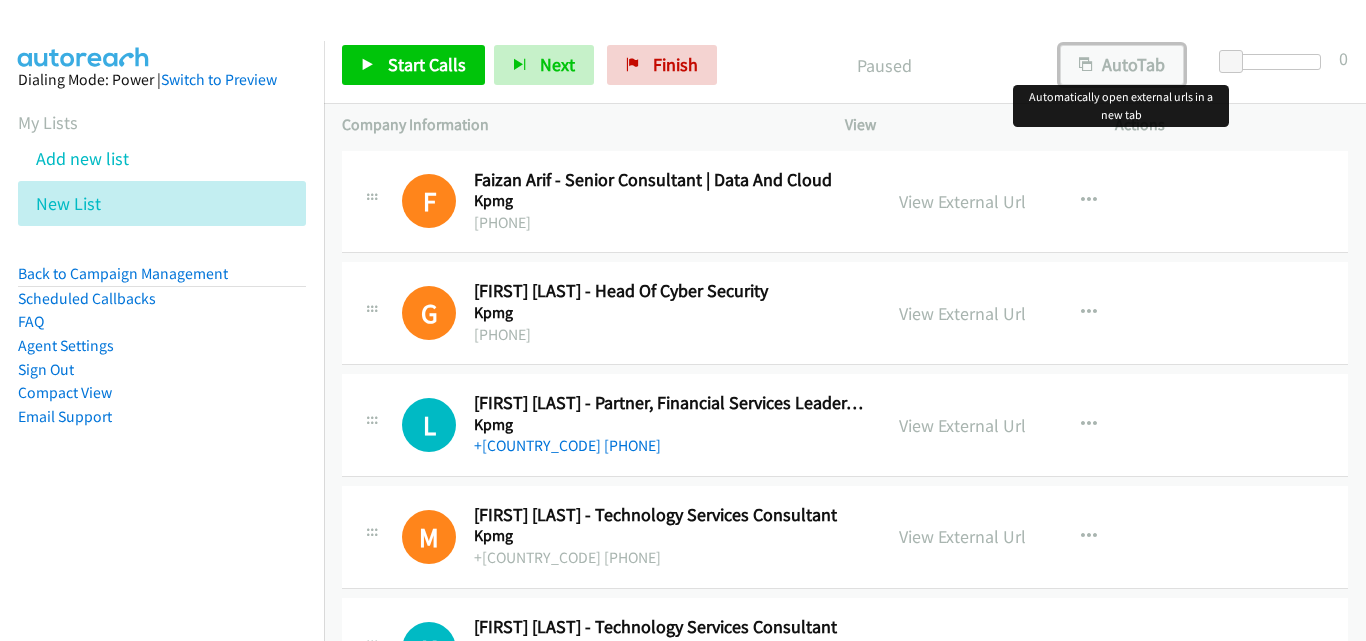 click on "AutoTab" at bounding box center [1122, 65] 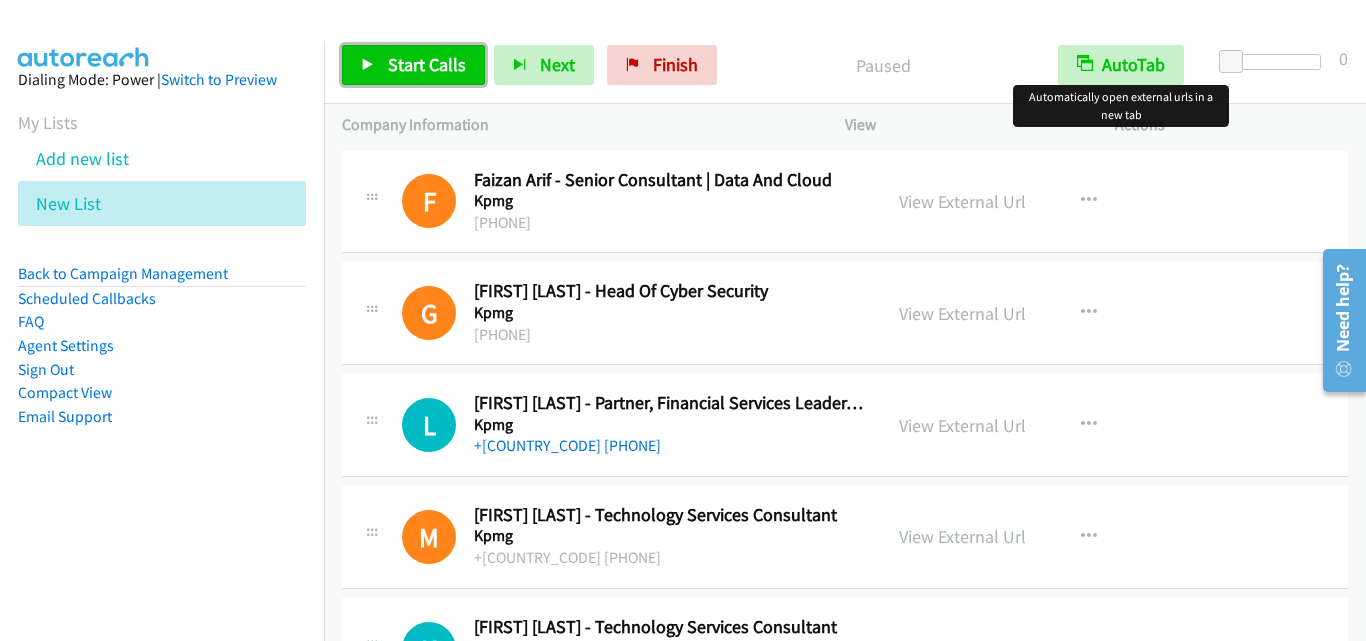 click on "Start Calls" at bounding box center [427, 64] 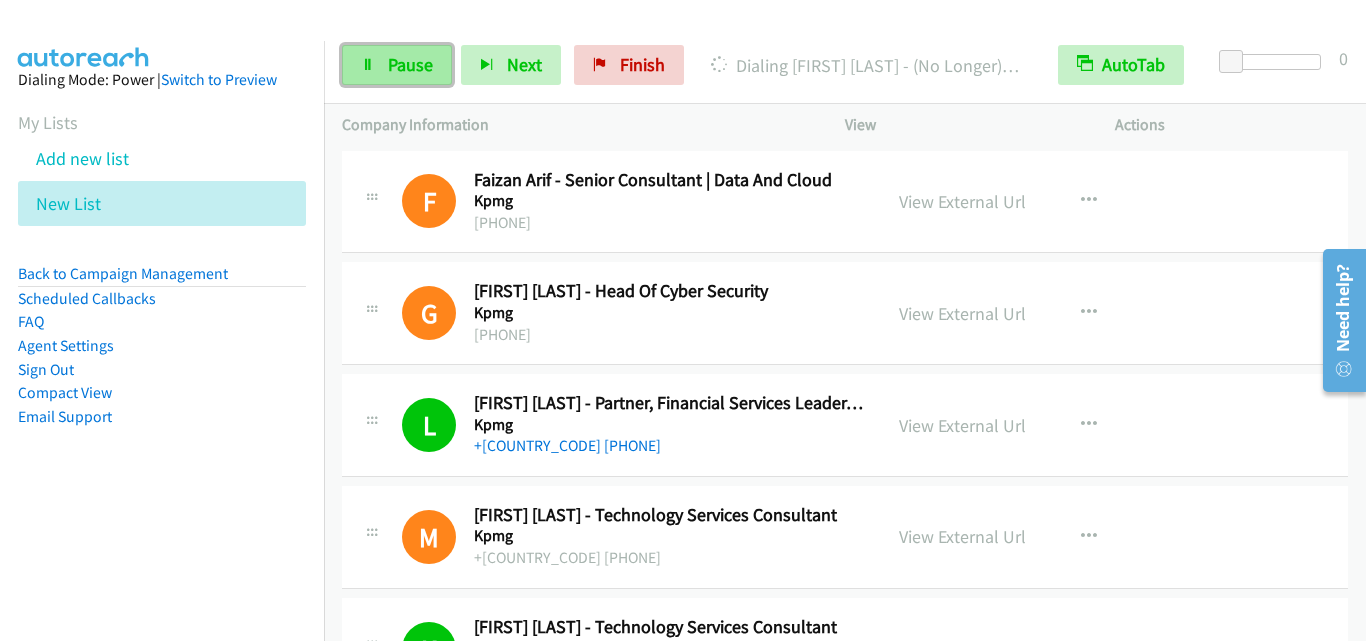 click on "Pause" at bounding box center [410, 64] 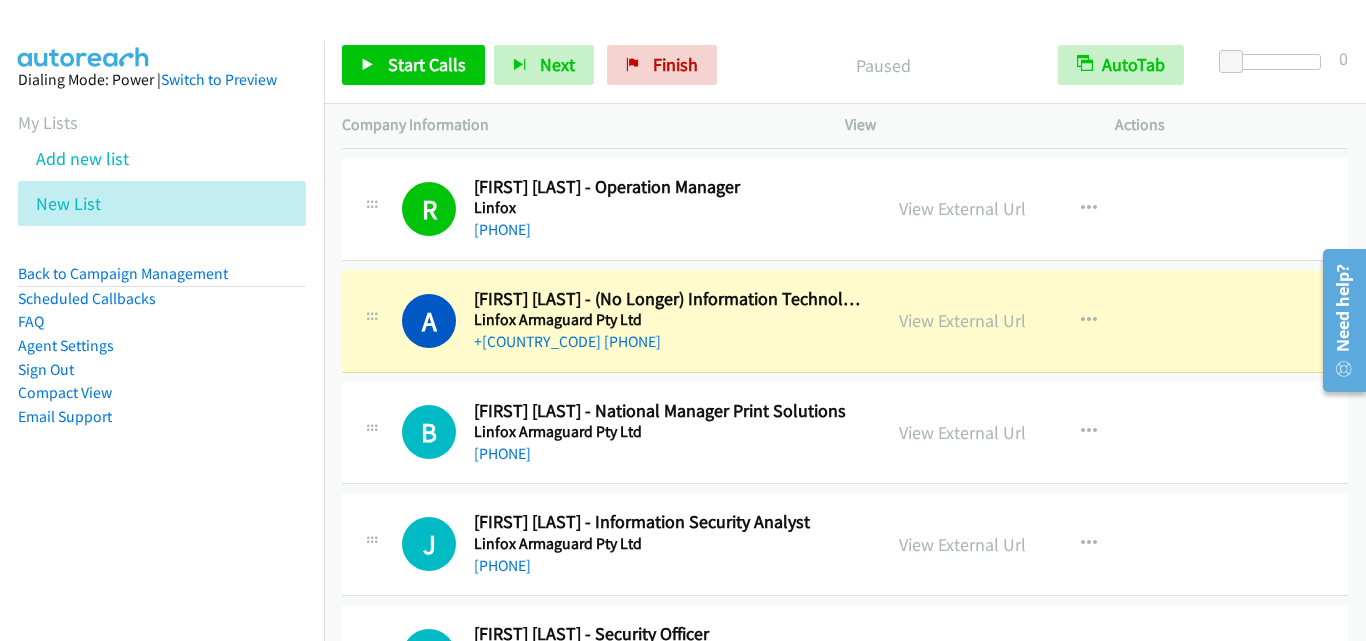 scroll, scrollTop: 2100, scrollLeft: 0, axis: vertical 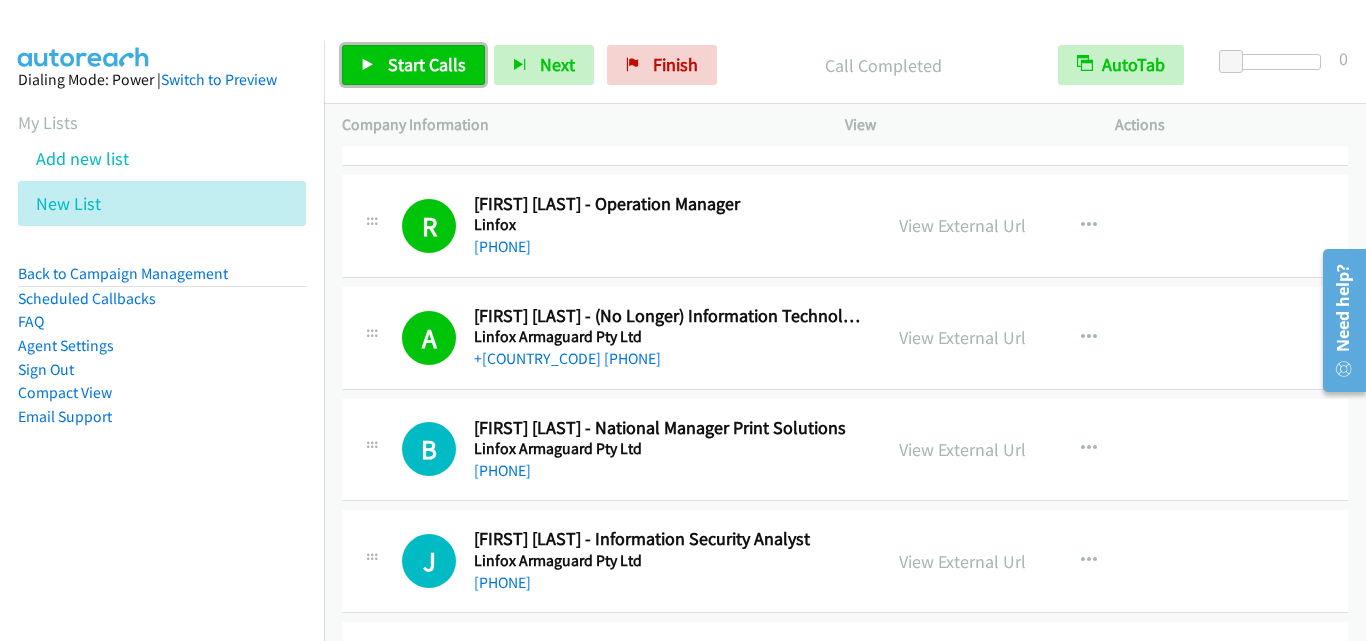 click on "Start Calls" at bounding box center [427, 64] 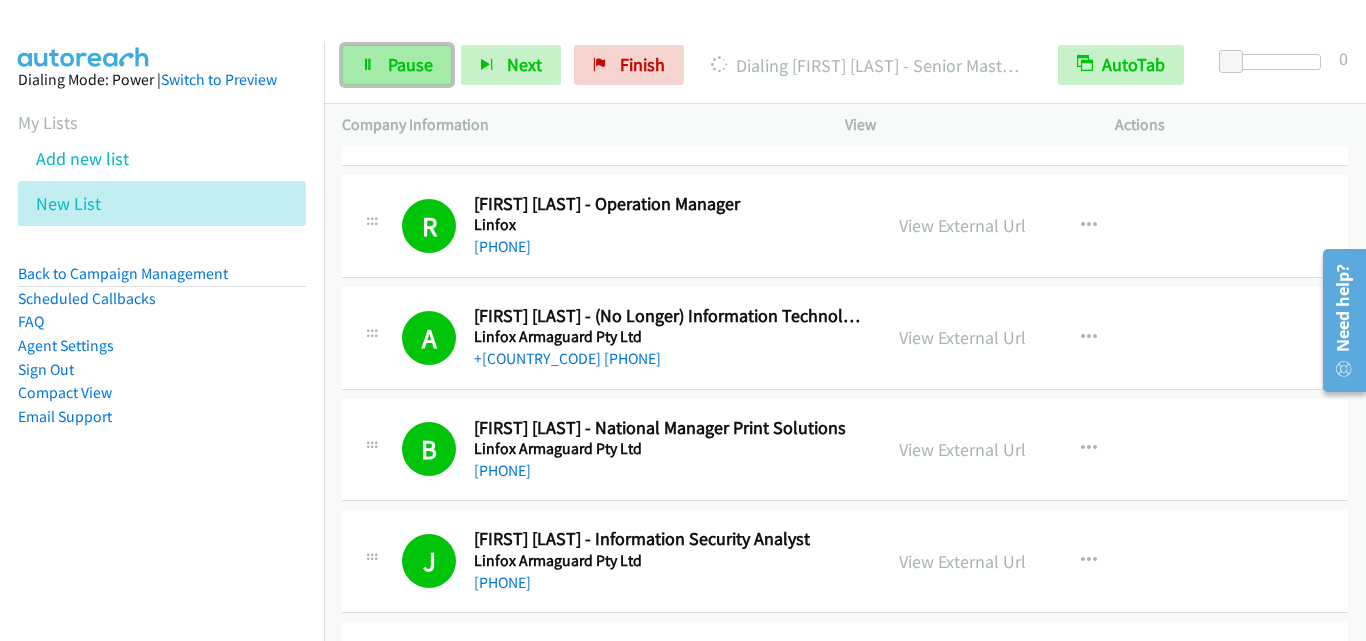 drag, startPoint x: 416, startPoint y: 81, endPoint x: 411, endPoint y: 71, distance: 11.18034 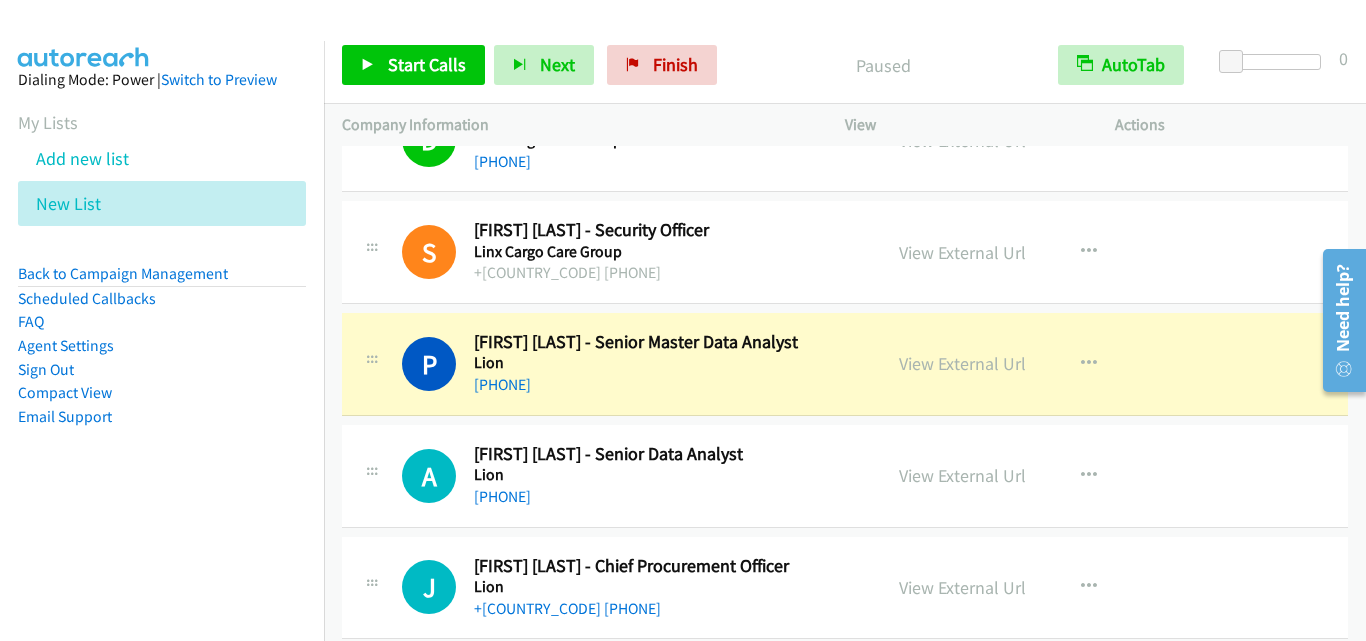 scroll, scrollTop: 3800, scrollLeft: 0, axis: vertical 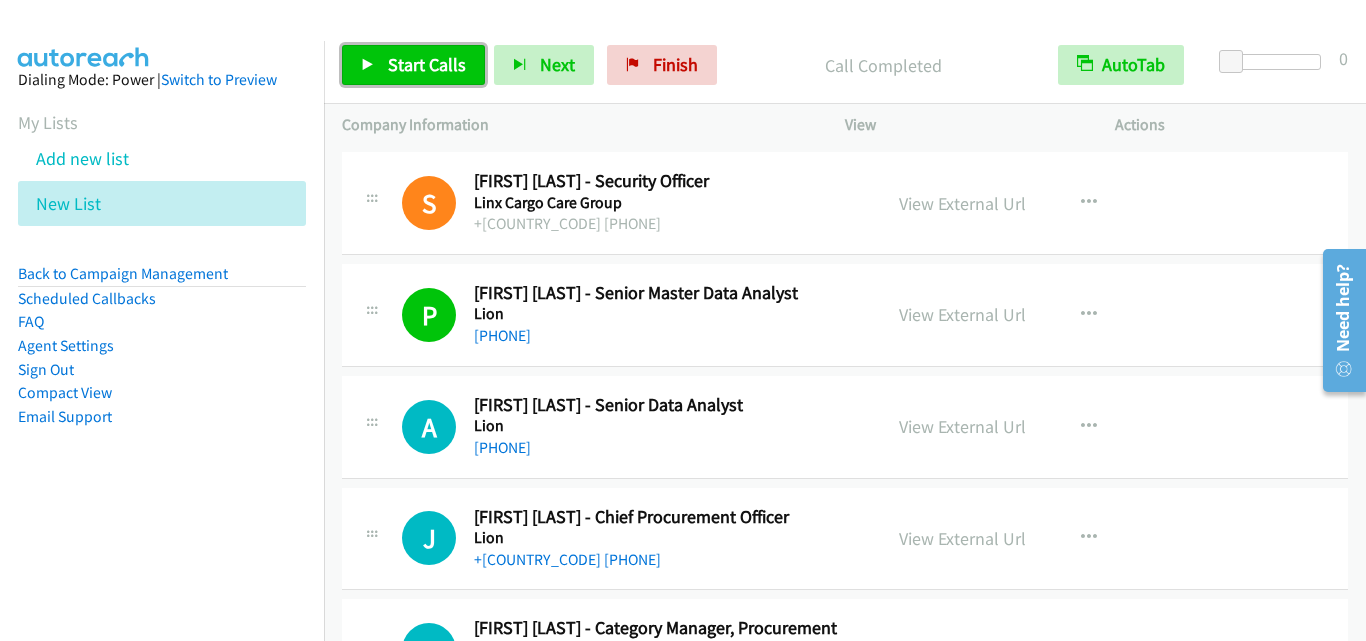 click on "Start Calls" at bounding box center [427, 64] 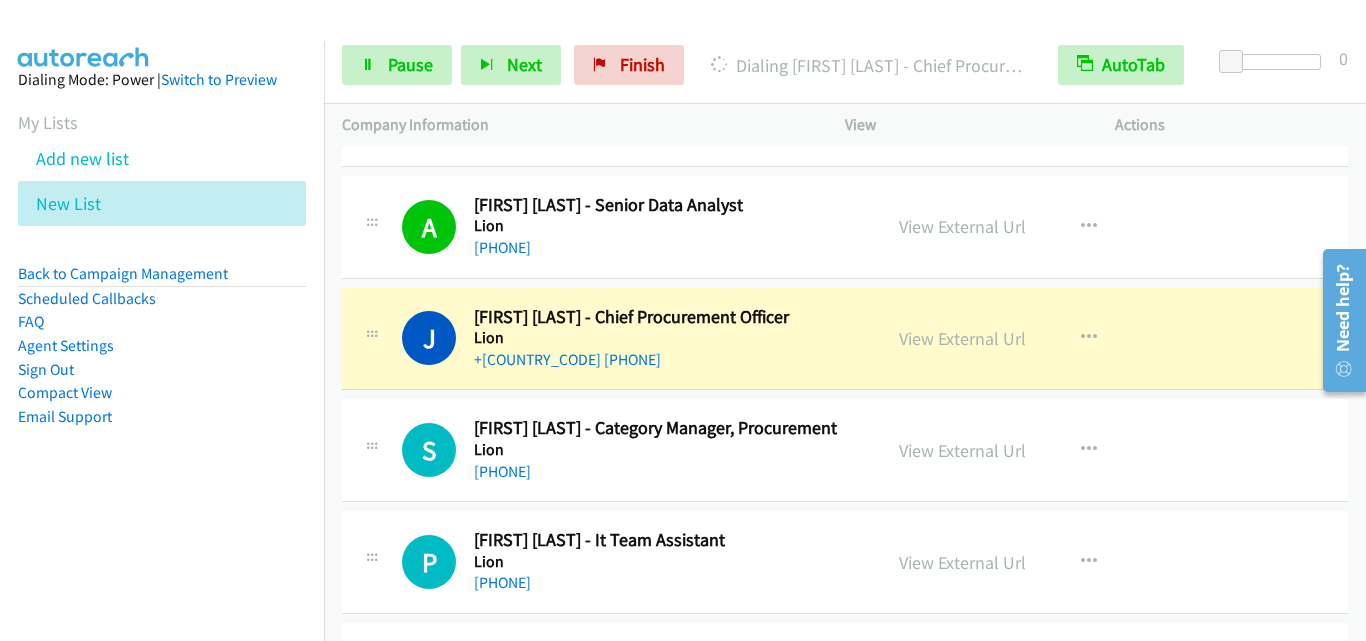 scroll, scrollTop: 4100, scrollLeft: 0, axis: vertical 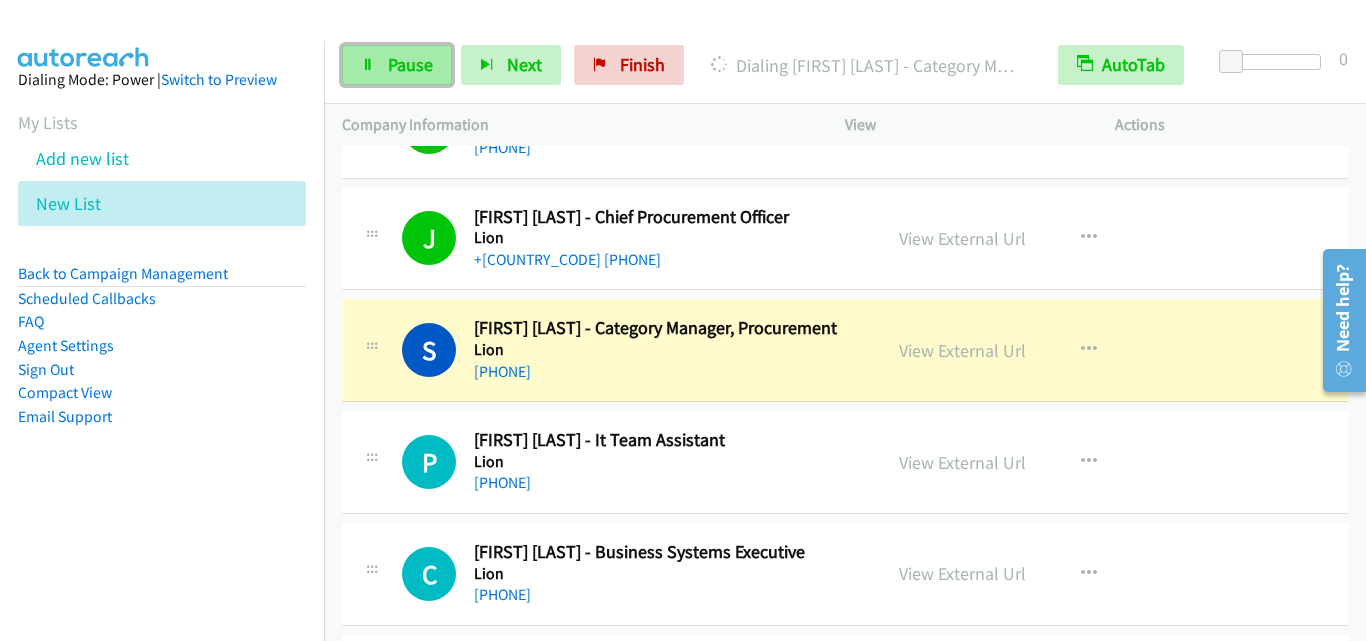 click on "Pause" at bounding box center [397, 65] 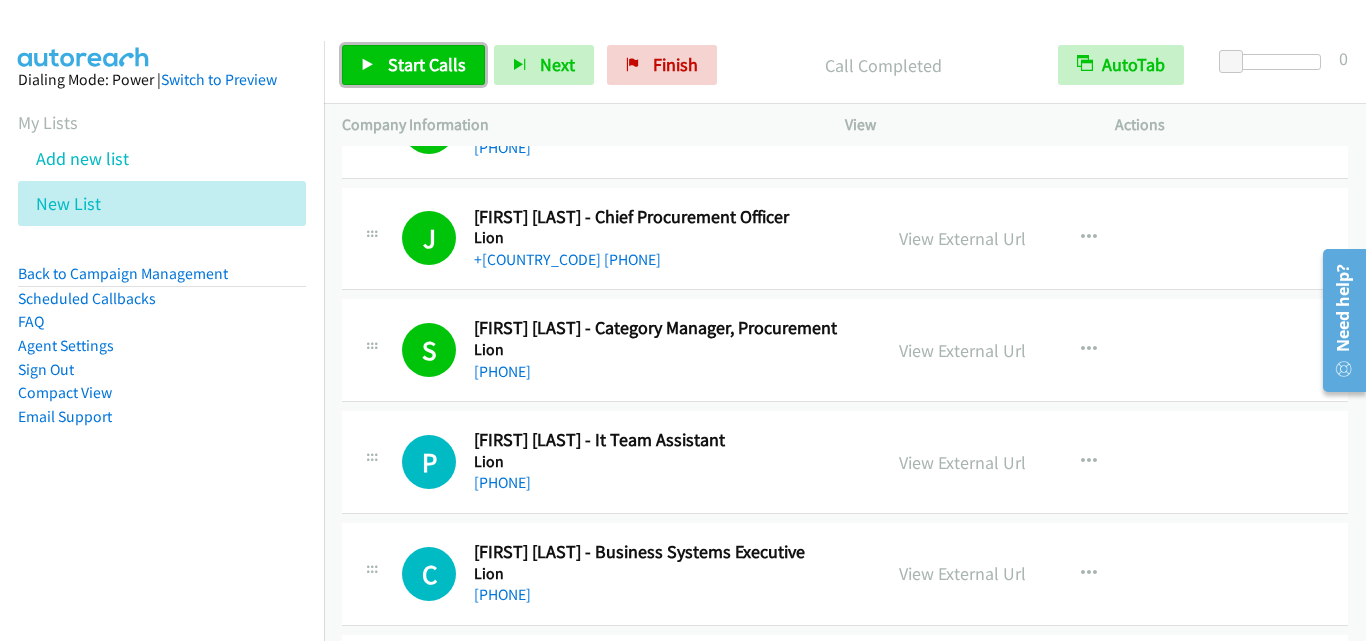 click on "Start Calls" at bounding box center [427, 64] 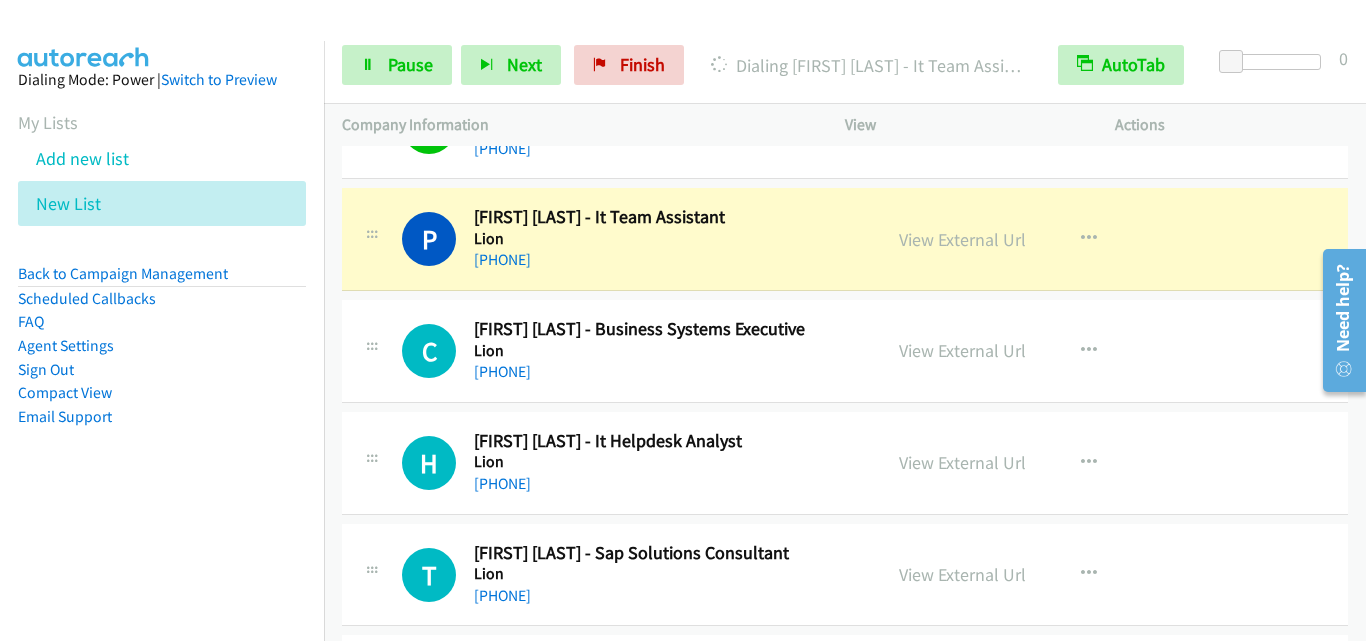 scroll, scrollTop: 4300, scrollLeft: 0, axis: vertical 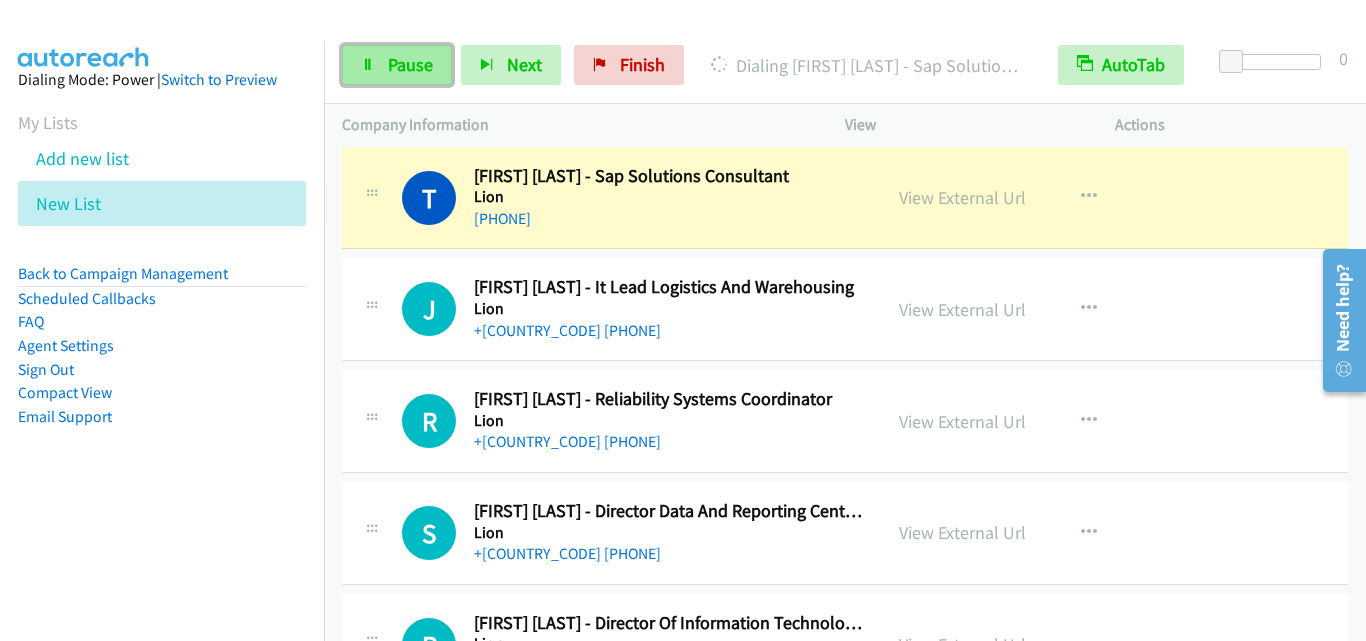 click on "Pause" at bounding box center [397, 65] 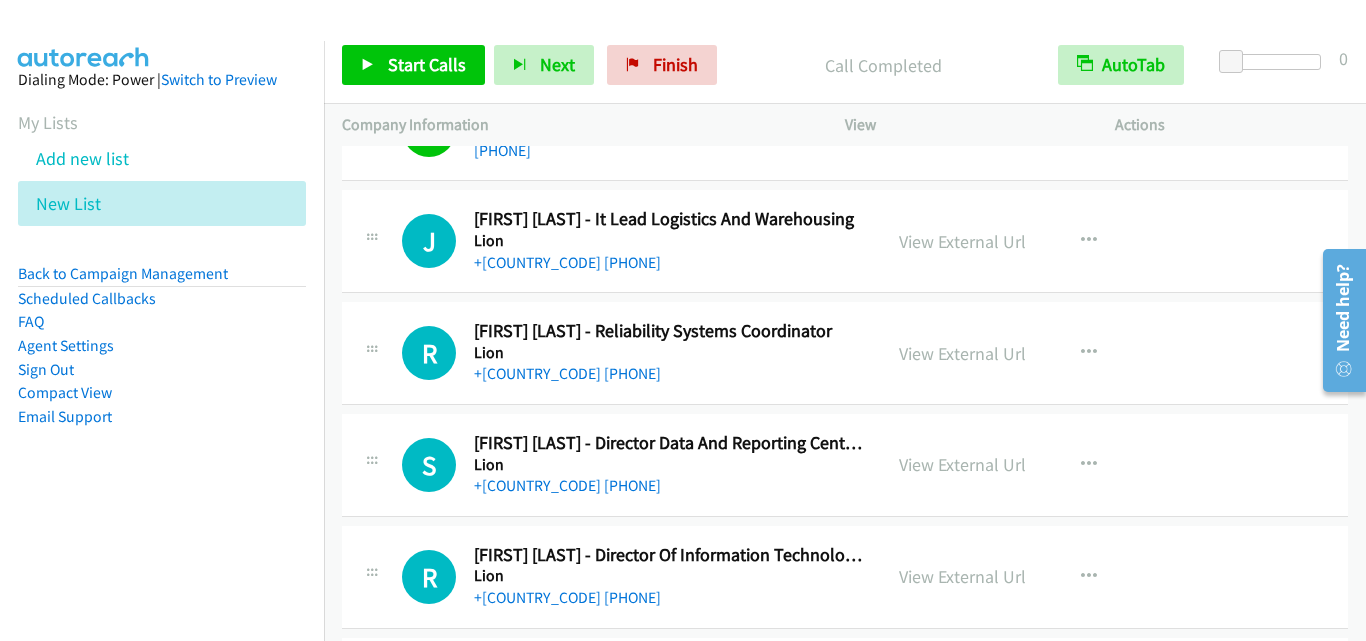 scroll, scrollTop: 4800, scrollLeft: 0, axis: vertical 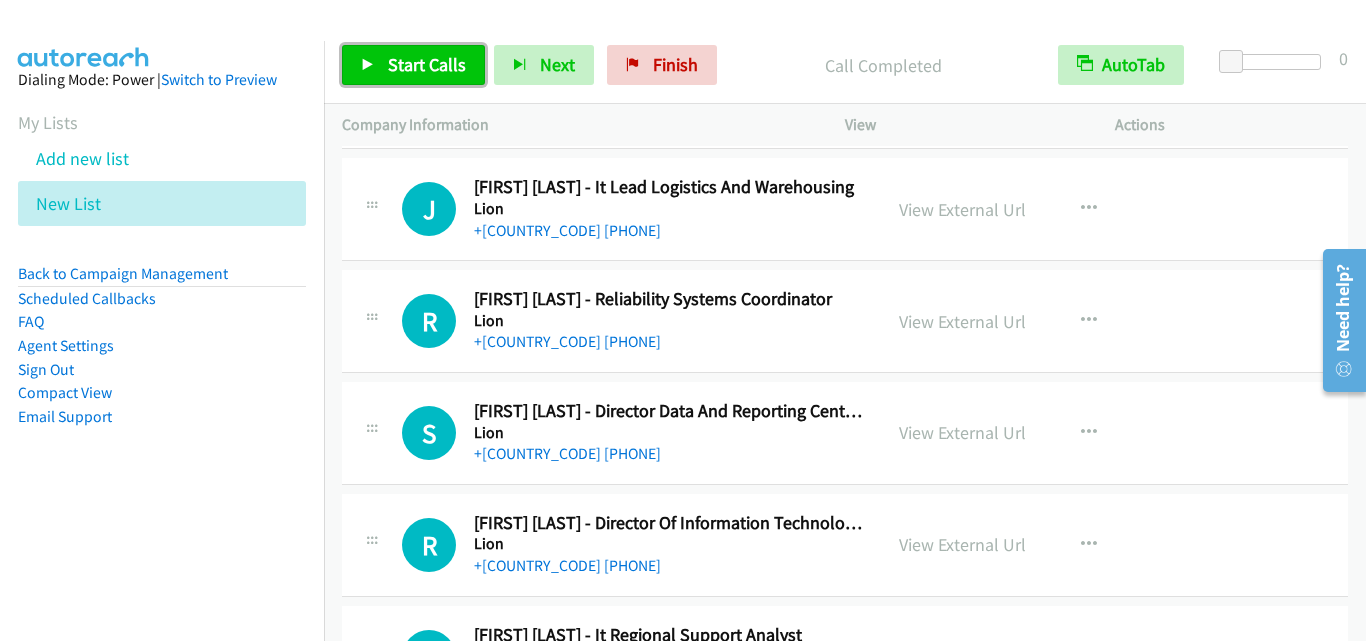 click on "Start Calls" at bounding box center [427, 64] 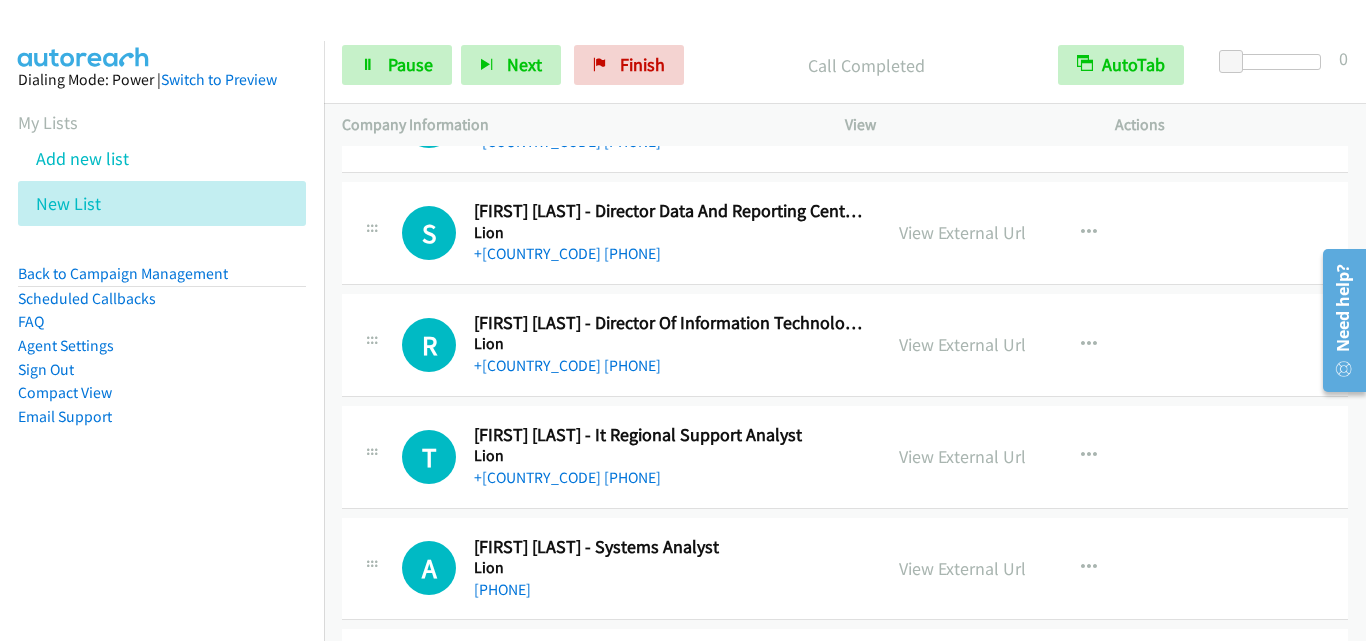 scroll, scrollTop: 4936, scrollLeft: 0, axis: vertical 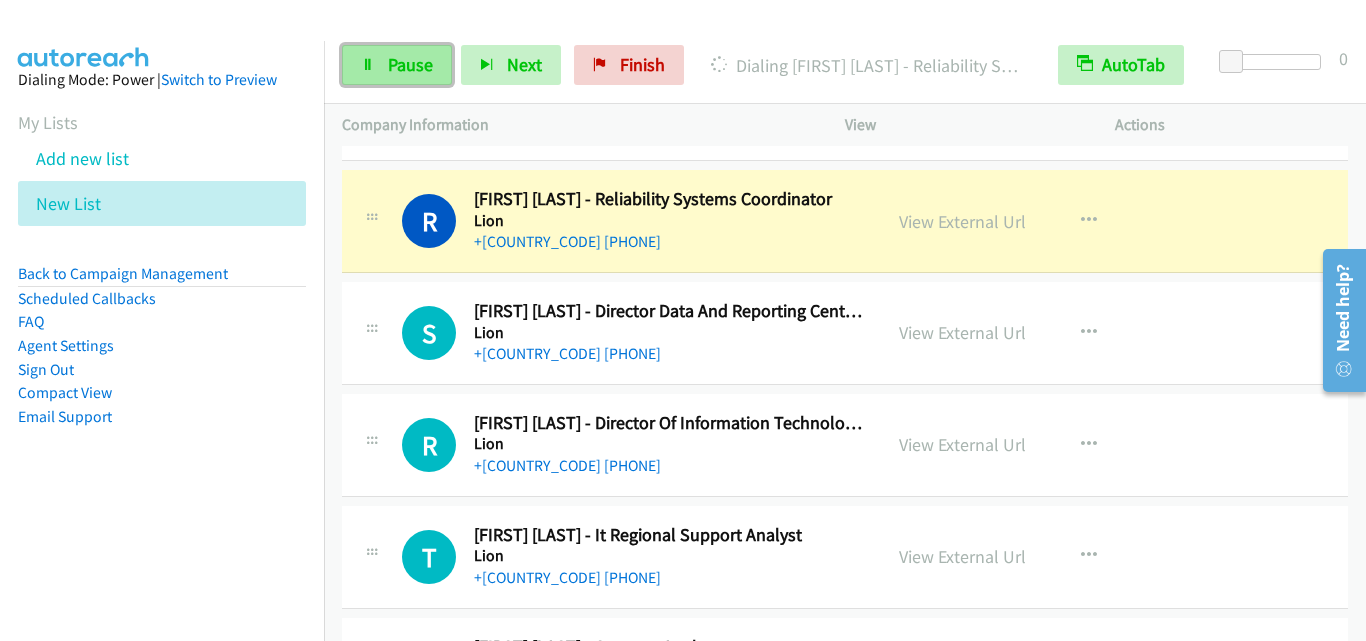 click on "Pause" at bounding box center [410, 64] 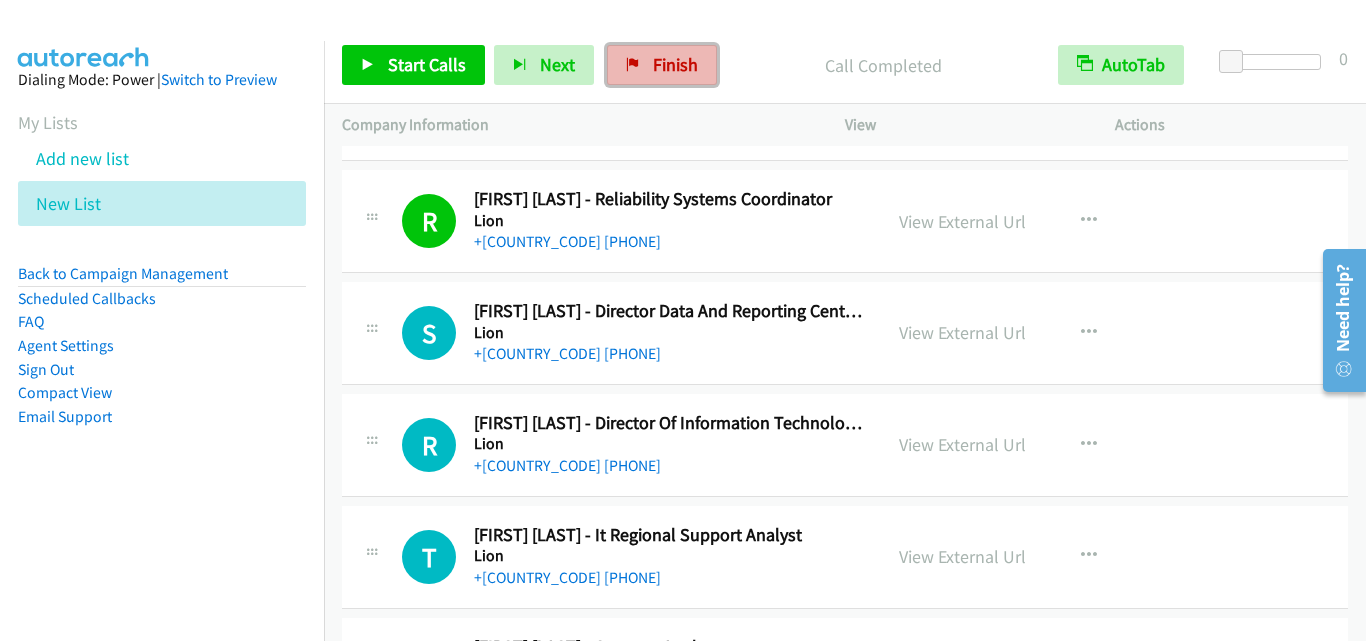 click on "Finish" at bounding box center [675, 64] 